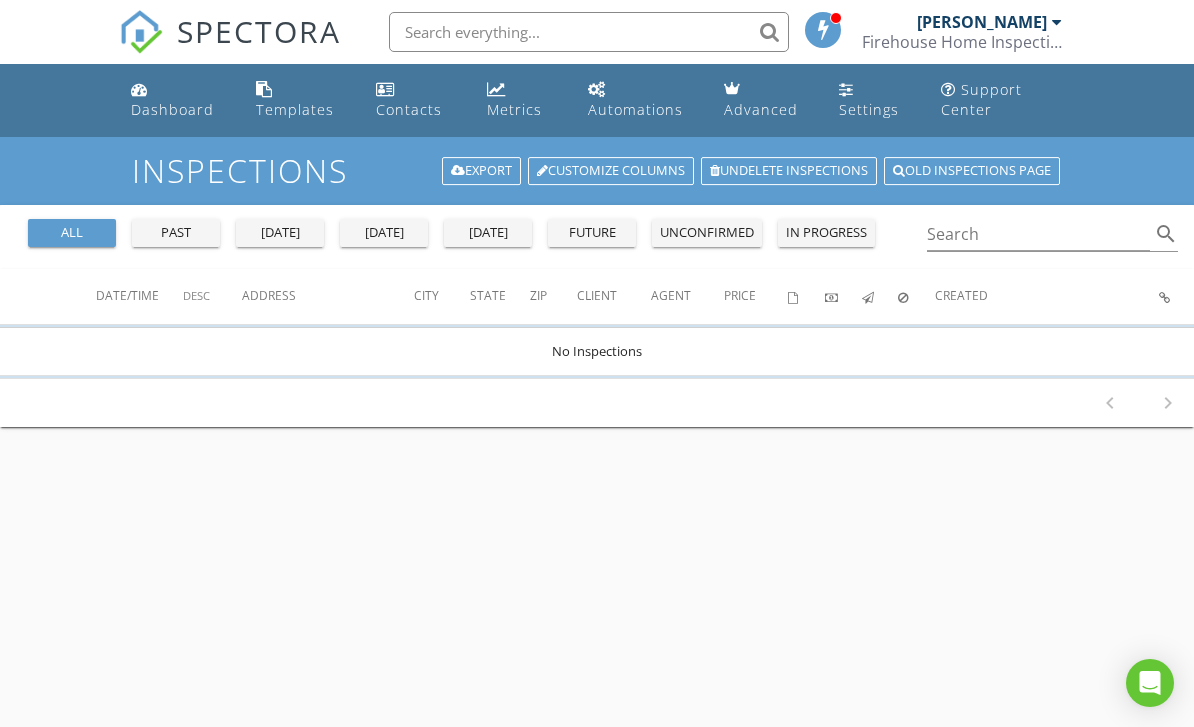 scroll, scrollTop: 97, scrollLeft: 0, axis: vertical 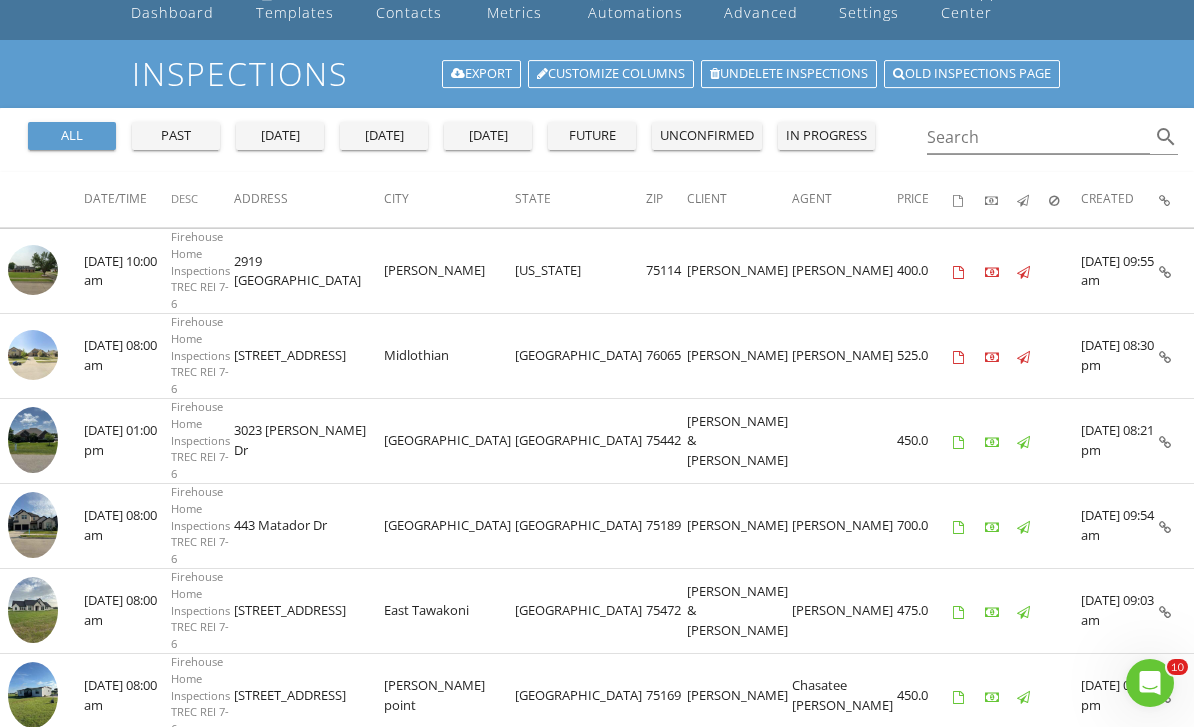 click on "07/07/2025 08:30 pm" at bounding box center (1120, 356) 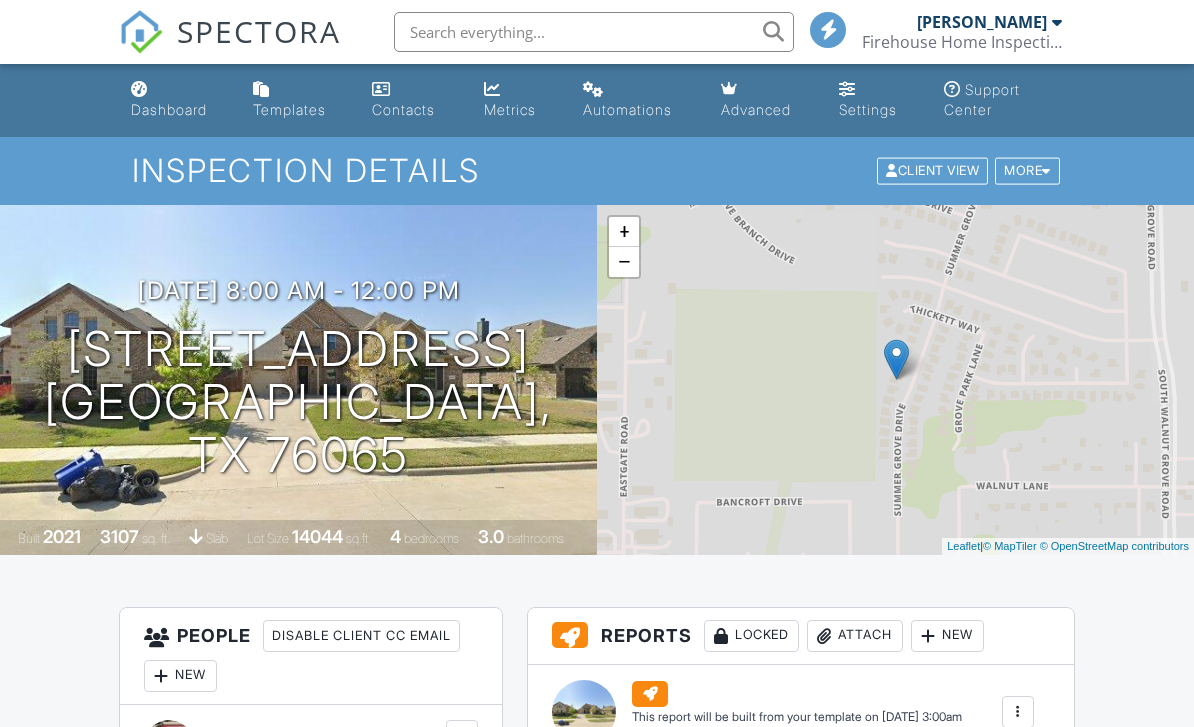 scroll, scrollTop: 0, scrollLeft: 0, axis: both 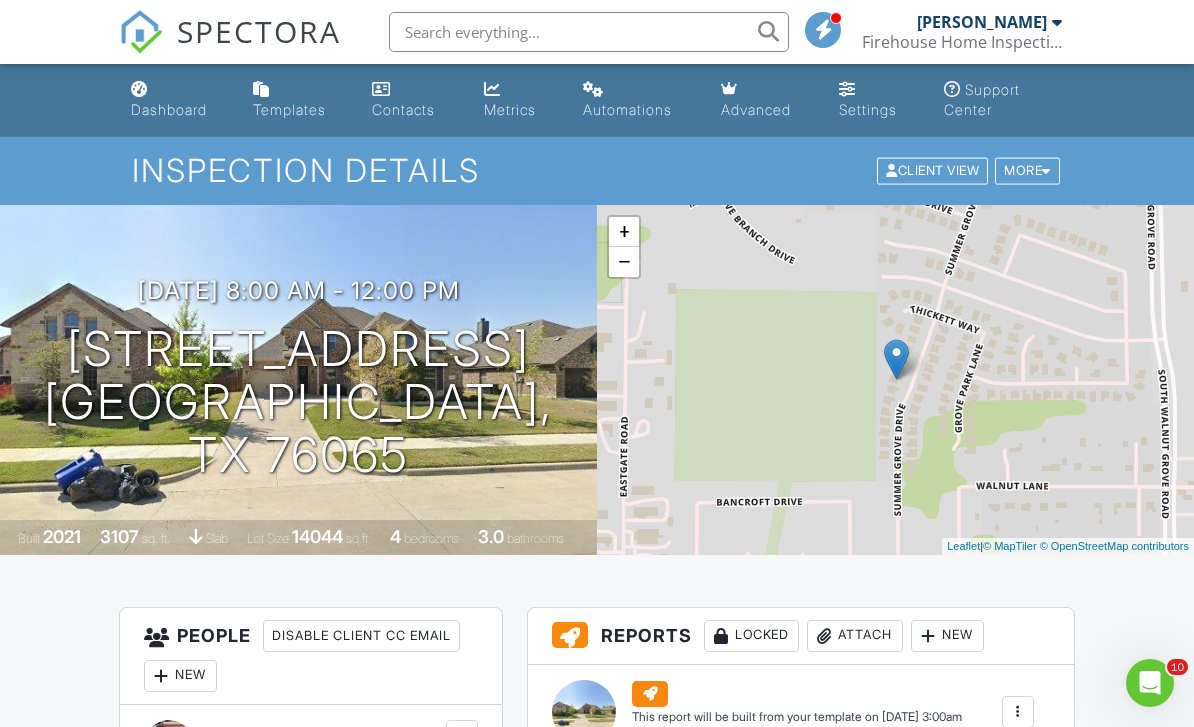 click on "More" at bounding box center (1027, 171) 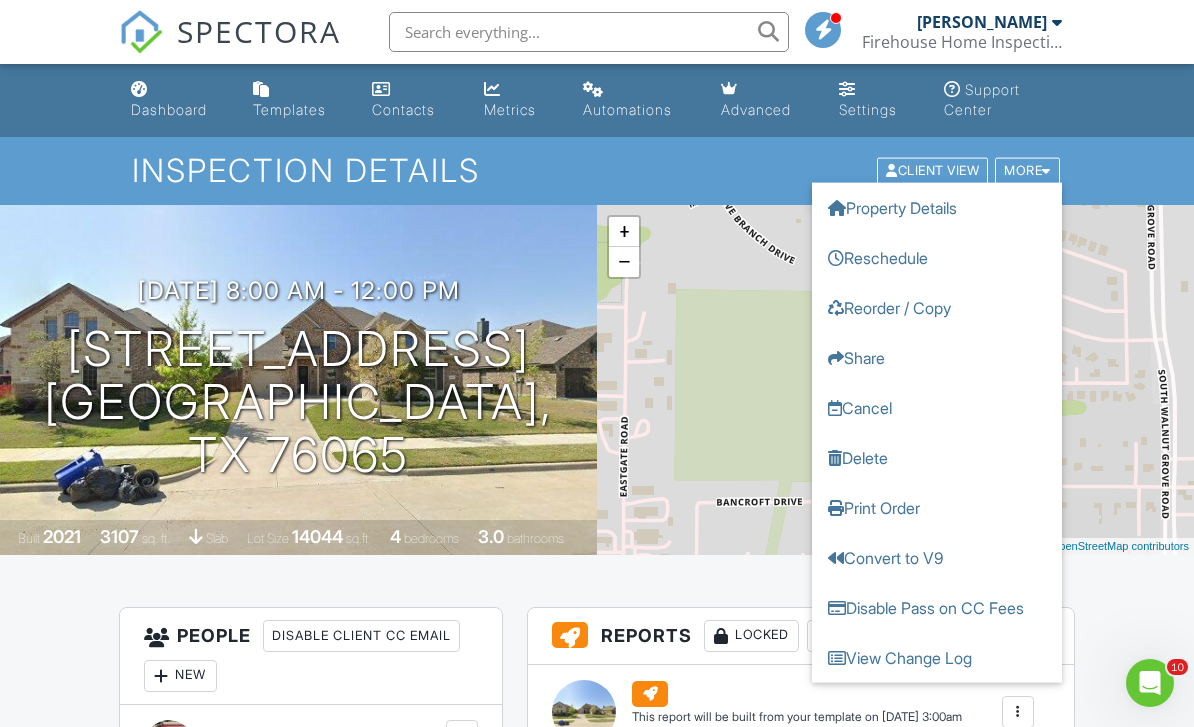 click on "Reschedule" at bounding box center [937, 258] 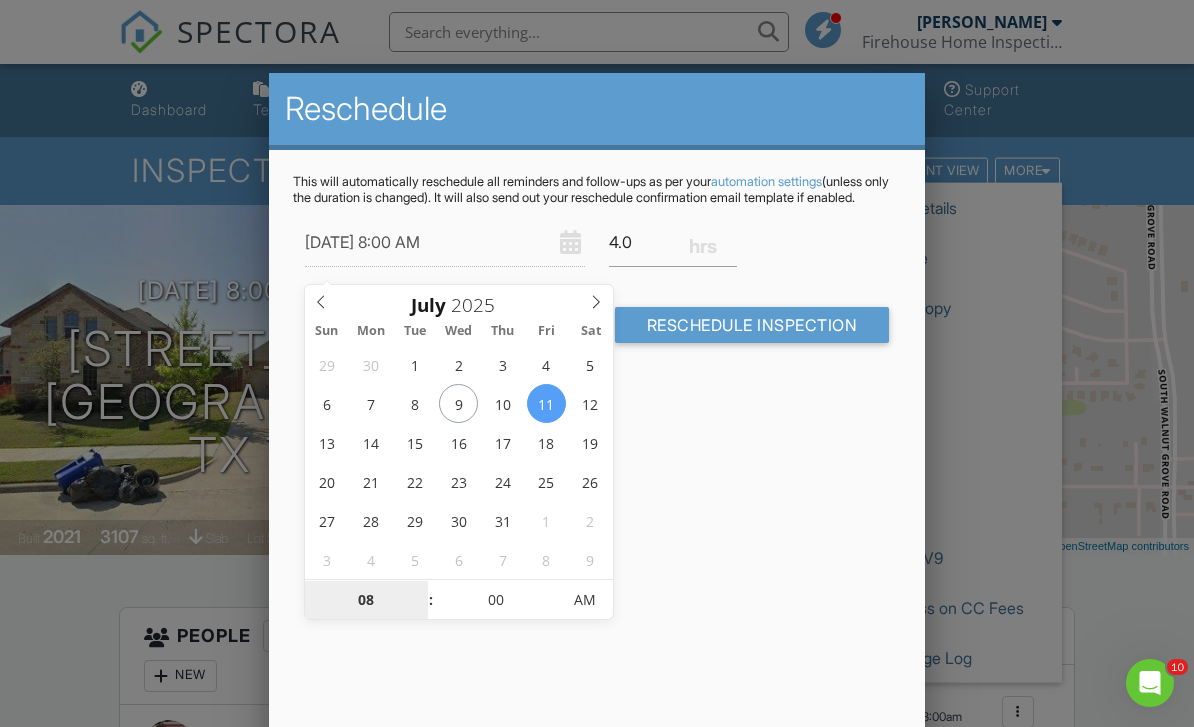 click on "08" at bounding box center [366, 601] 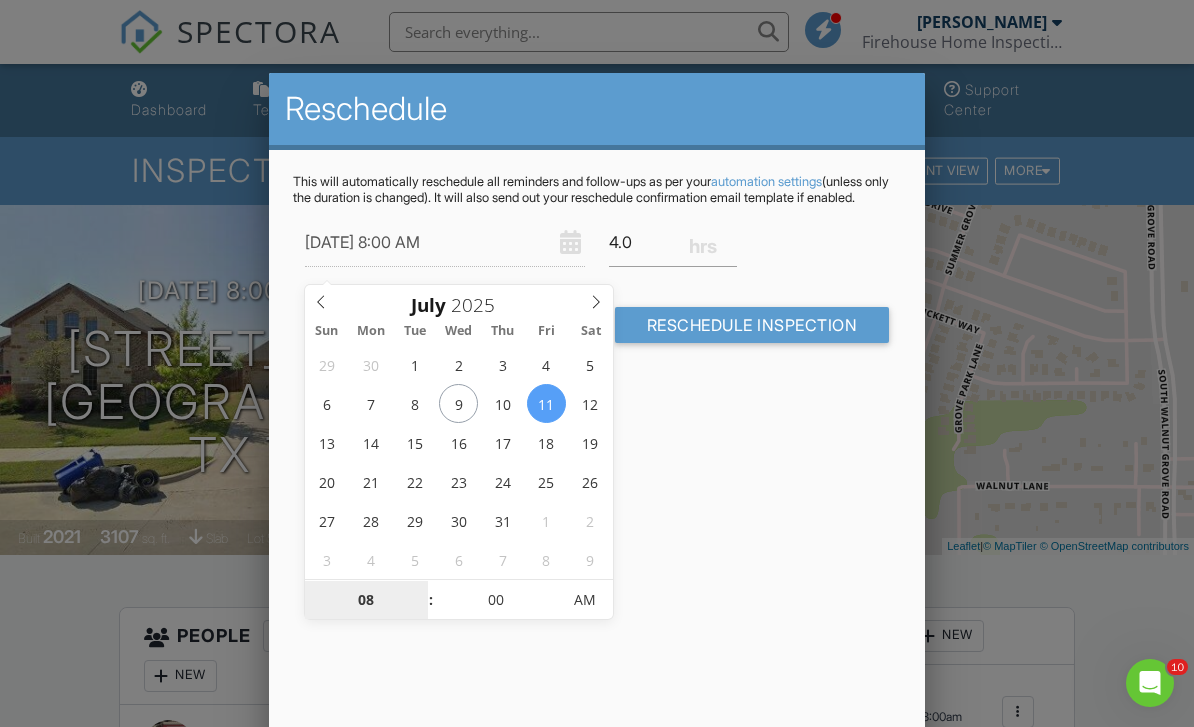 type on "01" 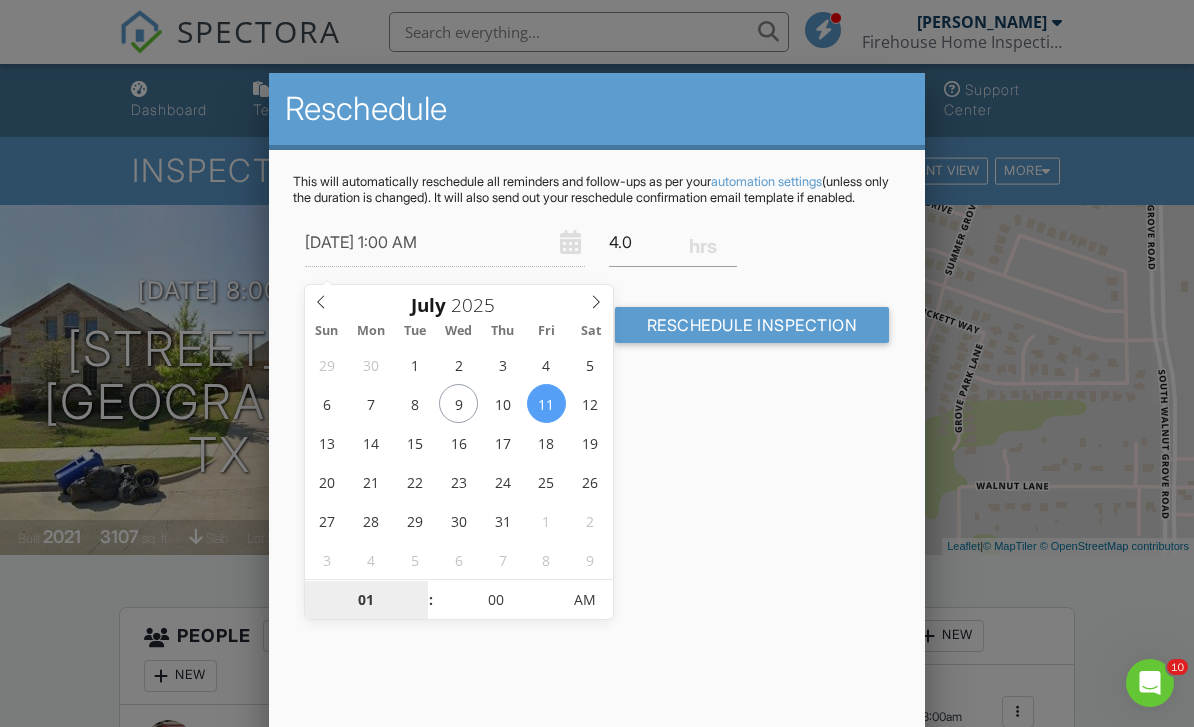 type on "07/11/2025 11:00 AM" 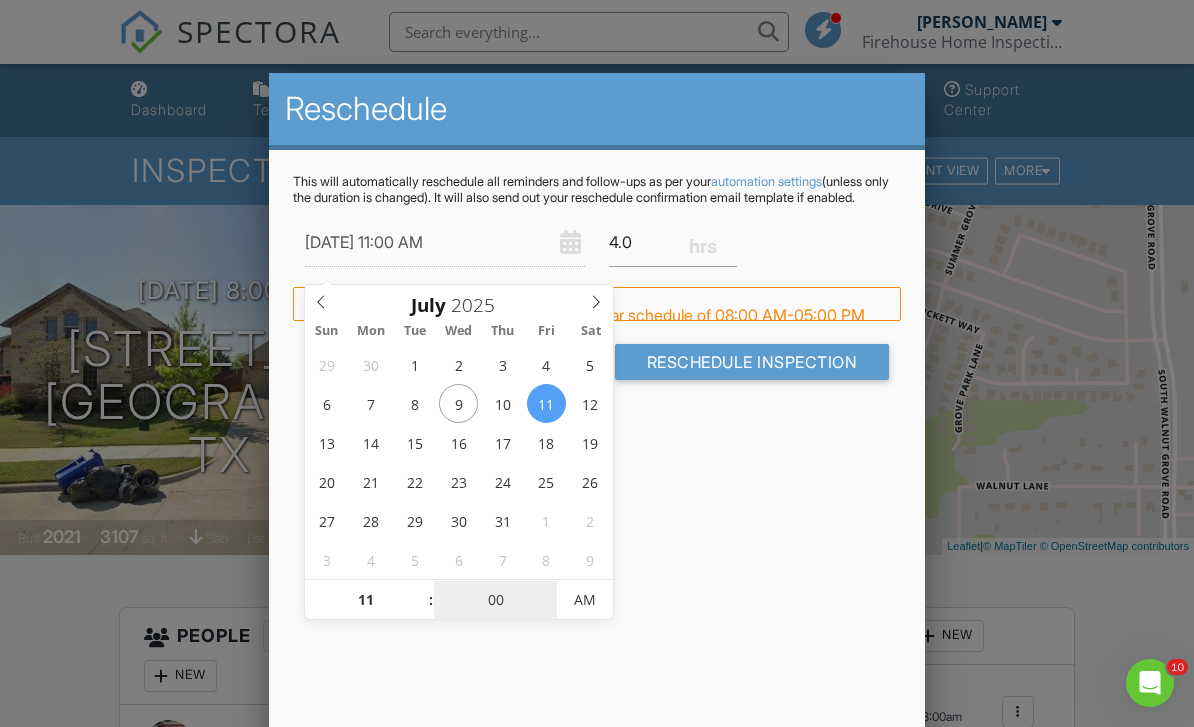 click on "00" at bounding box center (495, 601) 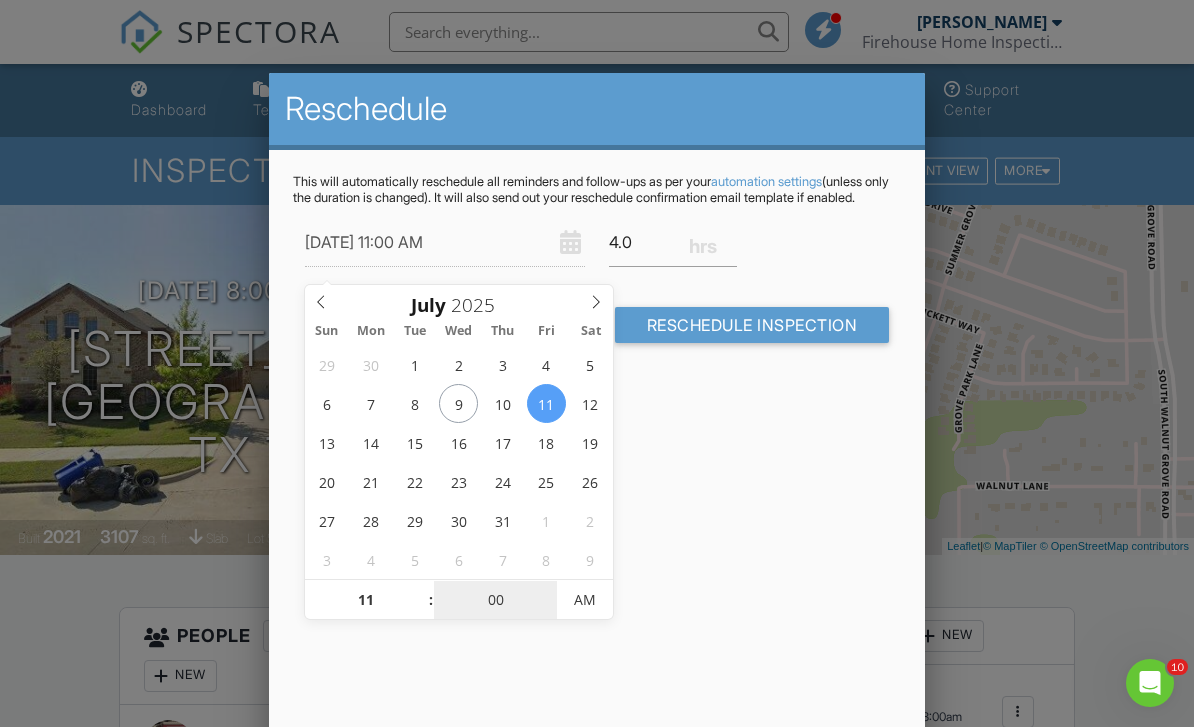 type on "03" 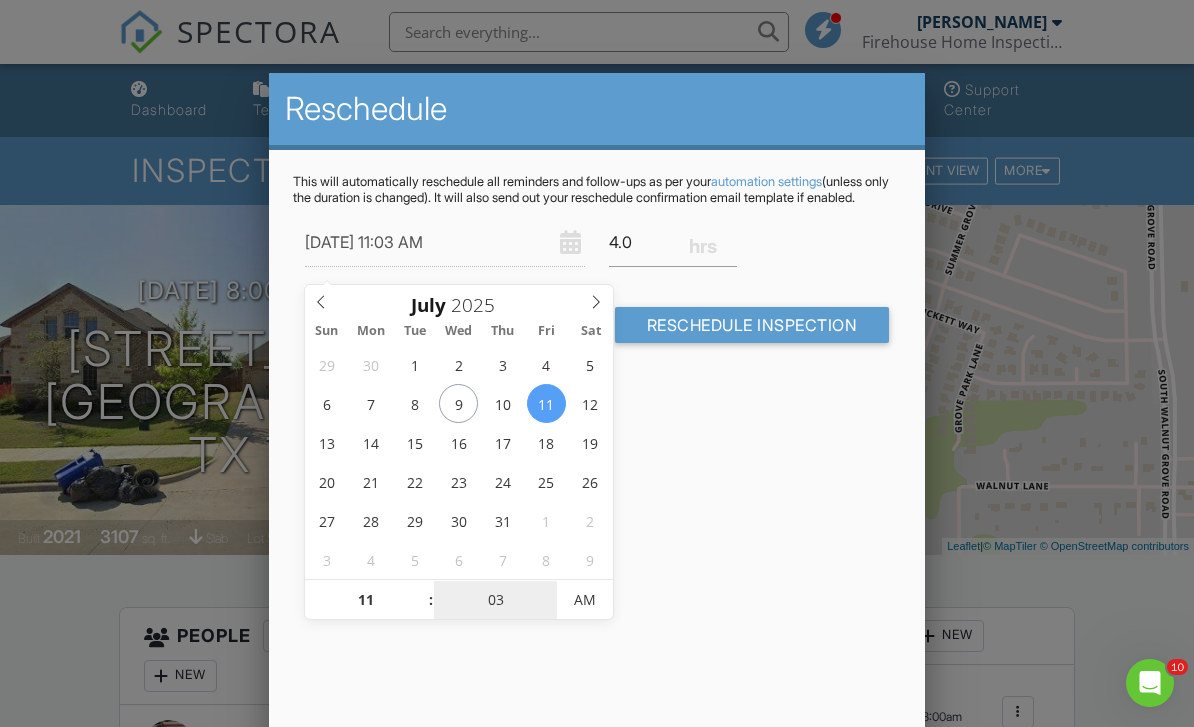 type on "07/11/2025 11:30 AM" 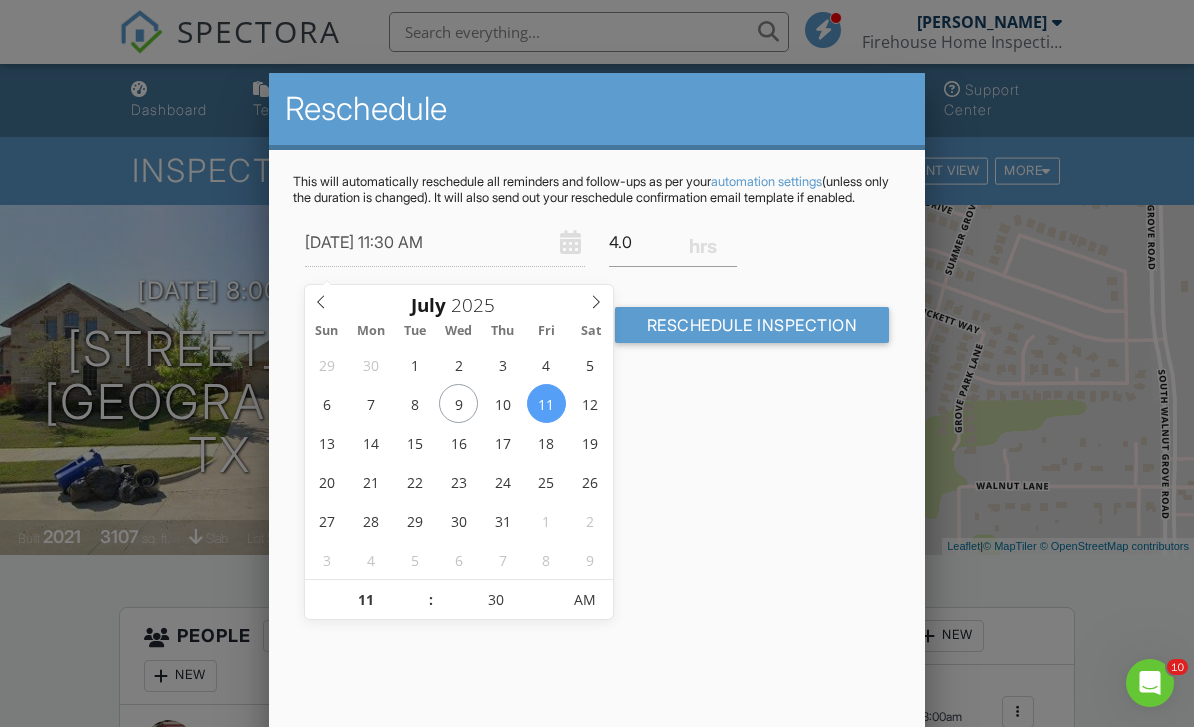click on "Reschedule Inspection" at bounding box center [752, 325] 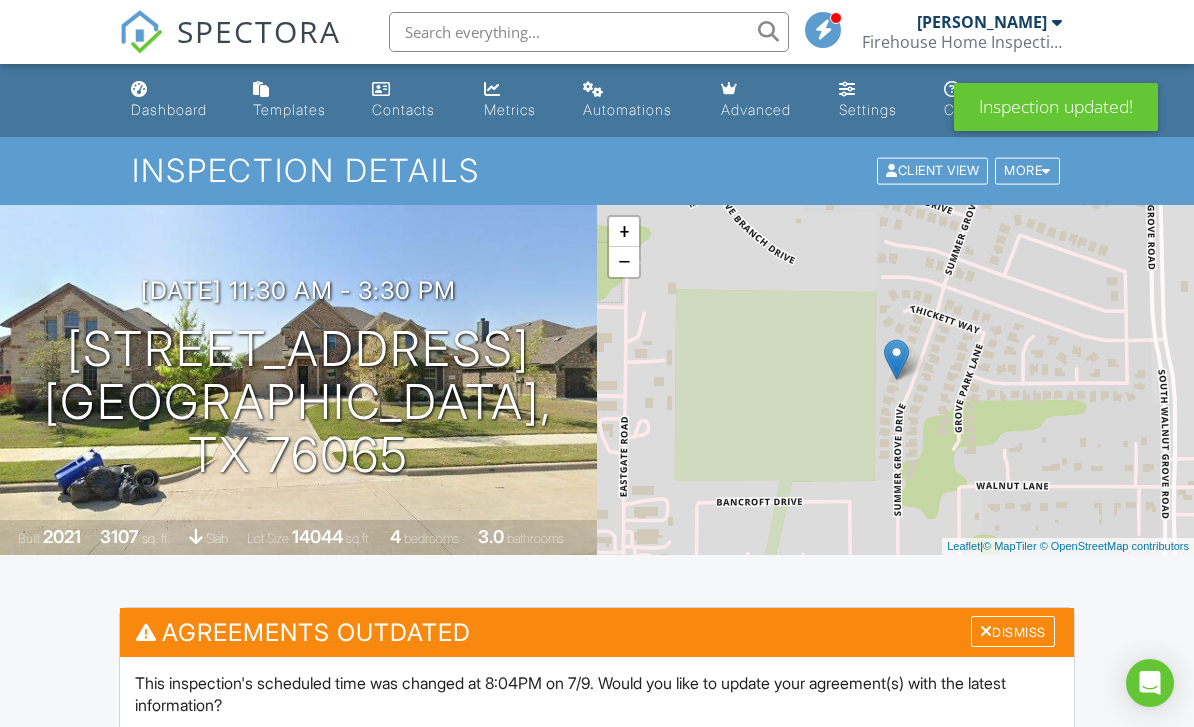 scroll, scrollTop: 93, scrollLeft: 0, axis: vertical 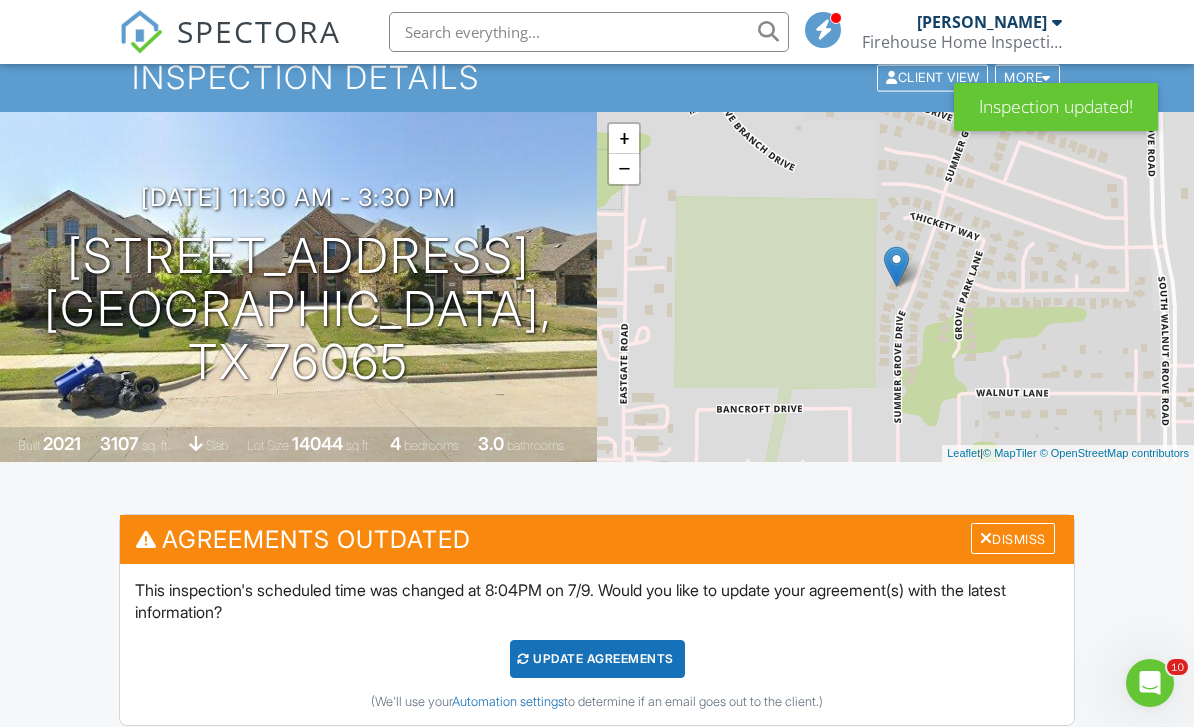 click on "Update Agreements" at bounding box center [597, 659] 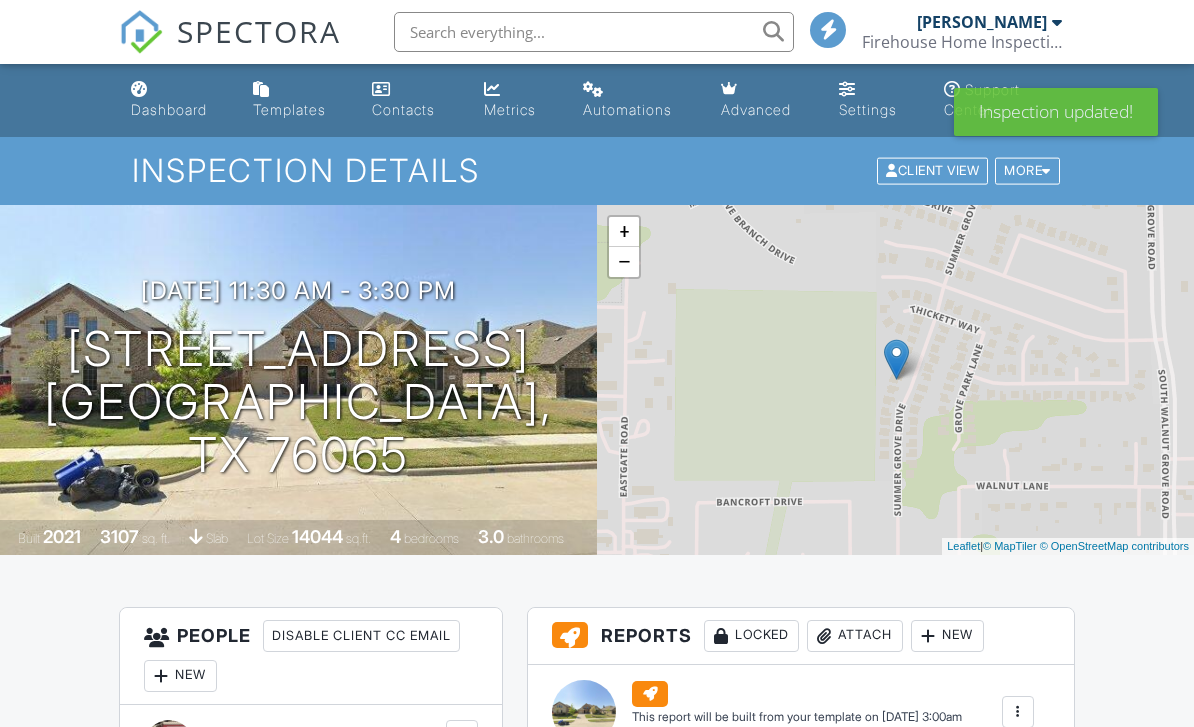 scroll, scrollTop: 0, scrollLeft: 0, axis: both 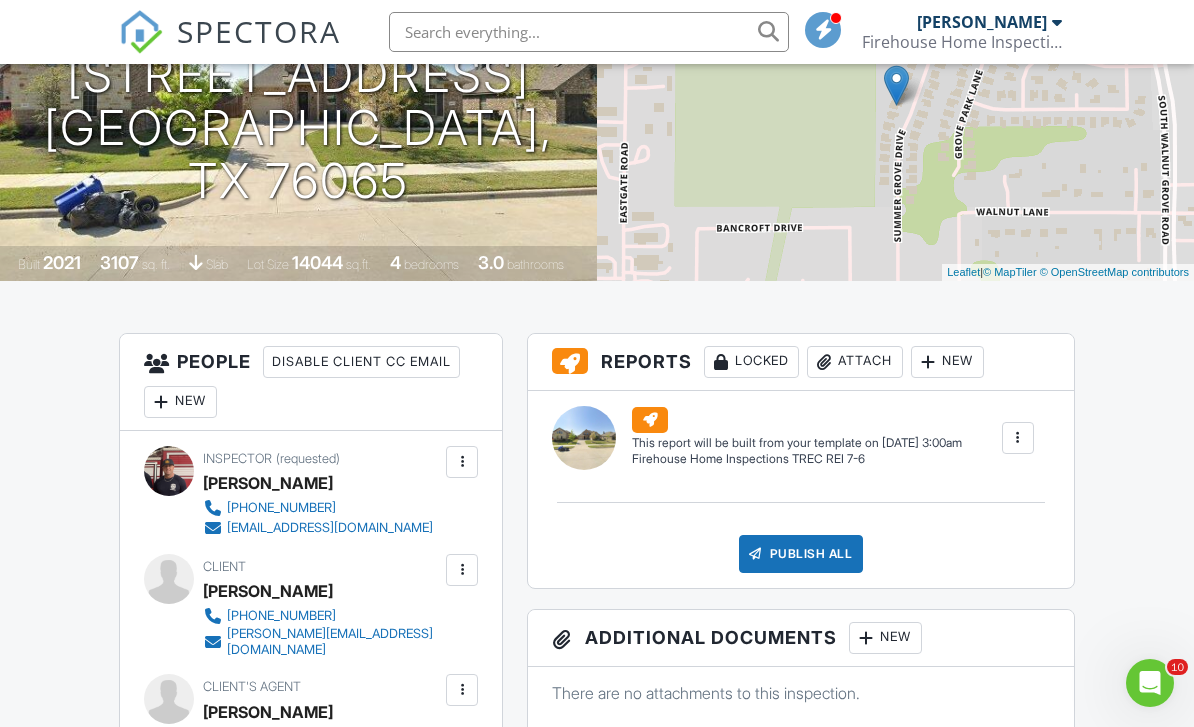 click at bounding box center [1057, 22] 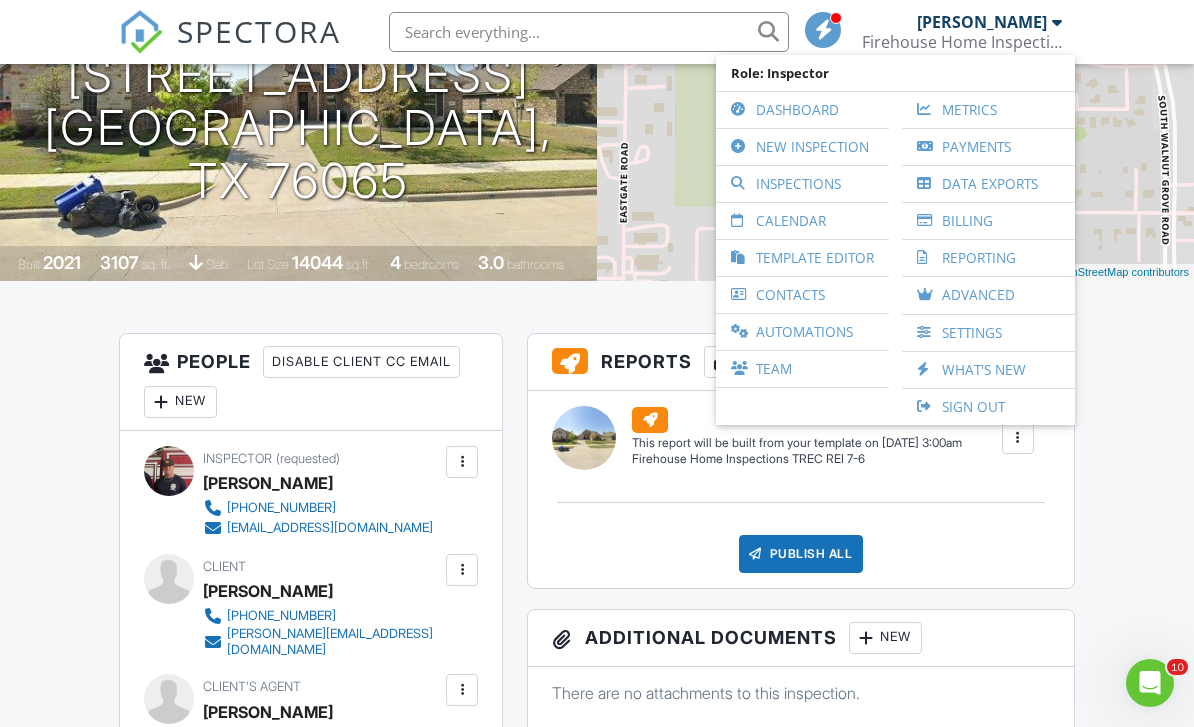 click on "New Inspection" at bounding box center (802, 147) 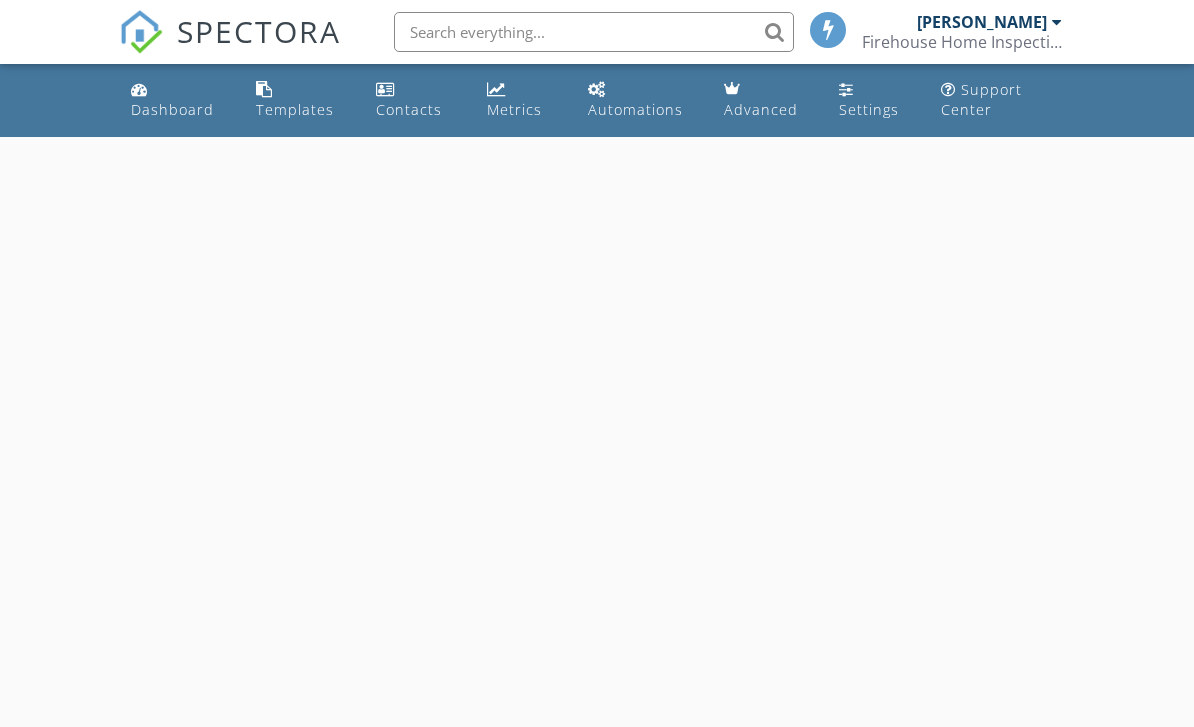 scroll, scrollTop: 0, scrollLeft: 0, axis: both 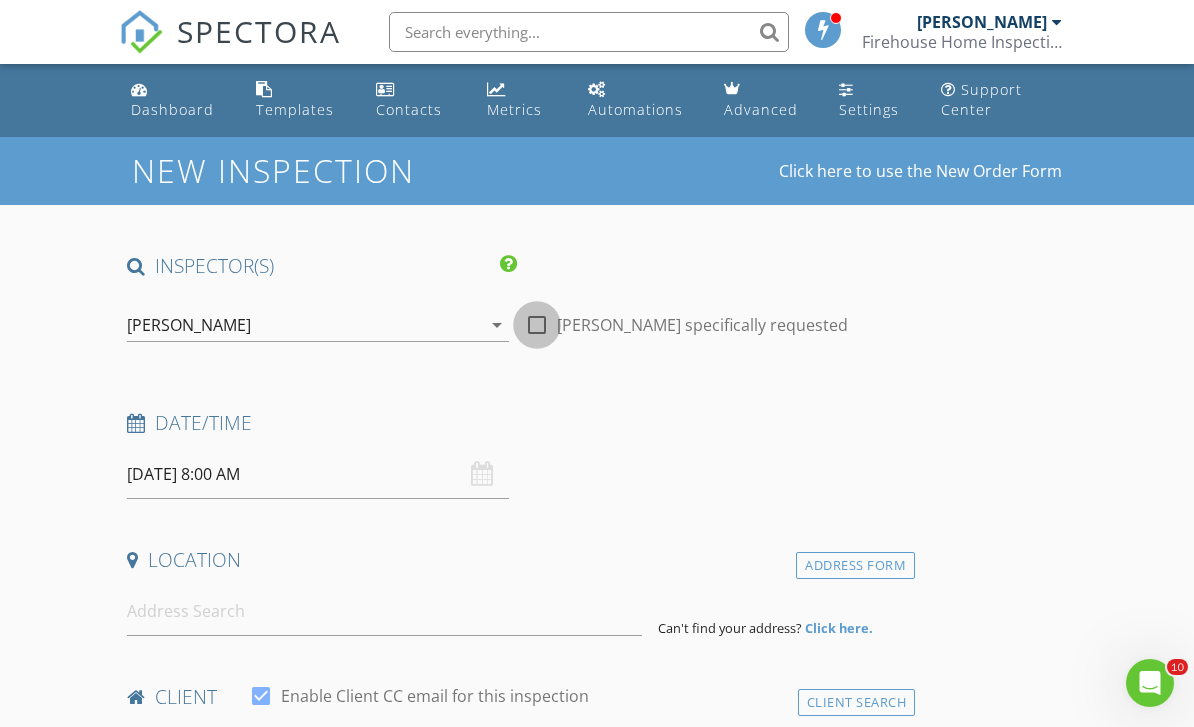click at bounding box center (537, 325) 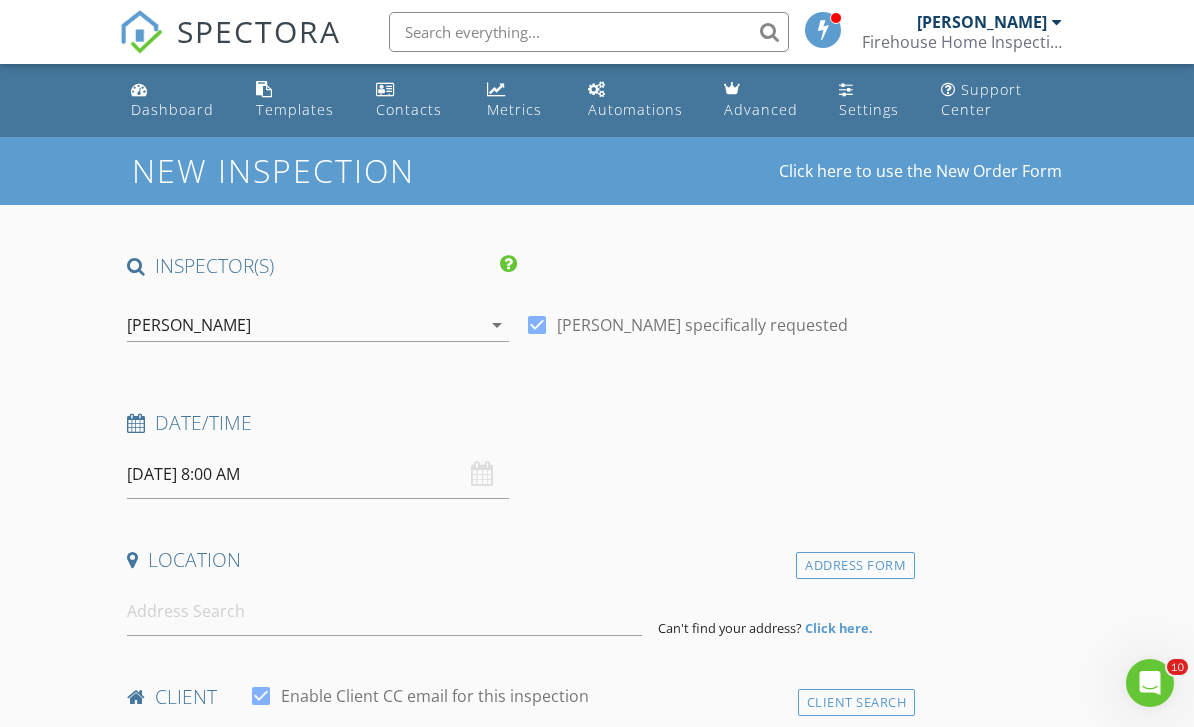 click on "[DATE] 8:00 AM" at bounding box center (318, 474) 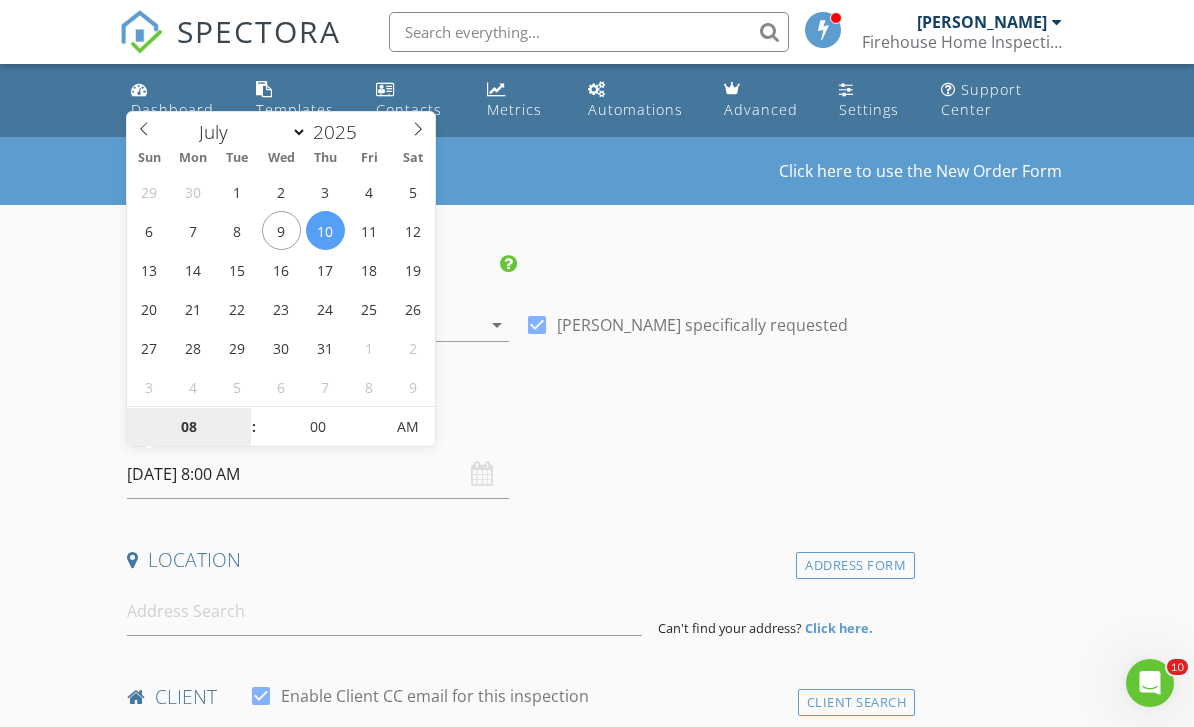 type on "[DATE] 8:00 AM" 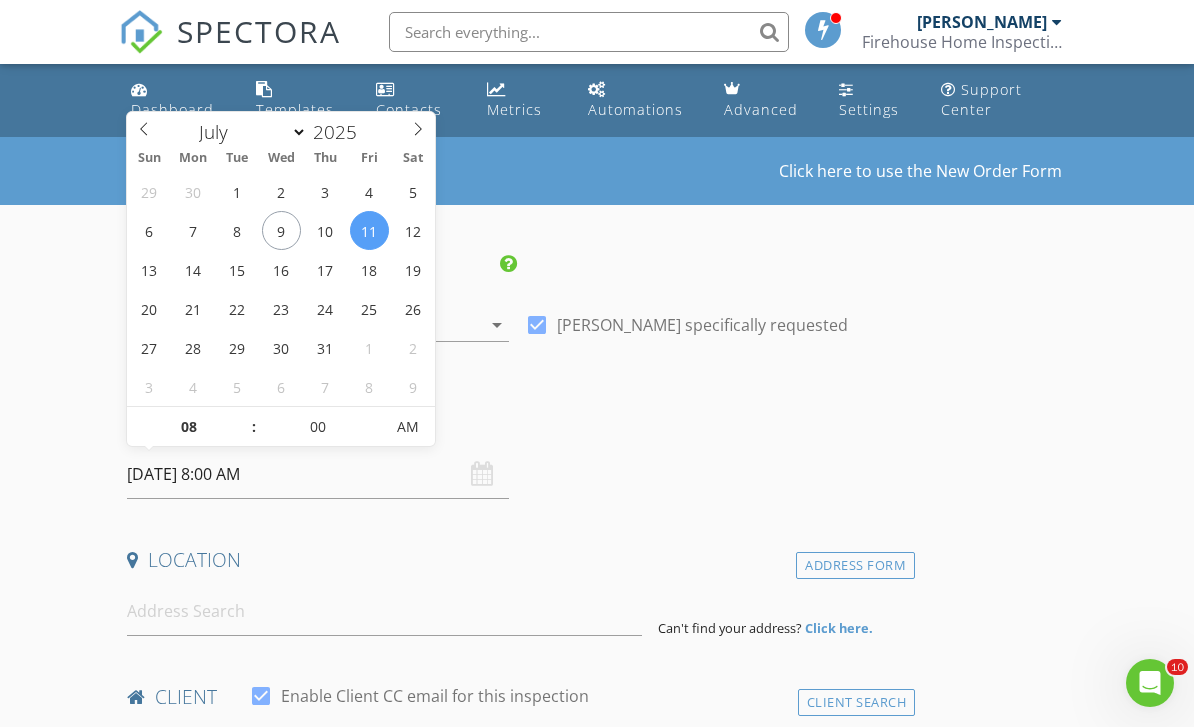 click on "[DATE] 8:00 AM" at bounding box center (318, 474) 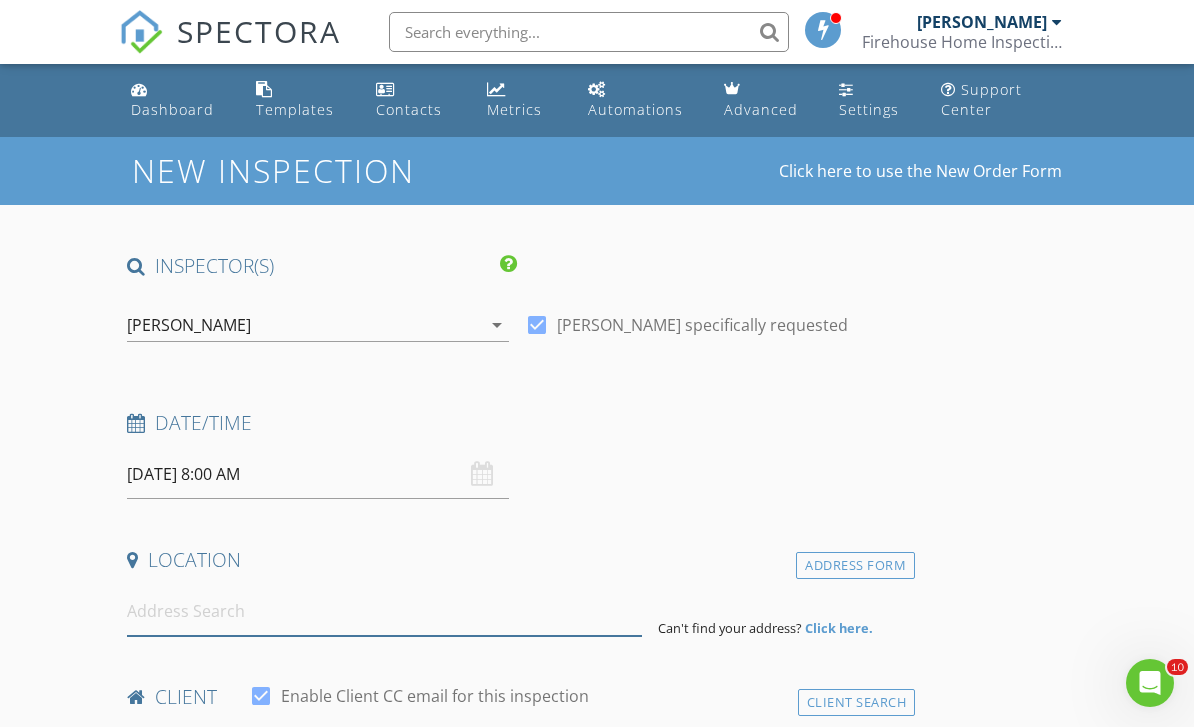 click at bounding box center [384, 611] 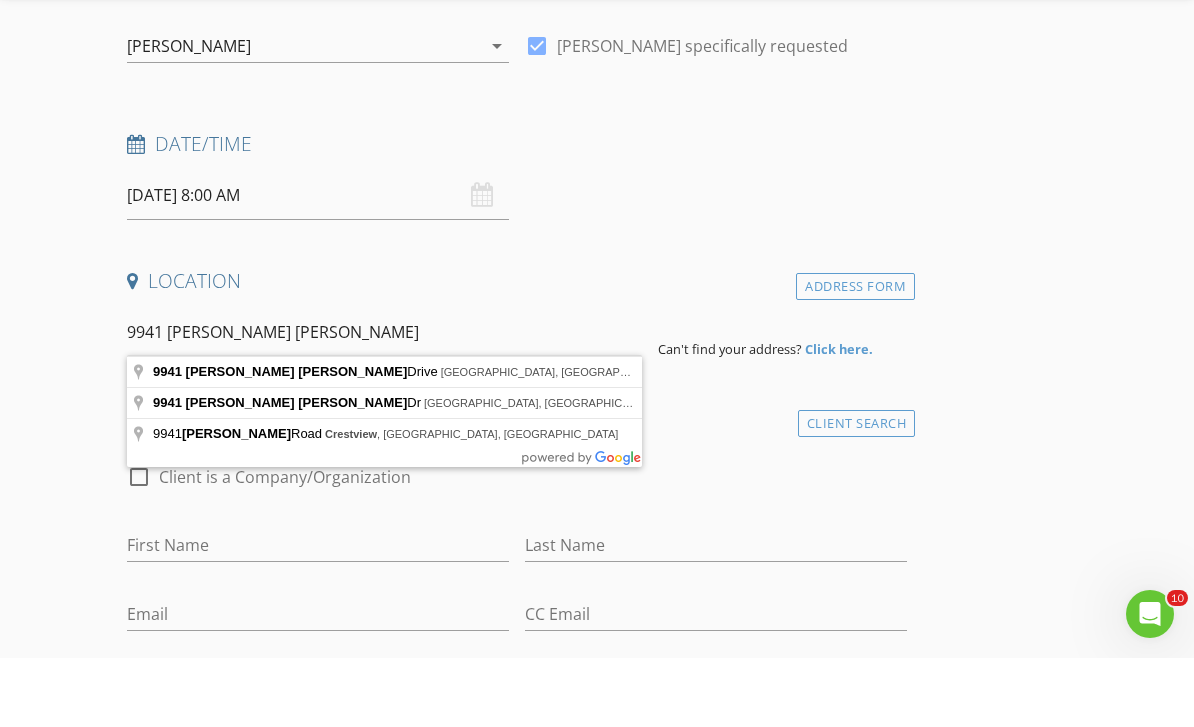 type on "[STREET_ADDRESS][PERSON_NAME][PERSON_NAME]" 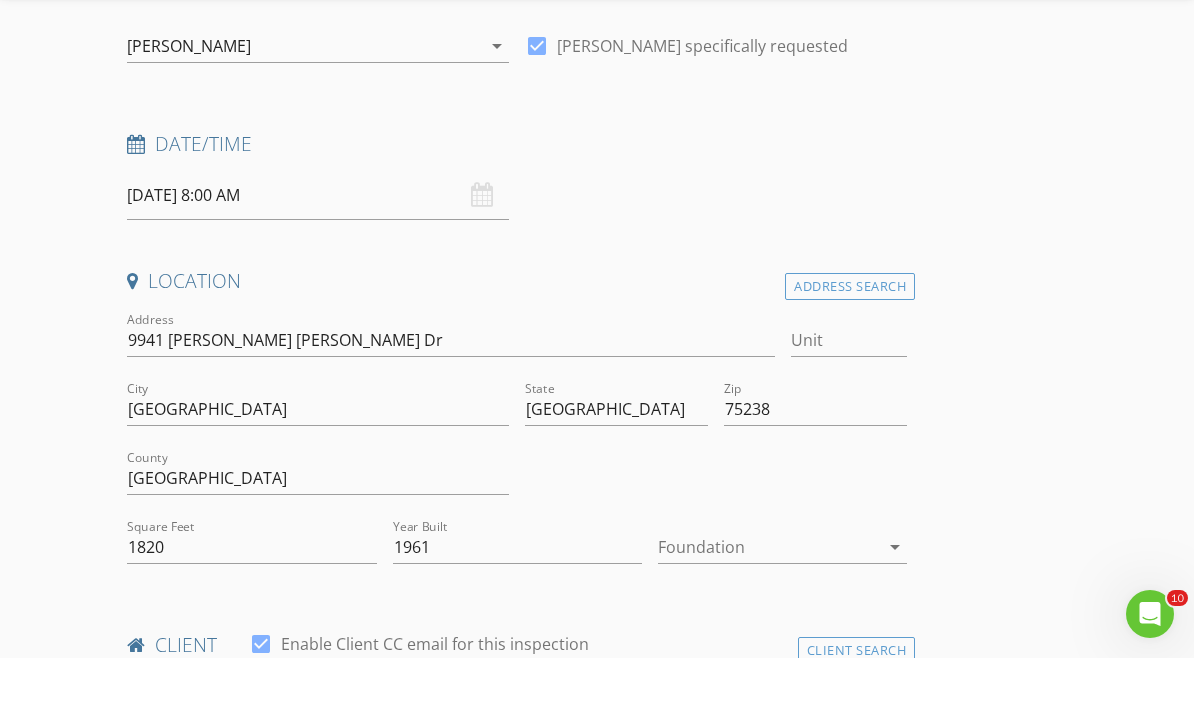scroll, scrollTop: 280, scrollLeft: 0, axis: vertical 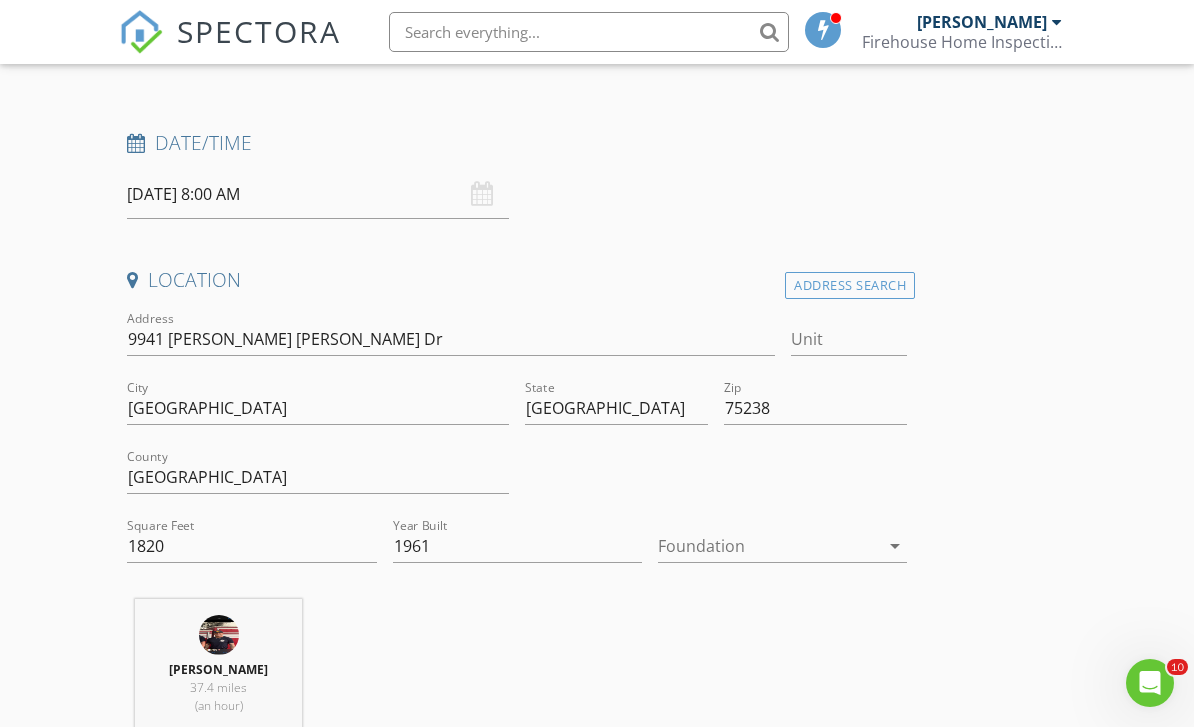 click on "arrow_drop_down" at bounding box center [895, 546] 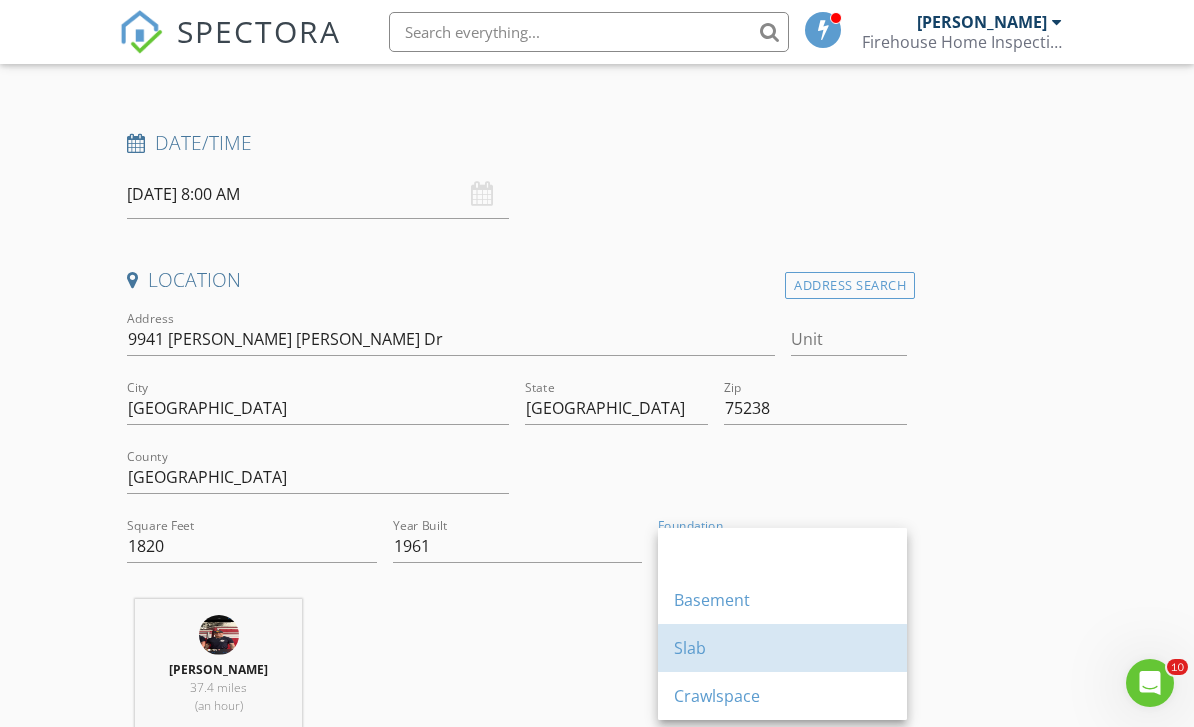 click on "Slab" at bounding box center [782, 648] 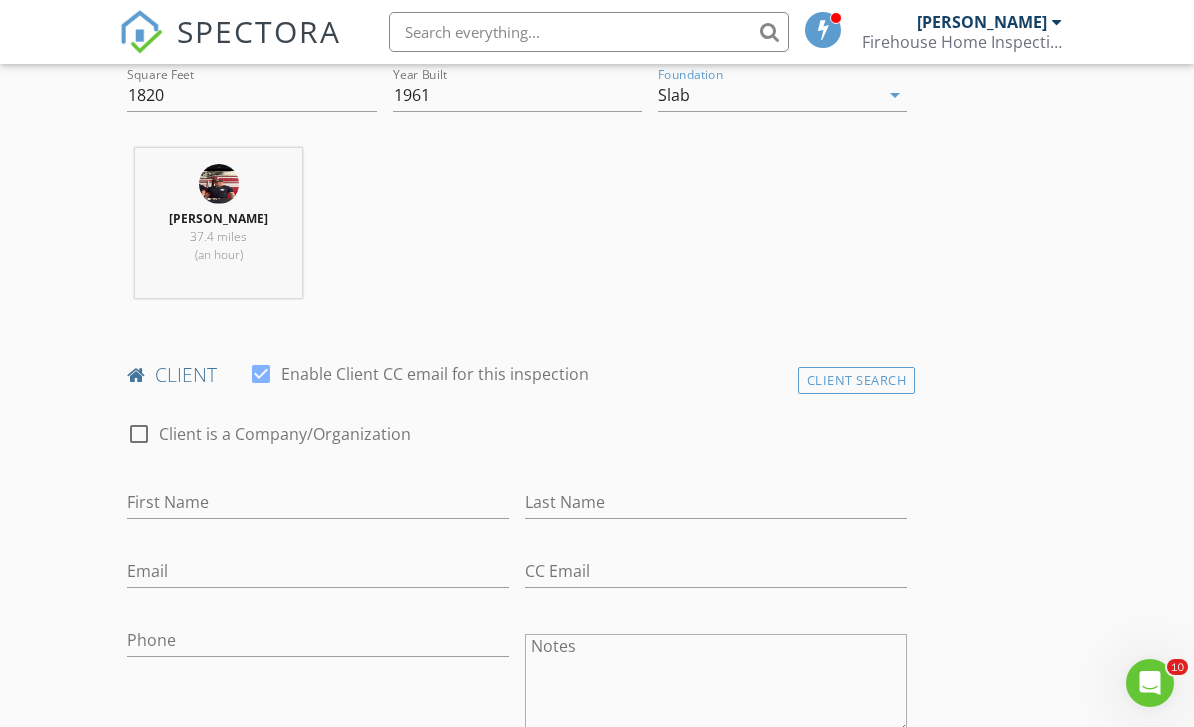 scroll, scrollTop: 733, scrollLeft: 0, axis: vertical 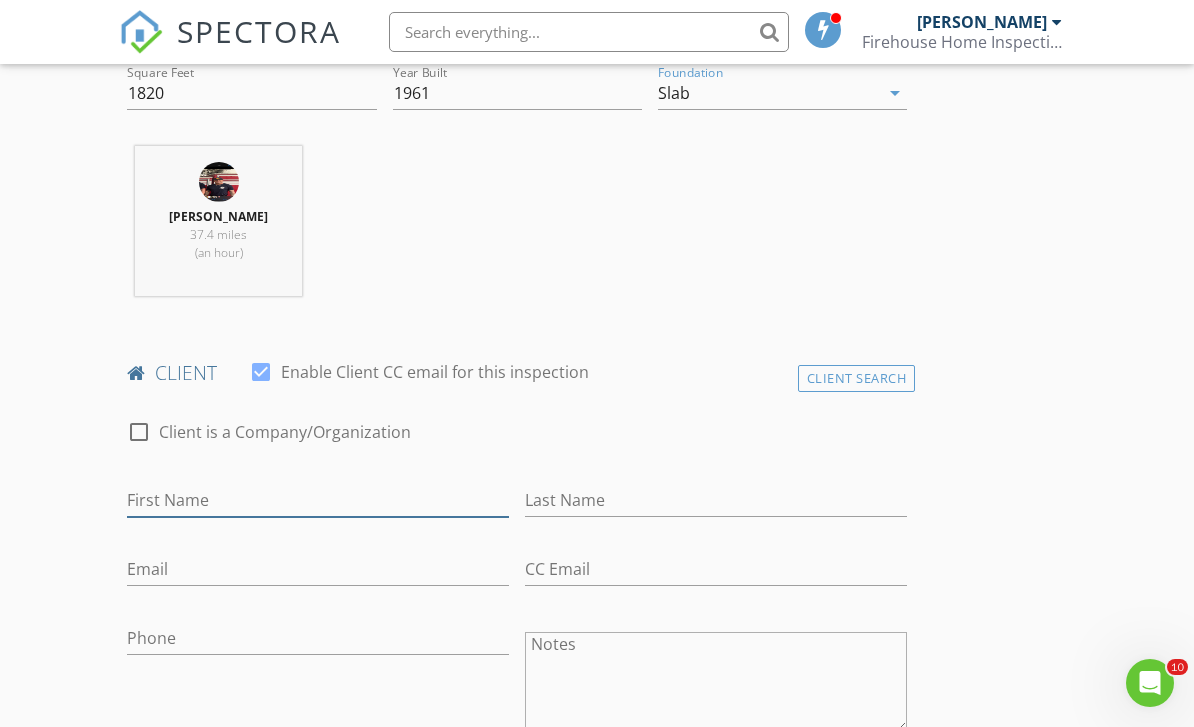 click on "First Name" at bounding box center [318, 500] 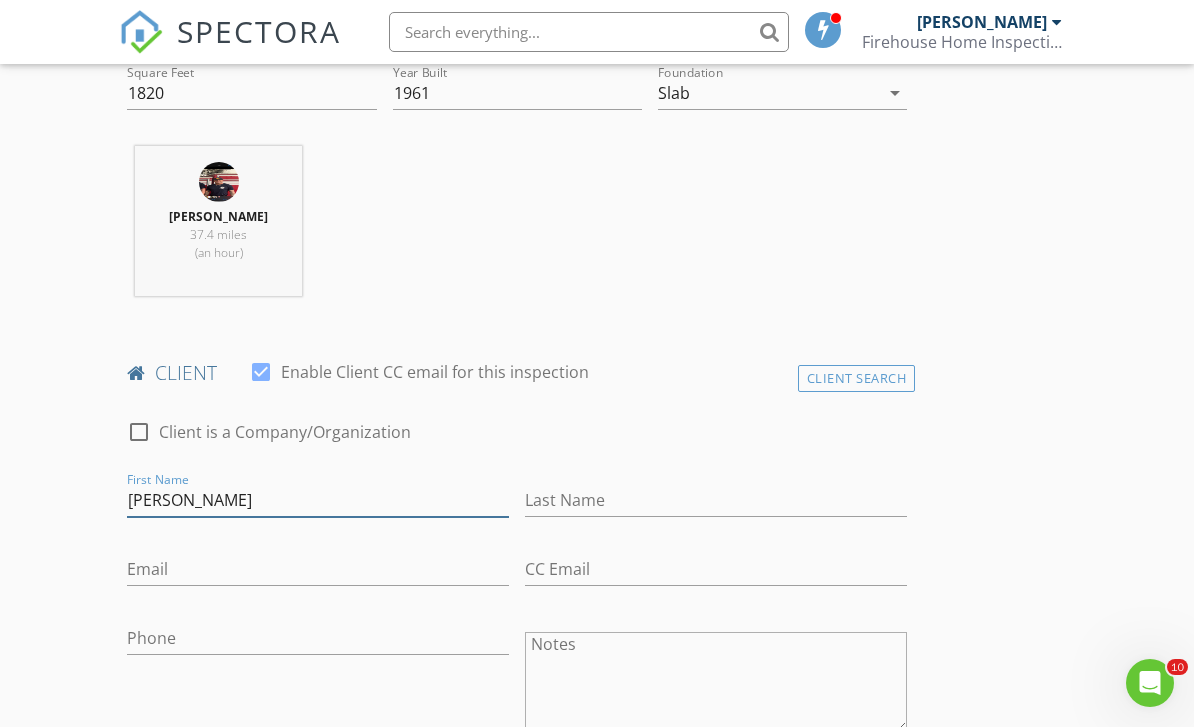 type on "[PERSON_NAME]" 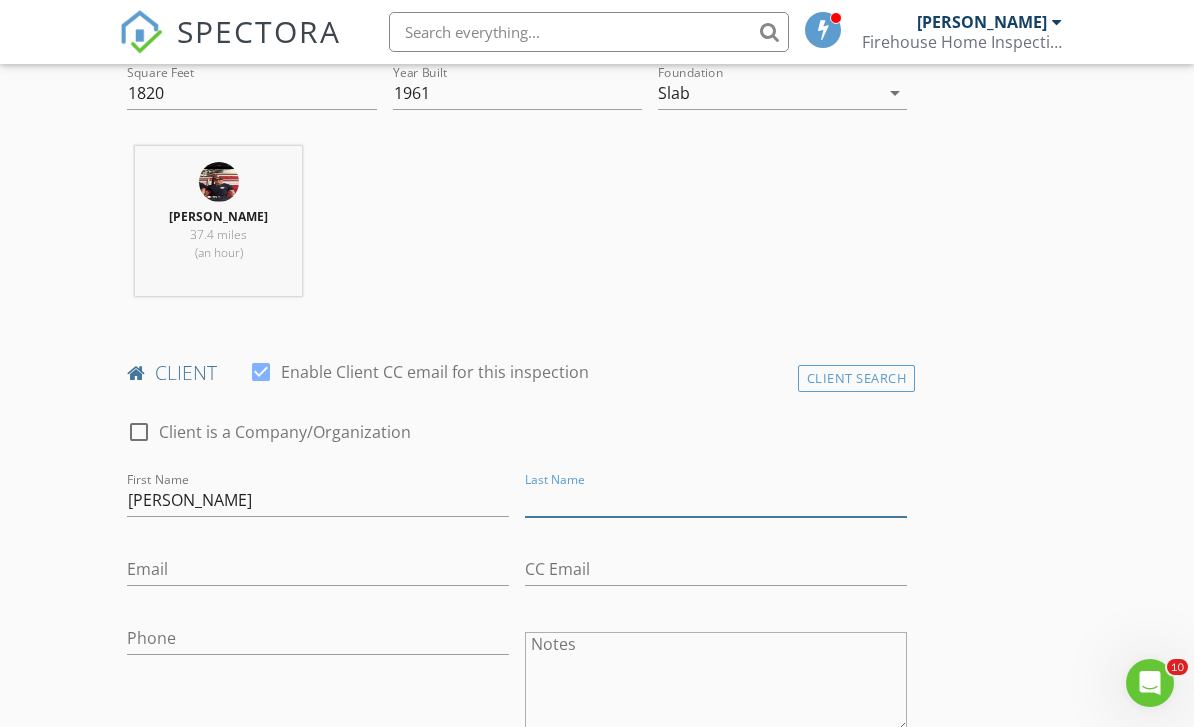 type on "c" 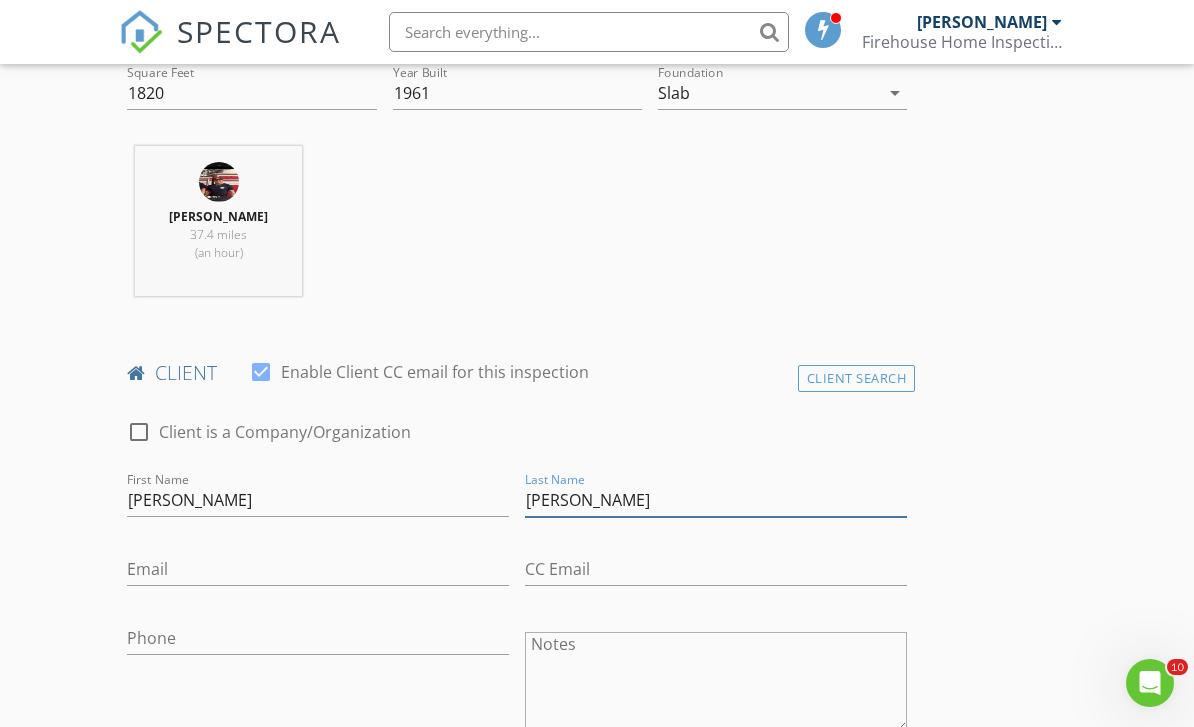 type on "[PERSON_NAME]" 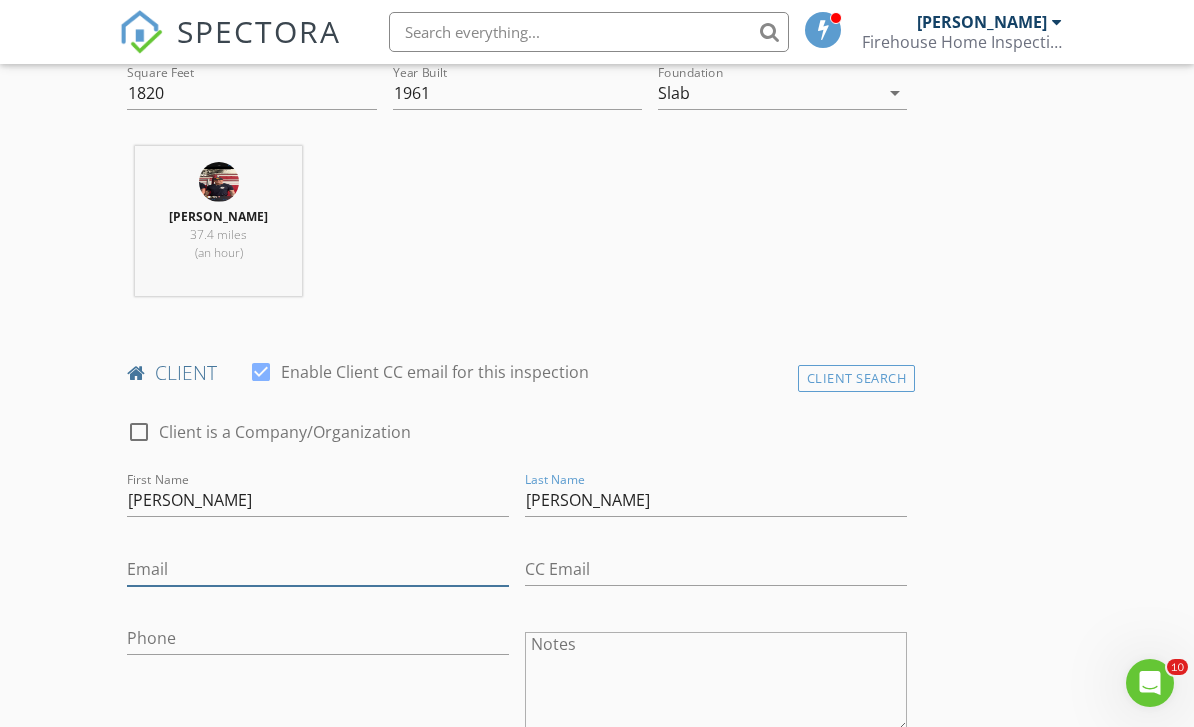 click on "Email" at bounding box center [318, 569] 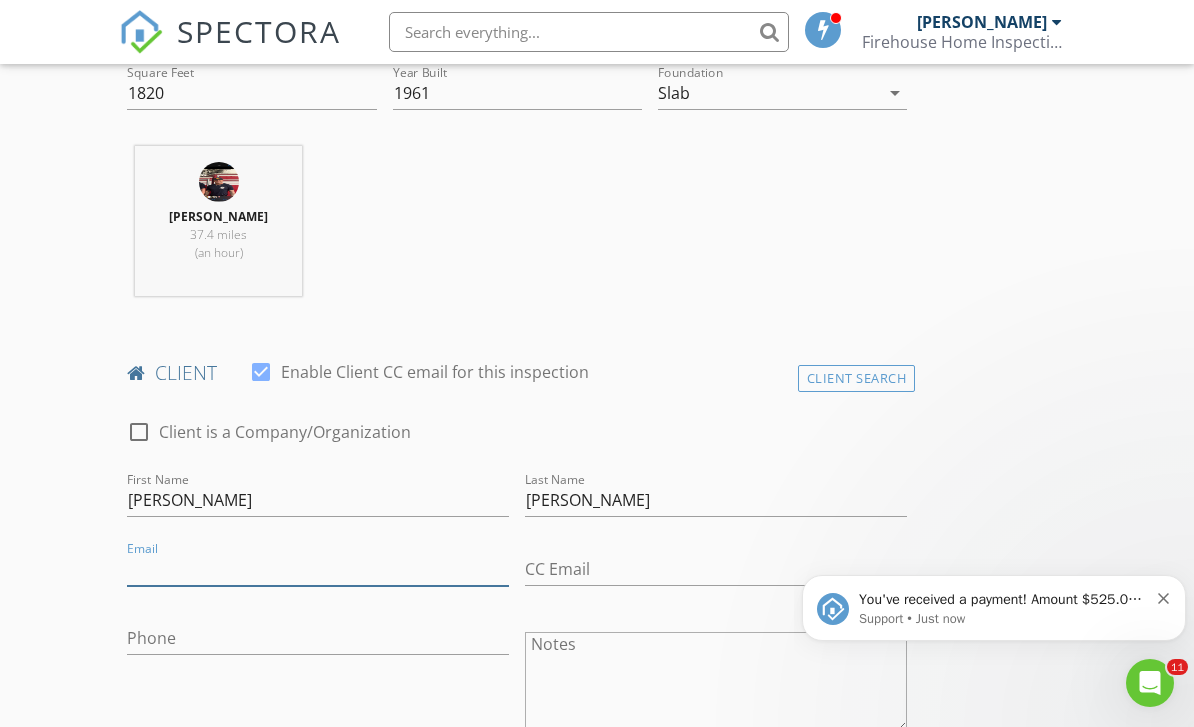 scroll, scrollTop: 0, scrollLeft: 0, axis: both 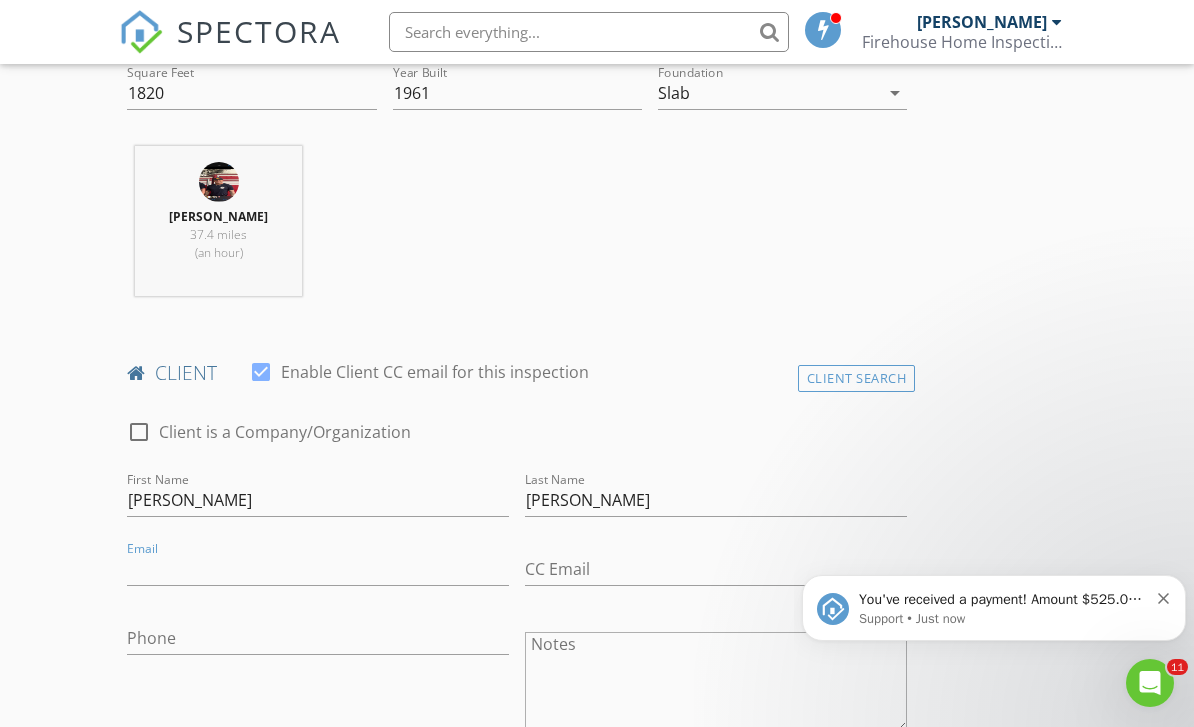 click on "You've received a payment!  Amount  $525.00  Fee  $0.00  Net  $525.00  Transaction #  pi_3Rj8wAK7snlDGpRF1NjGhAB9  Inspection  [STREET_ADDRESS] Payouts to your bank or debit card occur on a daily basis. Each payment usually takes two business days to process. You can view your pending payout amount here. If you have any questions reach out on our chat bubble at [DOMAIN_NAME]." at bounding box center [1003, 600] 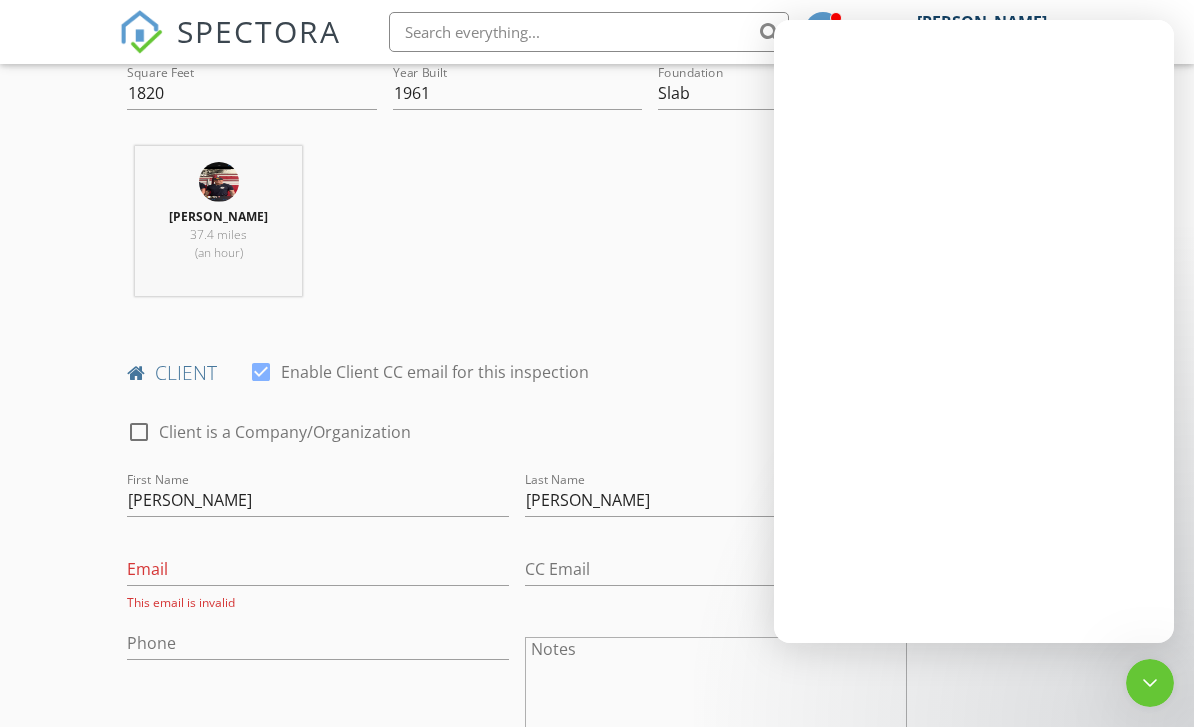 scroll, scrollTop: 0, scrollLeft: 0, axis: both 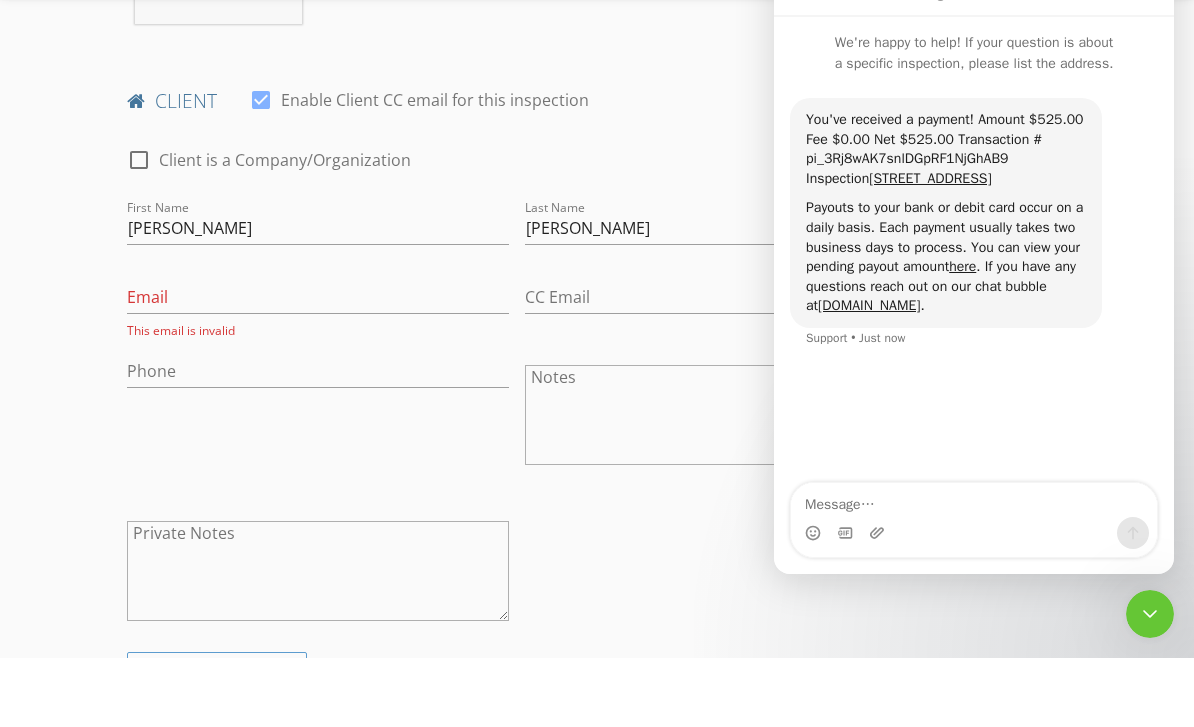click on "check_box_outline_blank Client is a Company/Organization     First Name [PERSON_NAME]   Last Name [PERSON_NAME]   Email This email is invalid   CC Email   Phone           Notes   Private Notes" at bounding box center [517, 458] 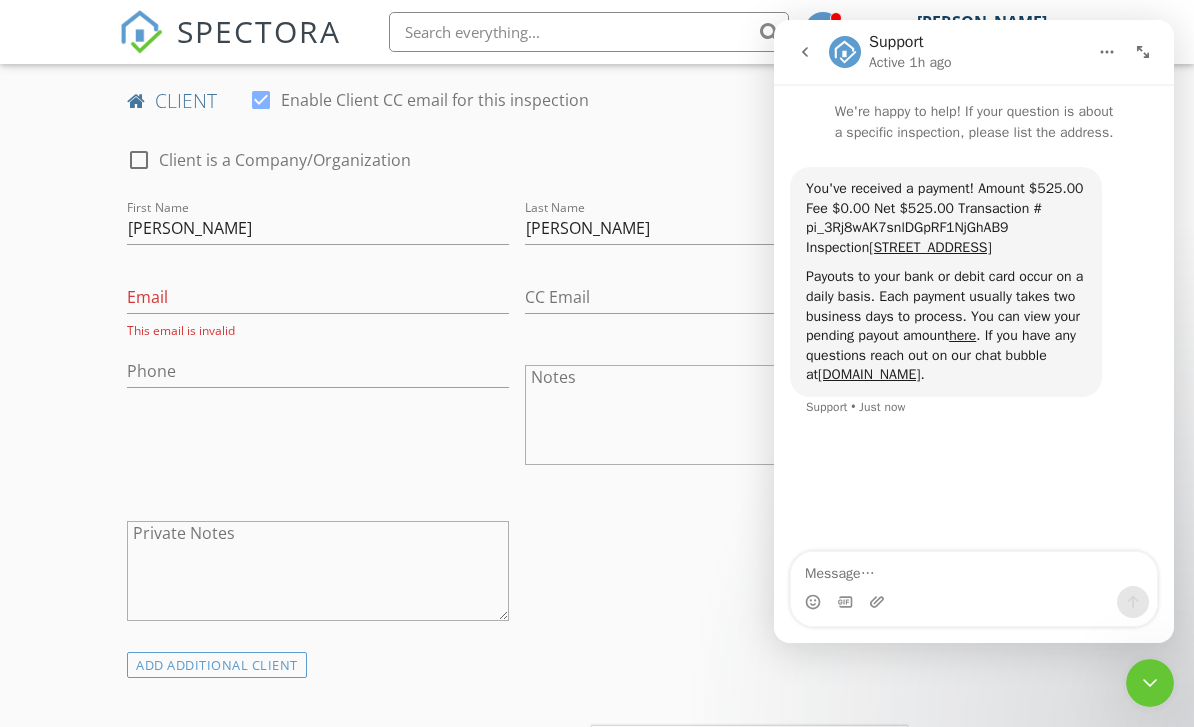 click at bounding box center (805, 52) 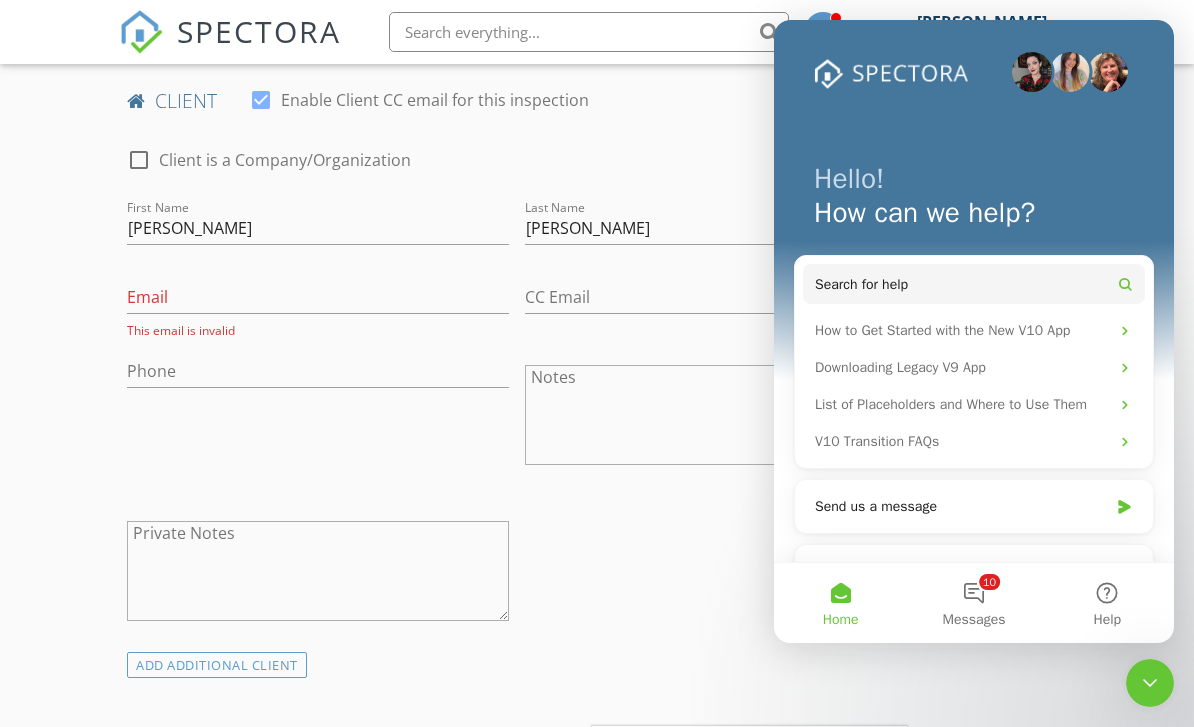 click 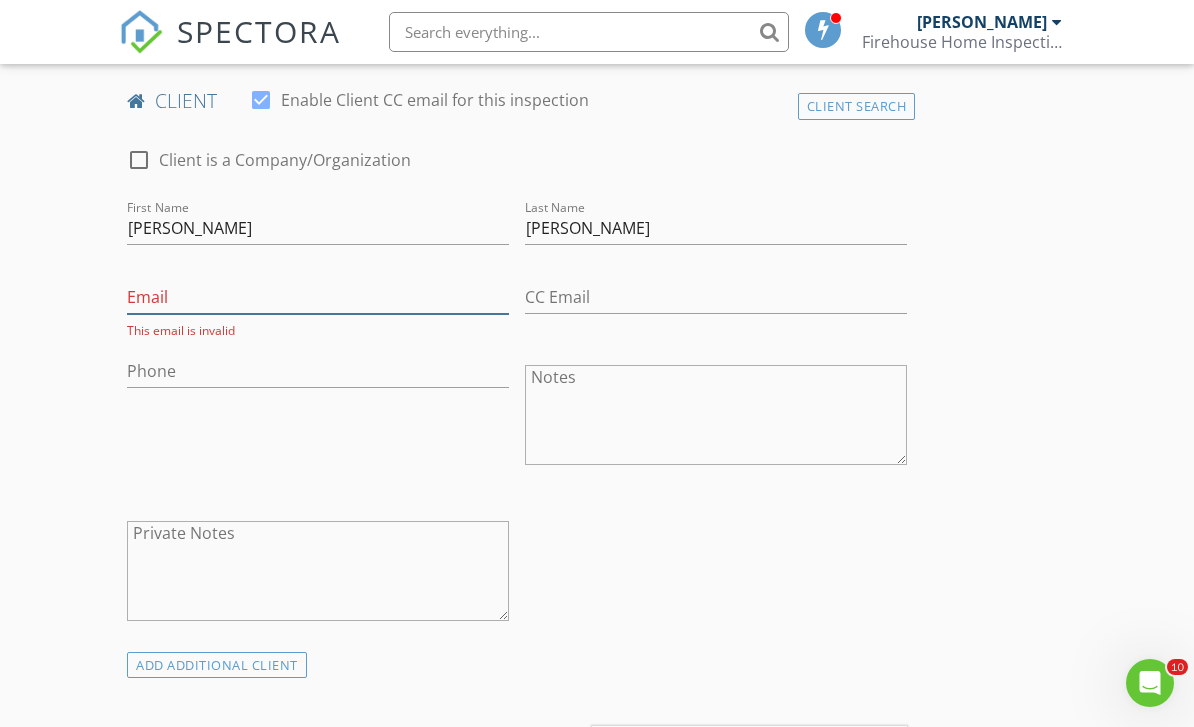 click on "Email" at bounding box center [318, 297] 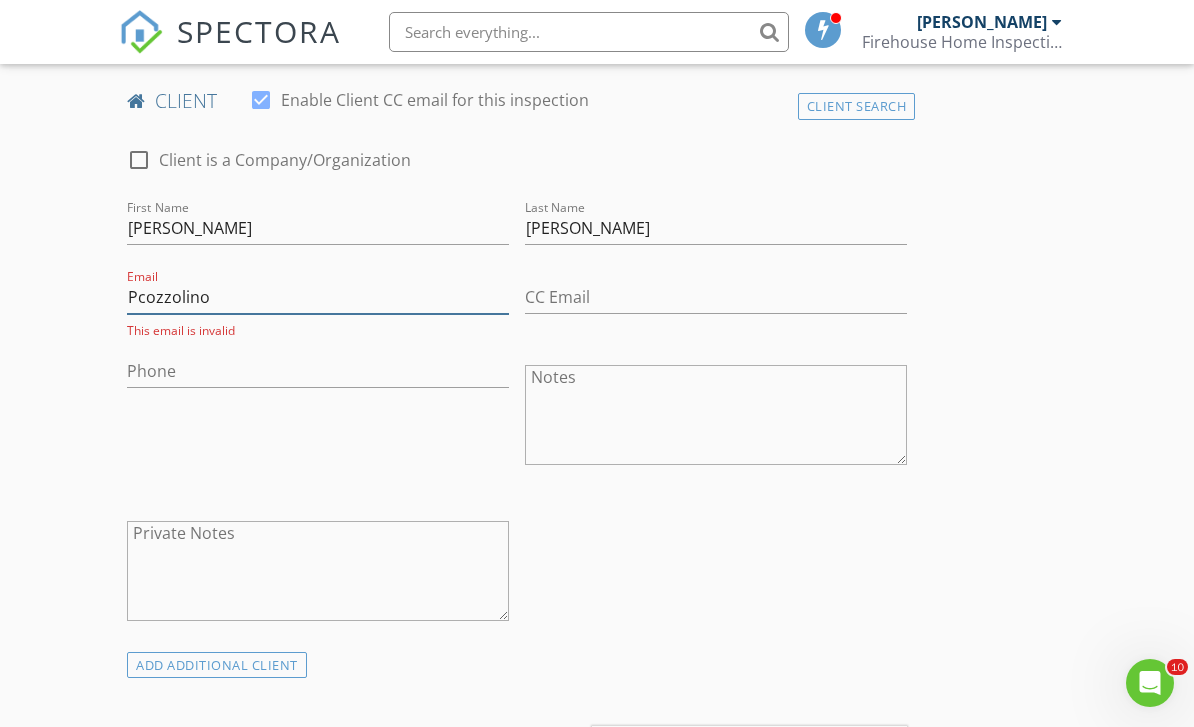scroll, scrollTop: 0, scrollLeft: 0, axis: both 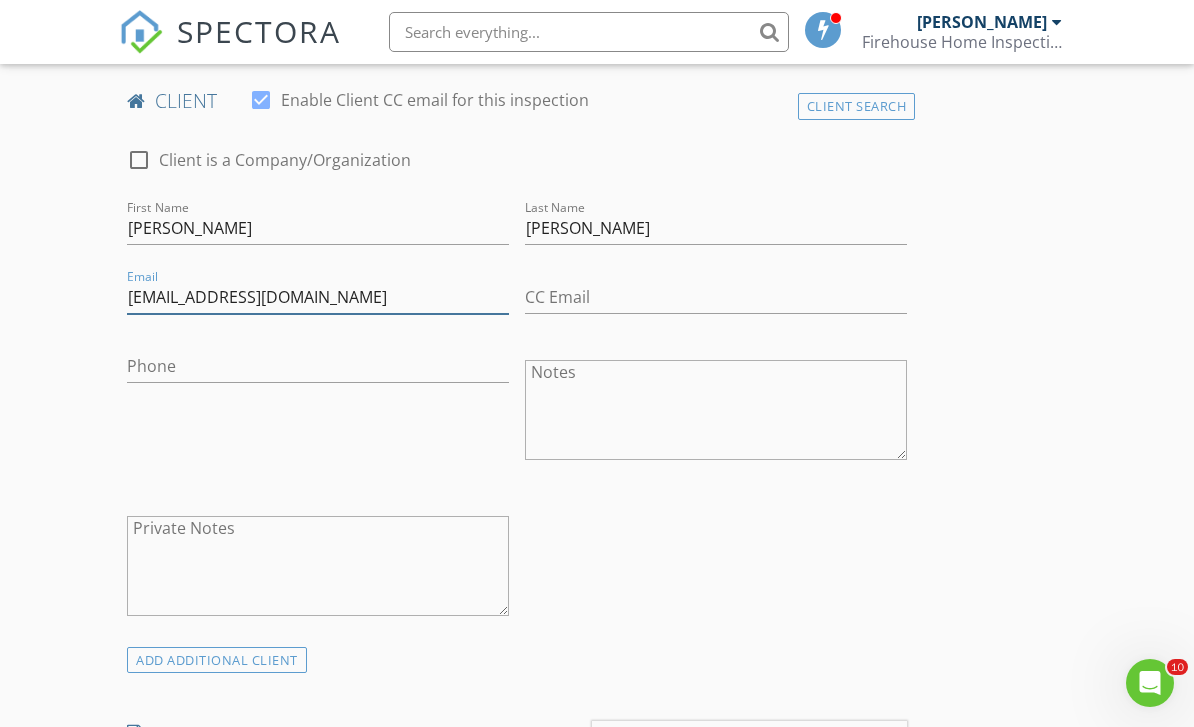 type on "Pcozzolino@gds.design" 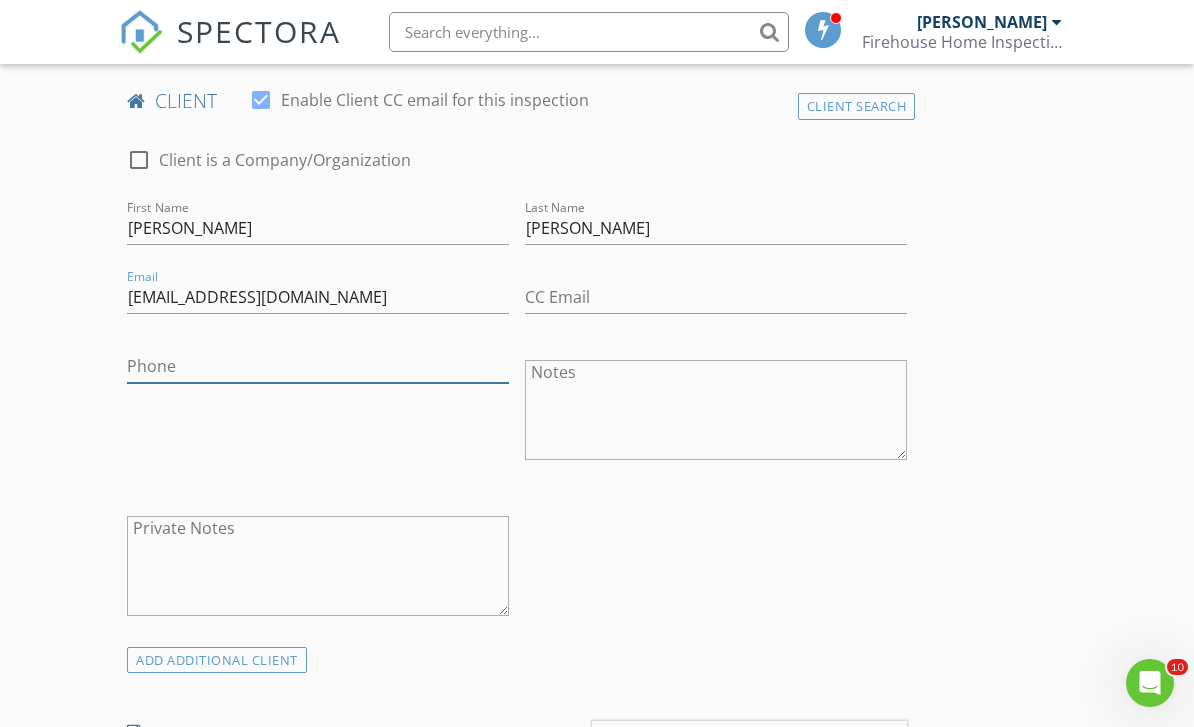 click on "Phone" at bounding box center (318, 366) 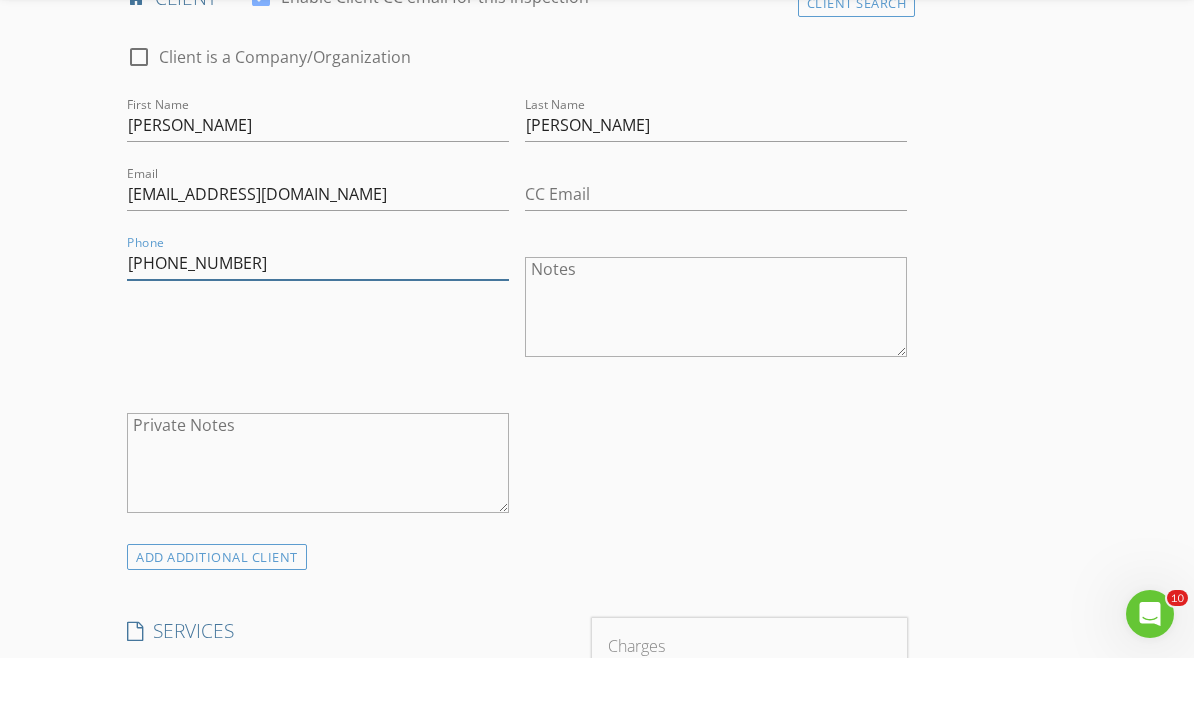 scroll, scrollTop: 1049, scrollLeft: 0, axis: vertical 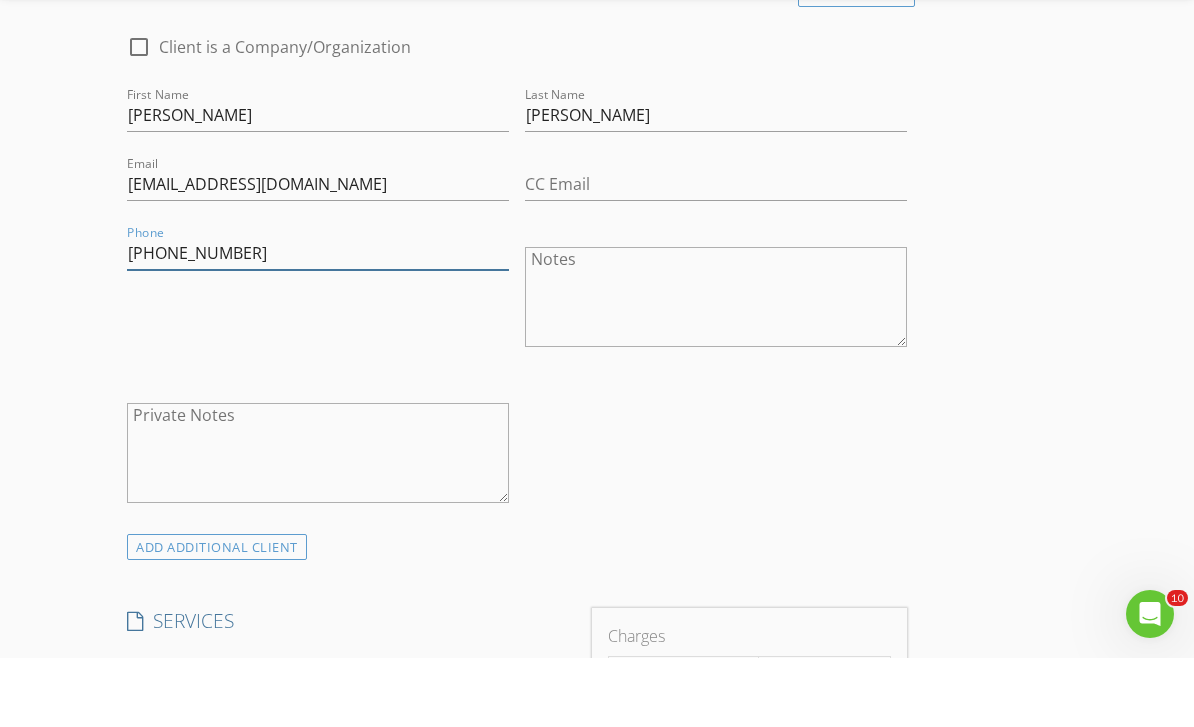 type on "[PHONE_NUMBER]" 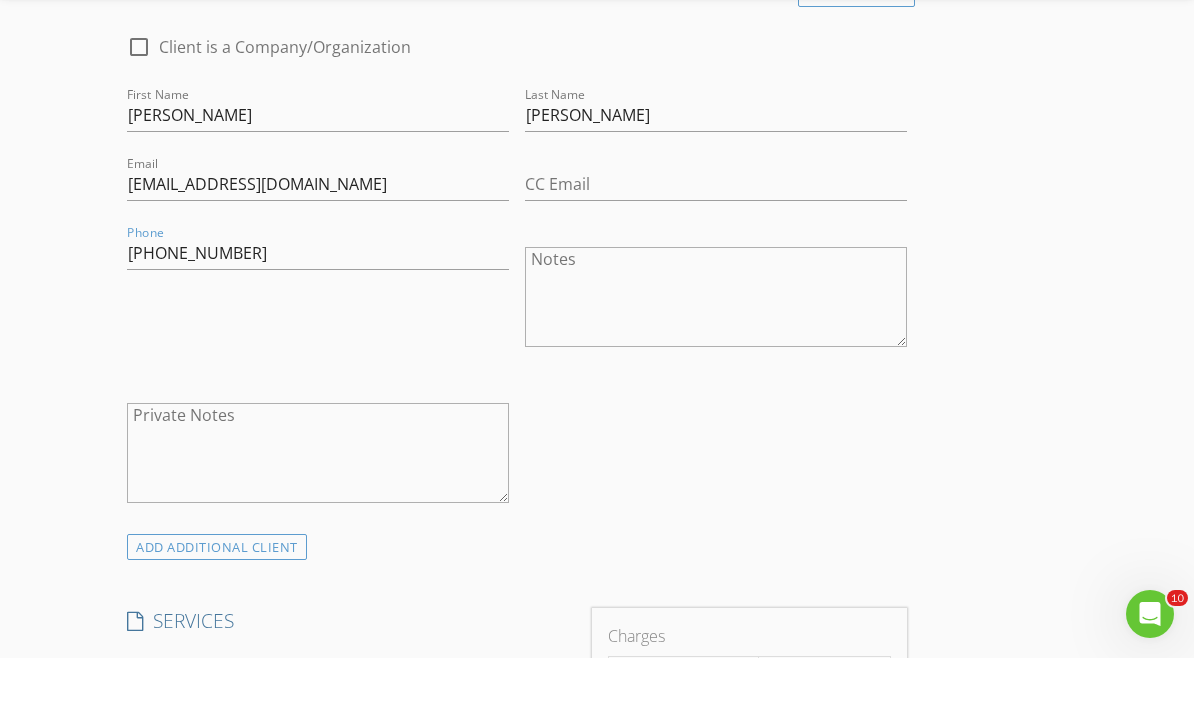 click on "ADD ADDITIONAL client" at bounding box center (217, 616) 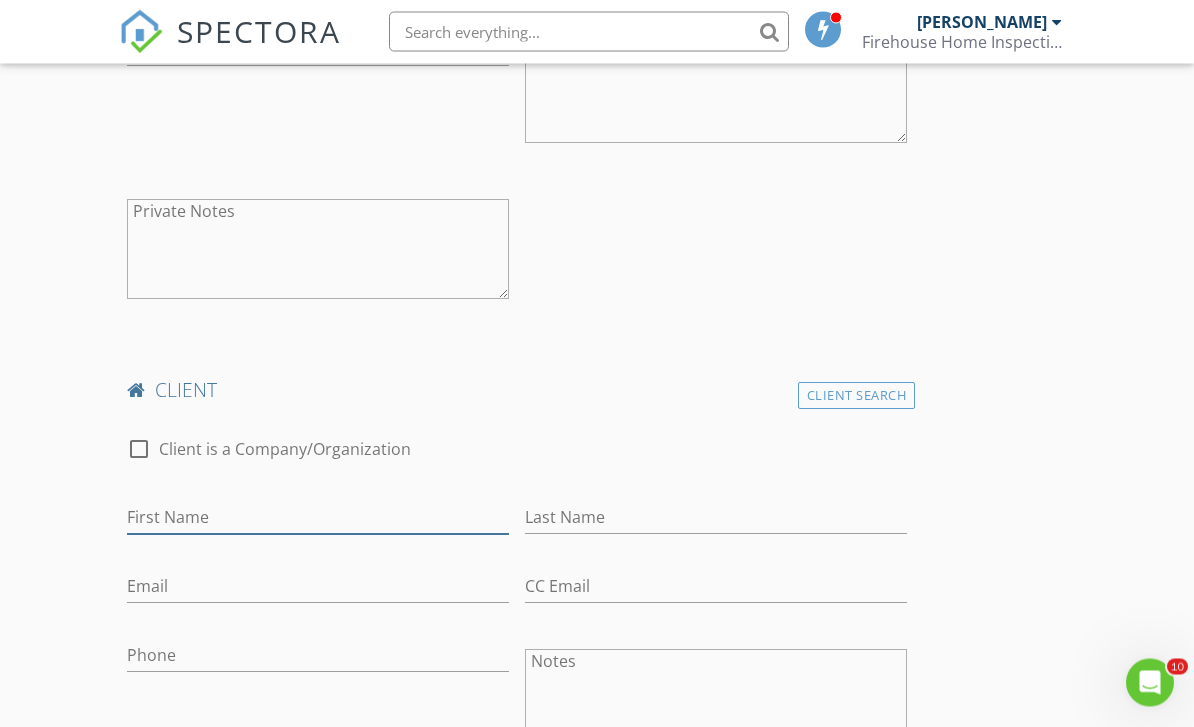 click on "First Name" at bounding box center (318, 518) 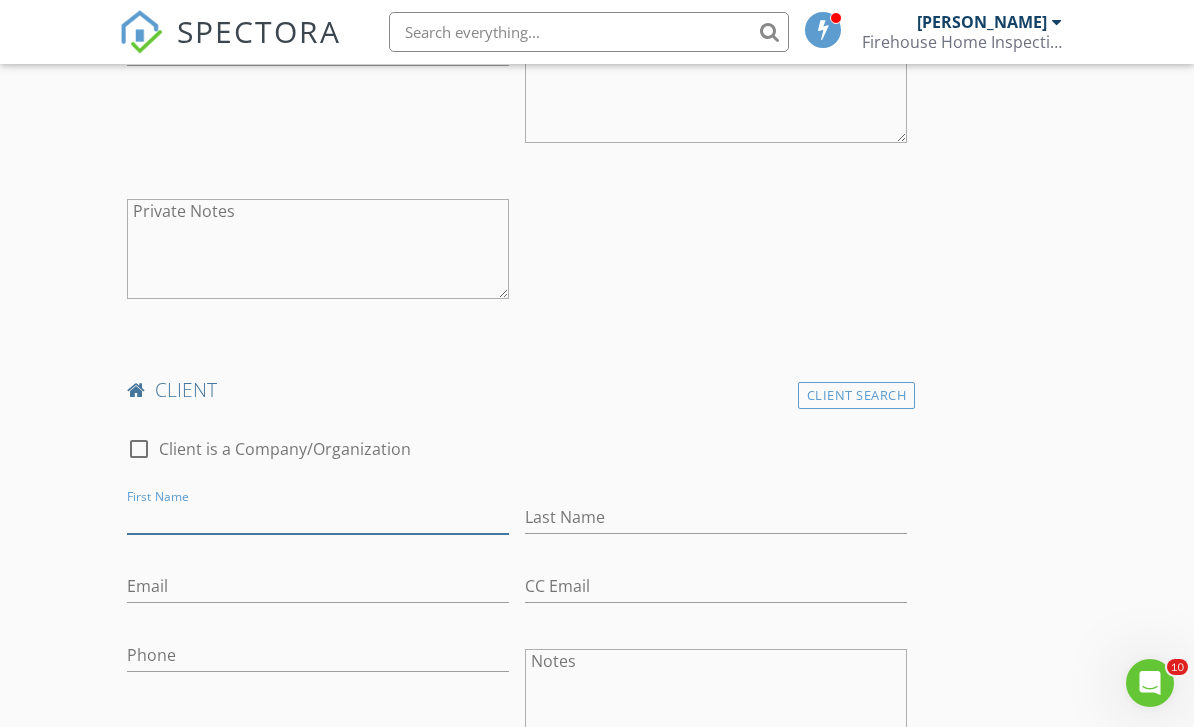 scroll, scrollTop: 1321, scrollLeft: 0, axis: vertical 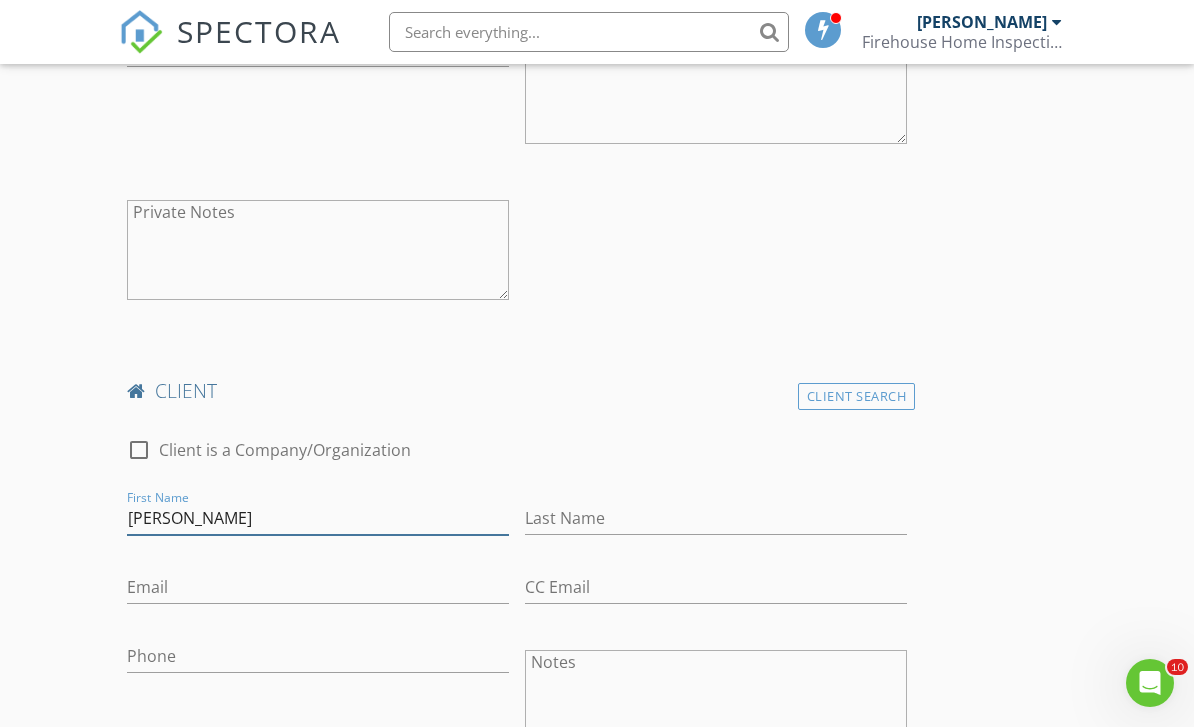 type on "[PERSON_NAME]" 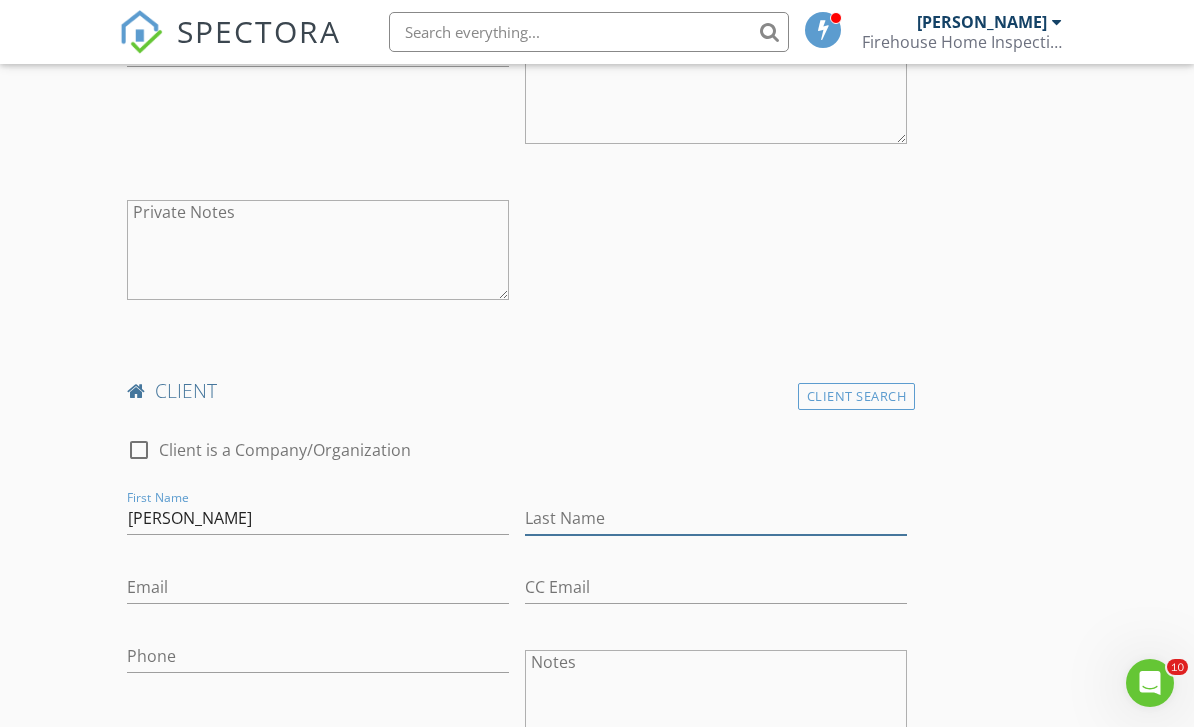 click on "Last Name" at bounding box center (716, 518) 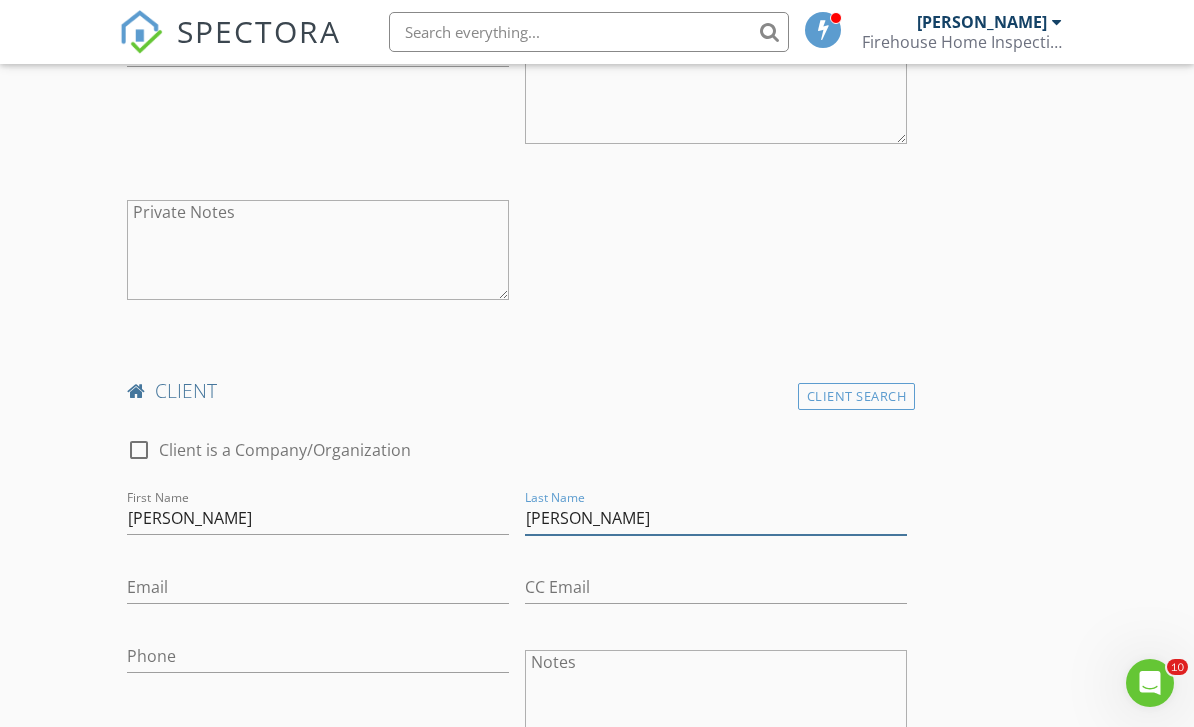 type on "[PERSON_NAME]" 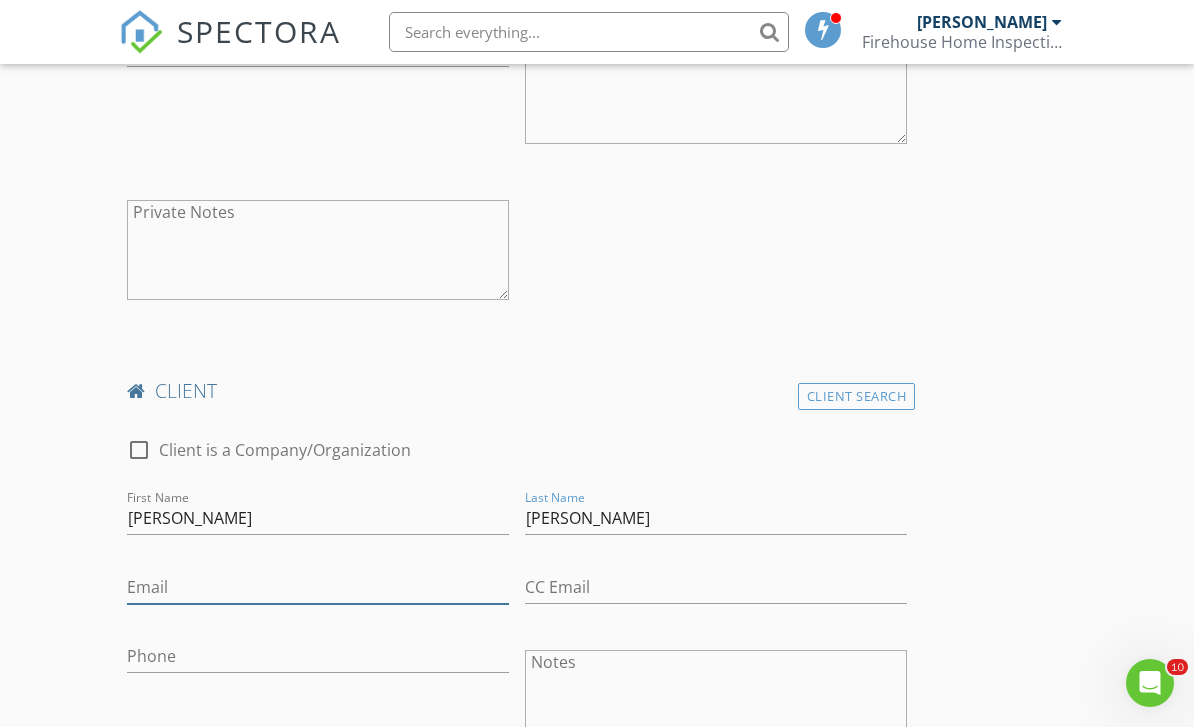click on "Email" at bounding box center (318, 587) 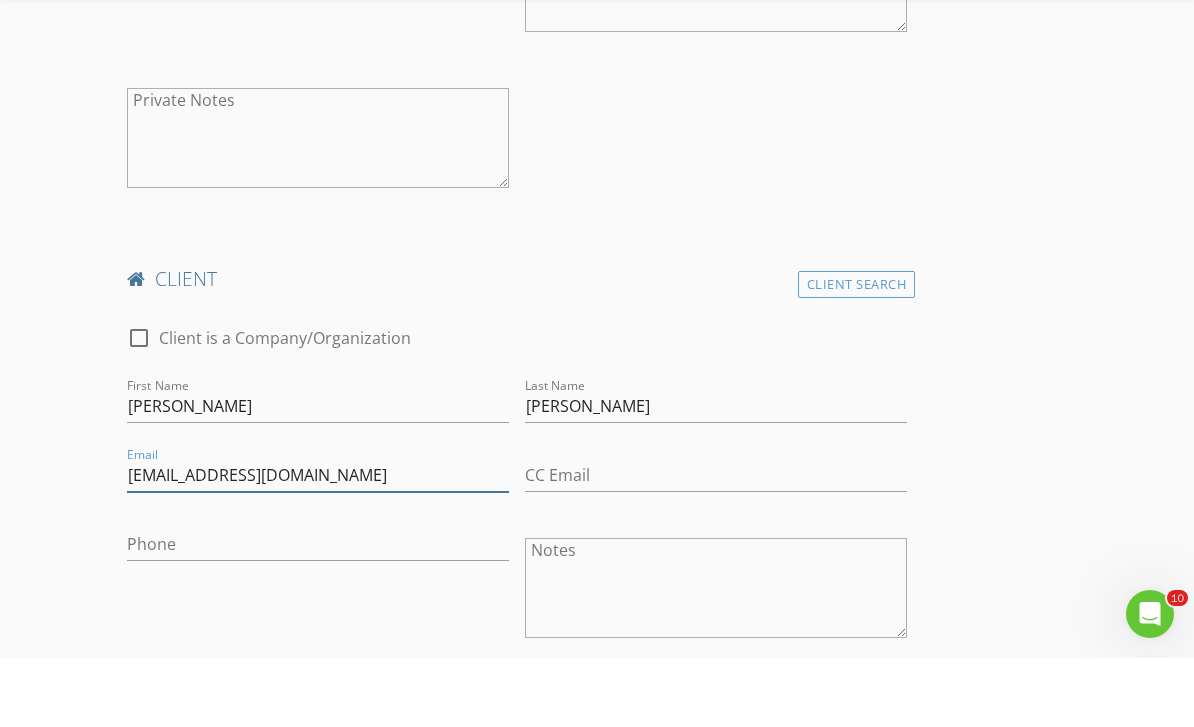 scroll, scrollTop: 1365, scrollLeft: 0, axis: vertical 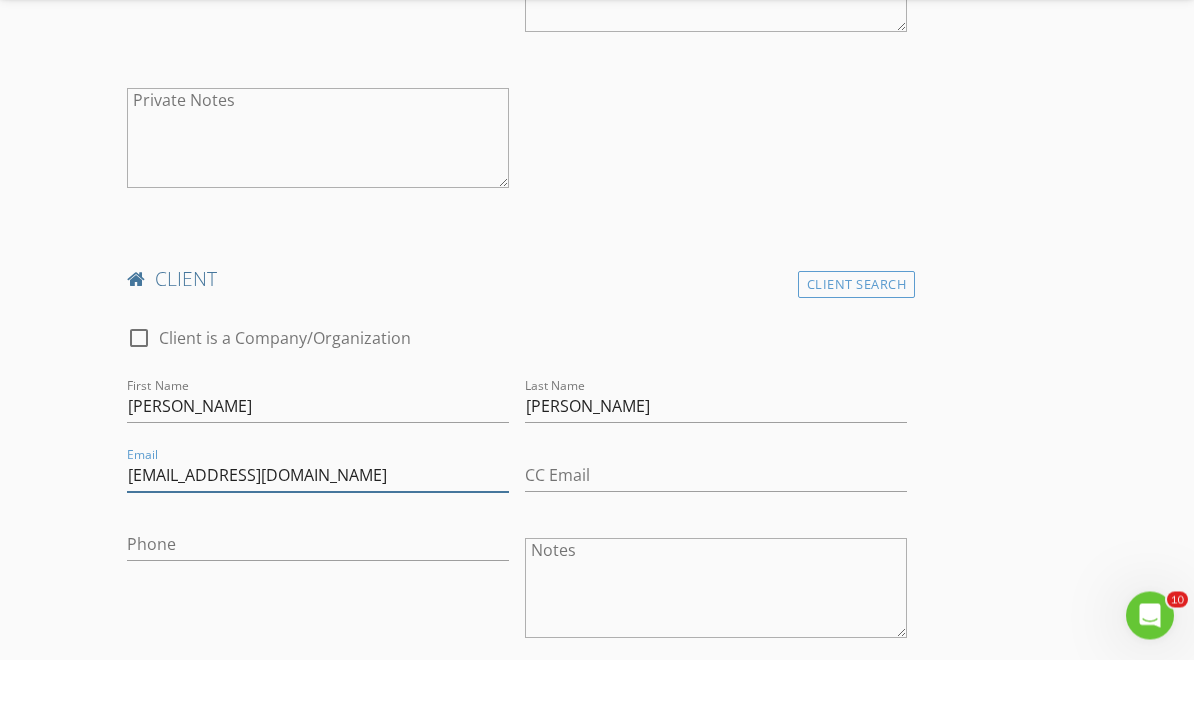 type on "[EMAIL_ADDRESS][DOMAIN_NAME]" 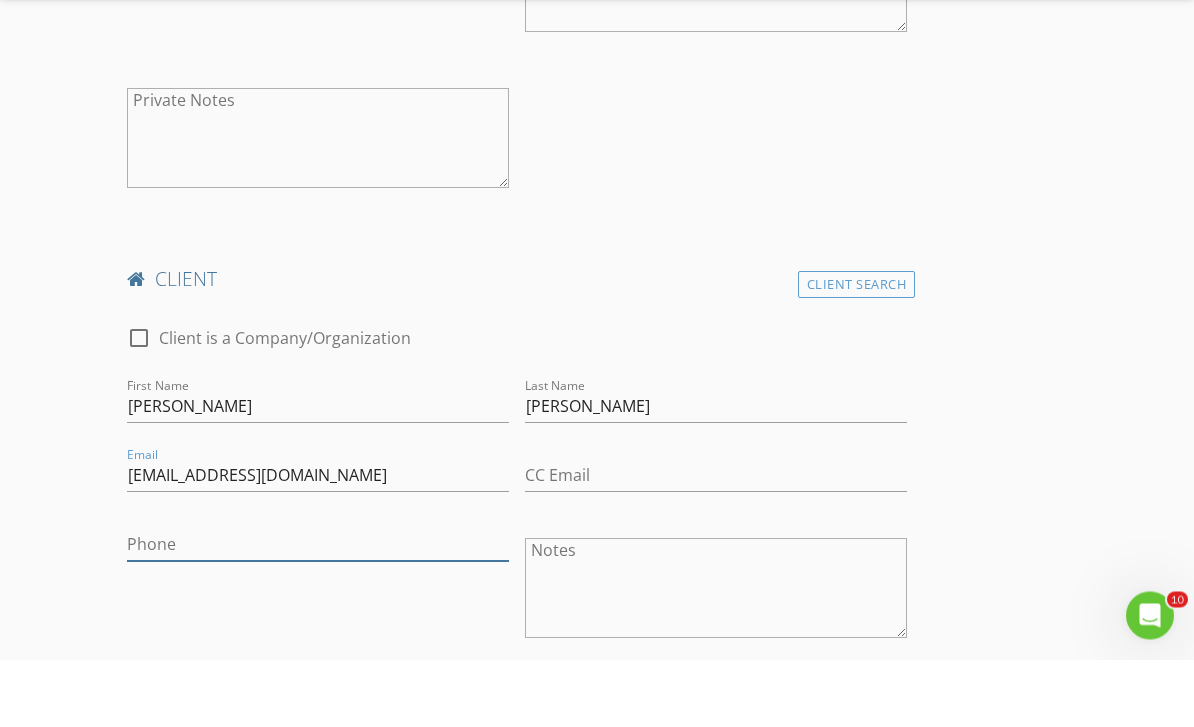 click on "Phone" at bounding box center [318, 612] 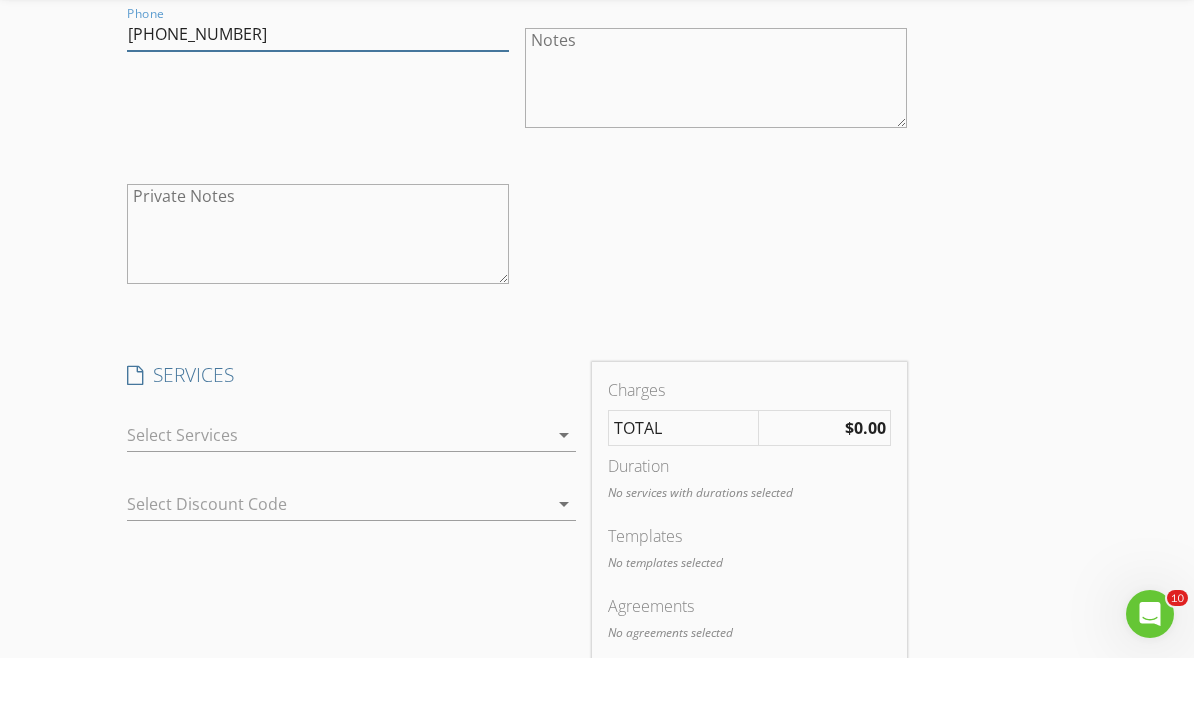 scroll, scrollTop: 1875, scrollLeft: 0, axis: vertical 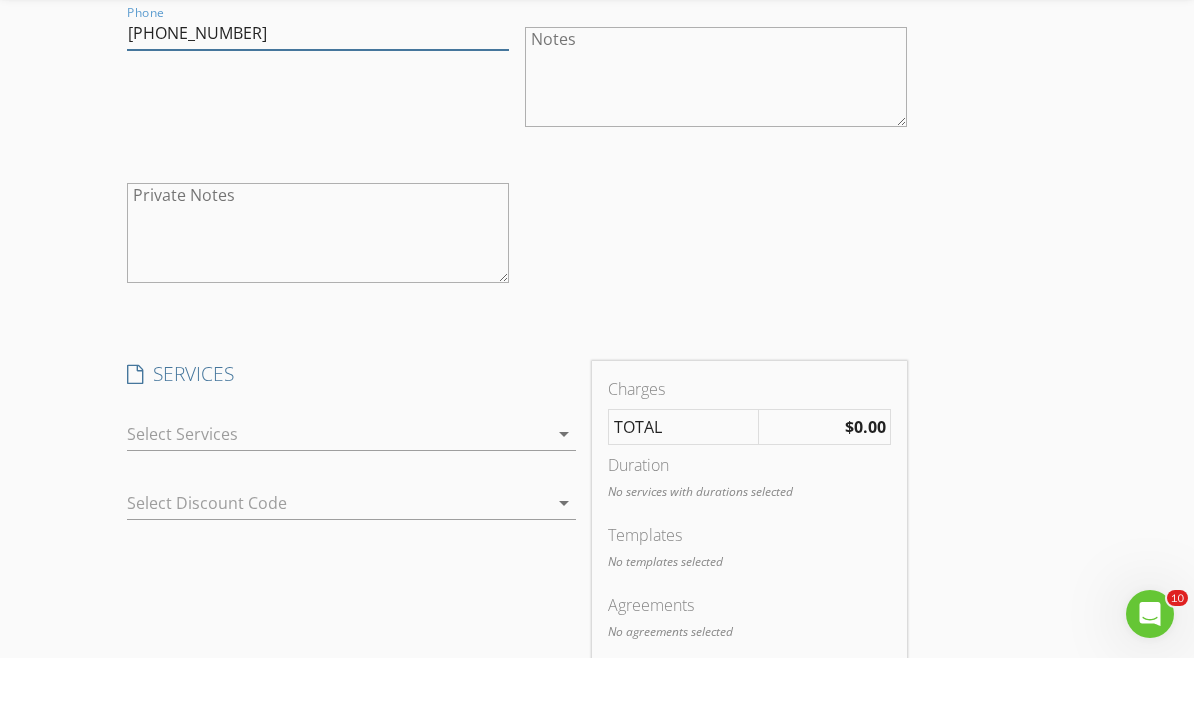 type on "[PHONE_NUMBER]" 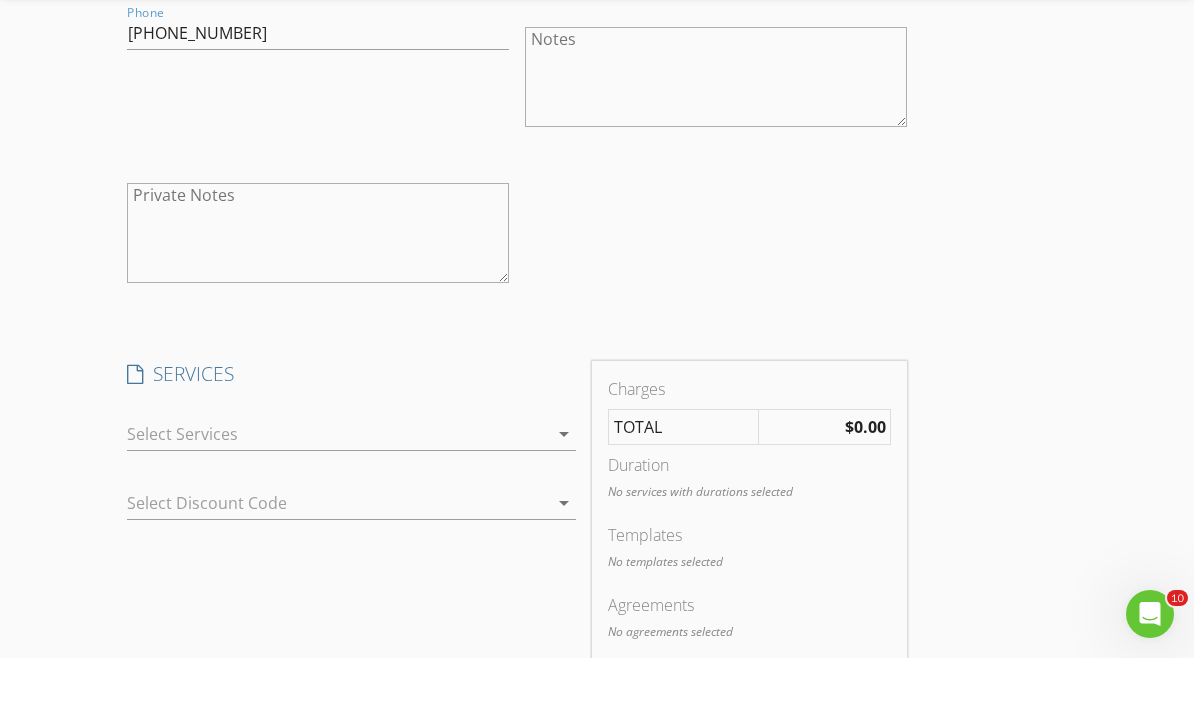click on "arrow_drop_down" at bounding box center [562, 503] 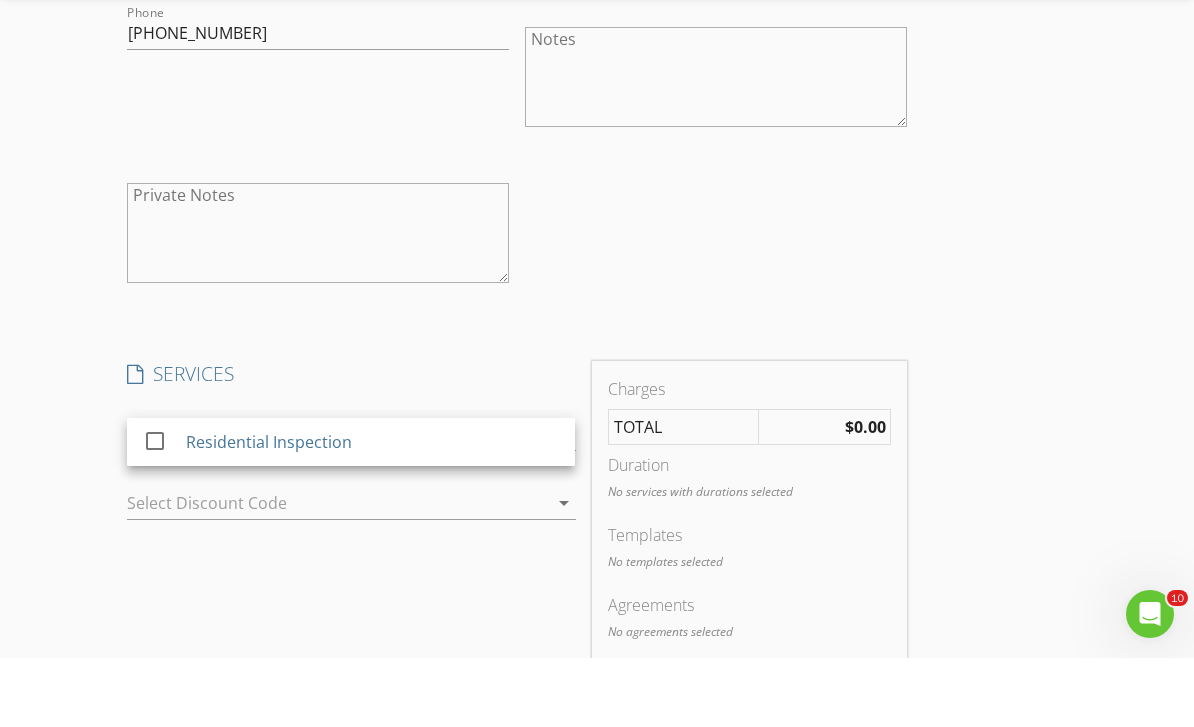 scroll, scrollTop: 1944, scrollLeft: 0, axis: vertical 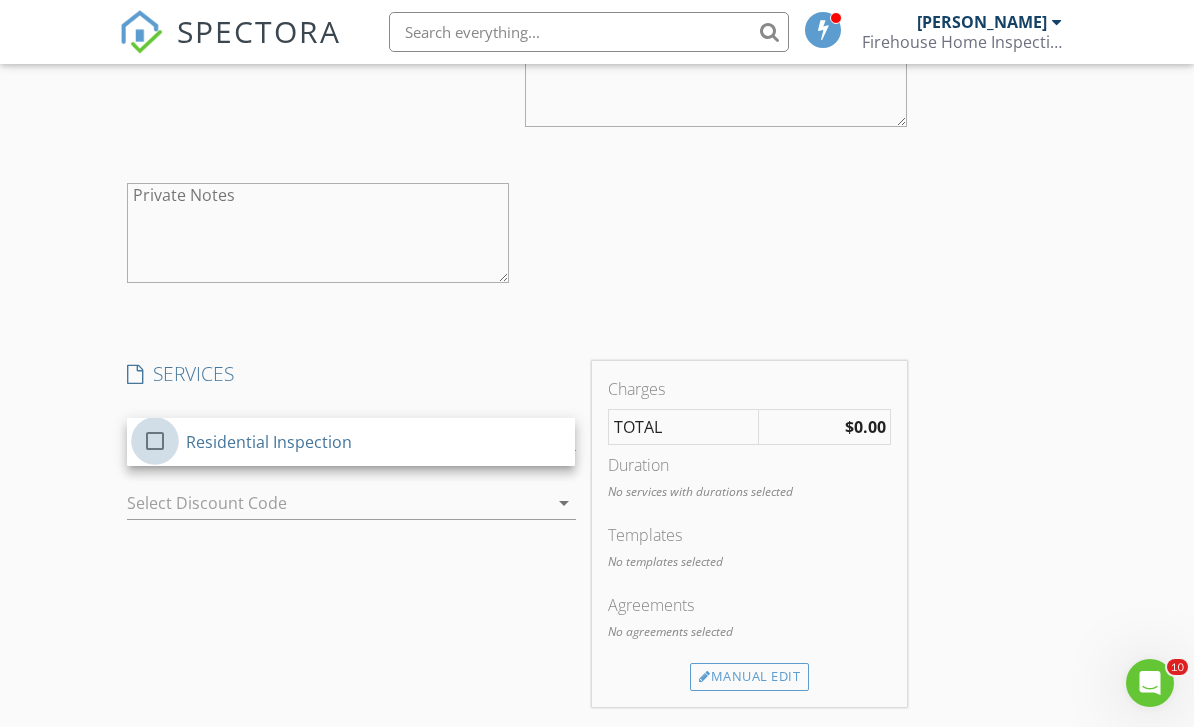 click at bounding box center (155, 440) 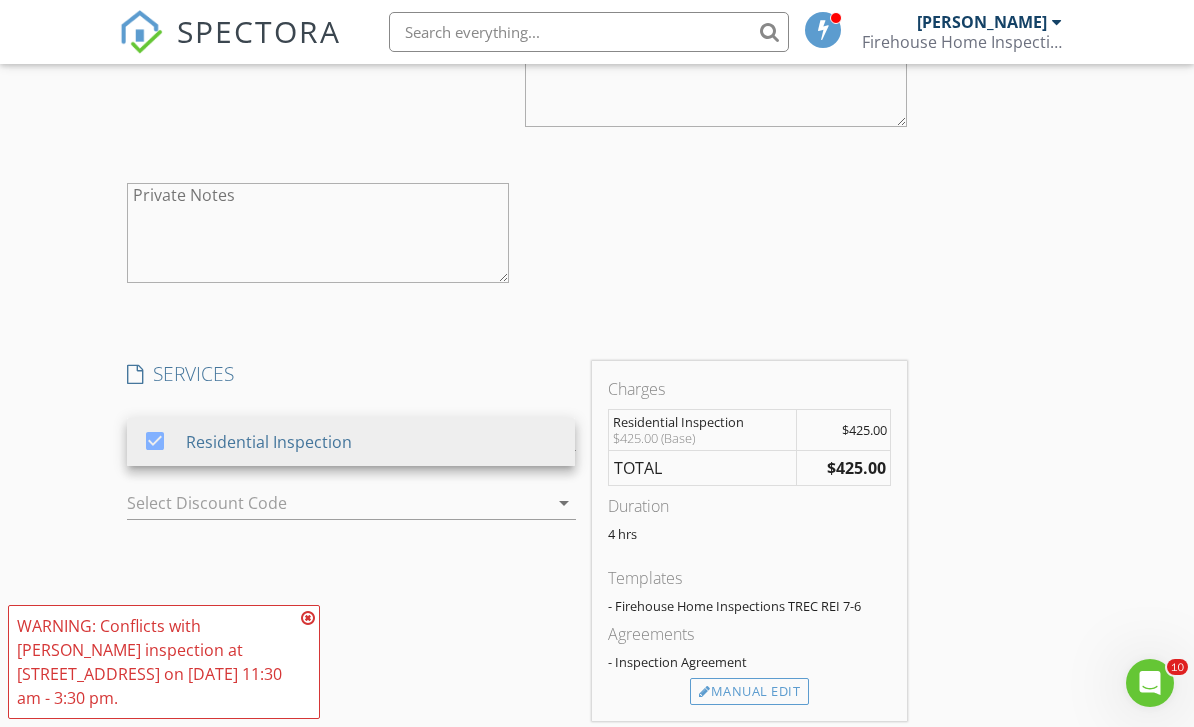 click on "Manual Edit" at bounding box center [749, 692] 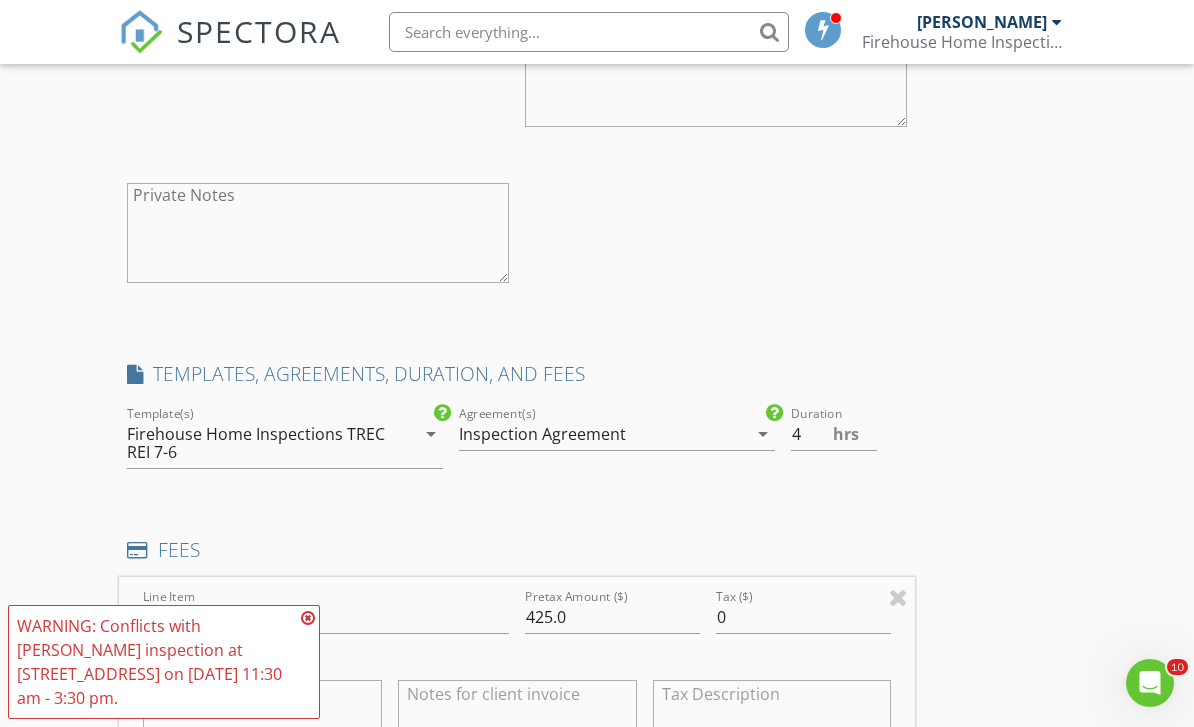 click at bounding box center (308, 618) 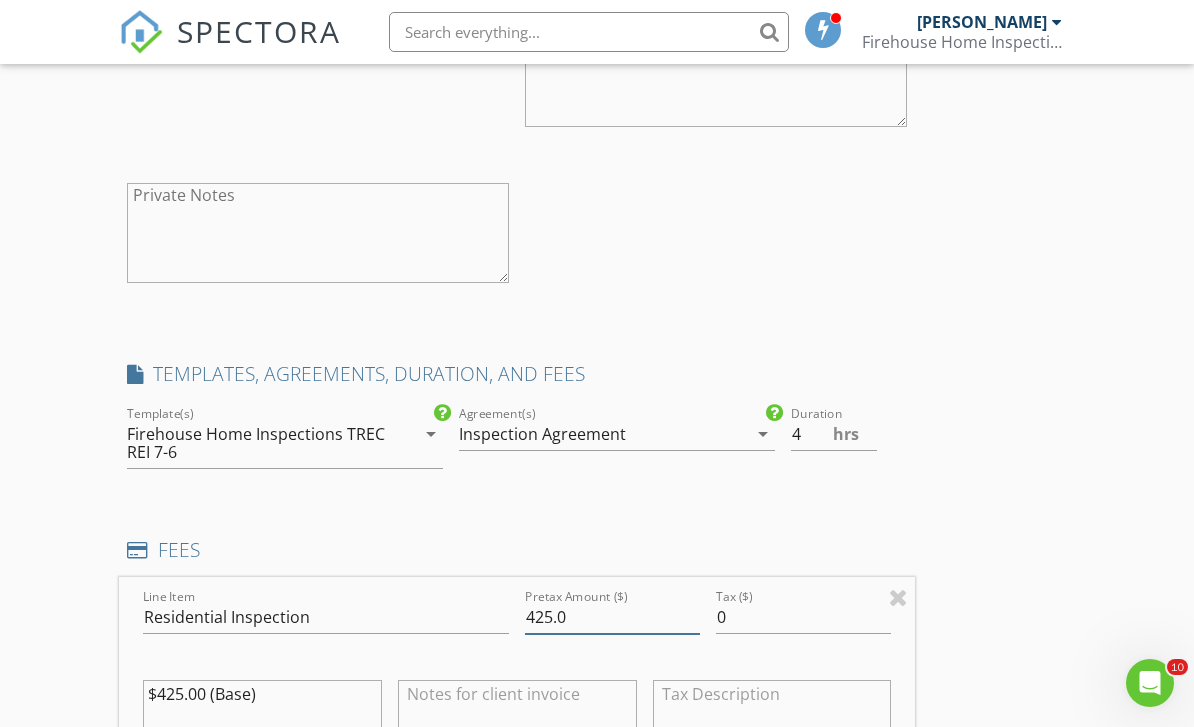 click on "425.0" at bounding box center [612, 617] 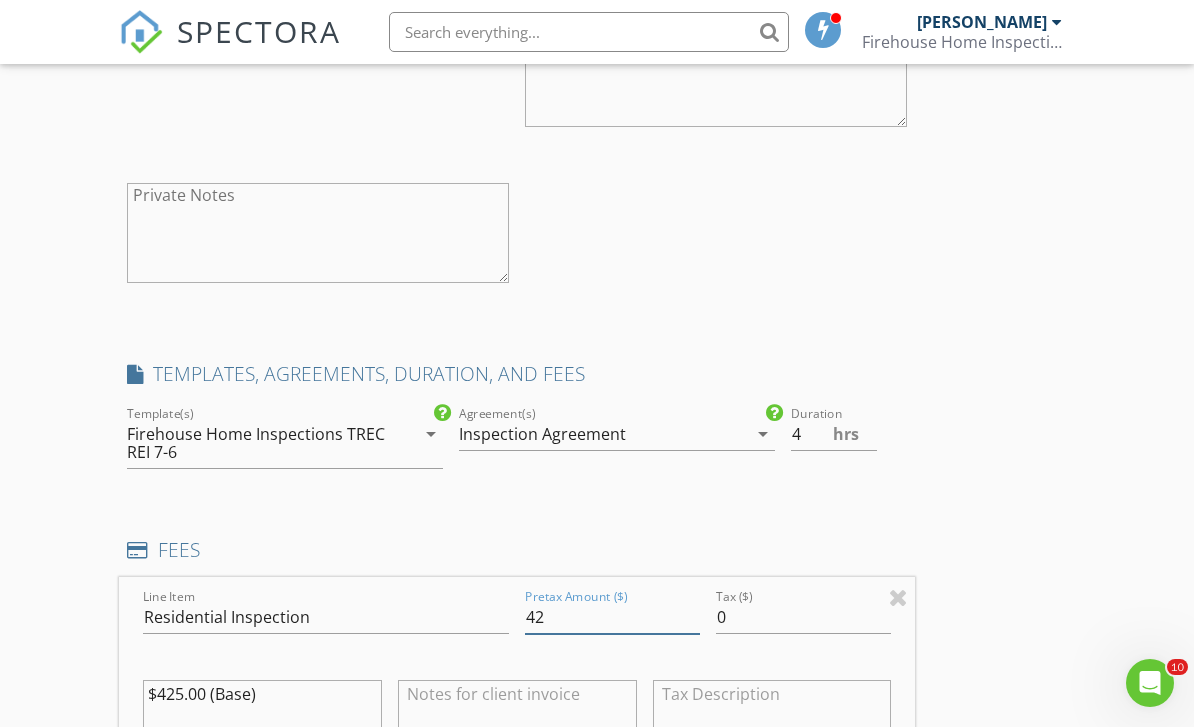 type on "4" 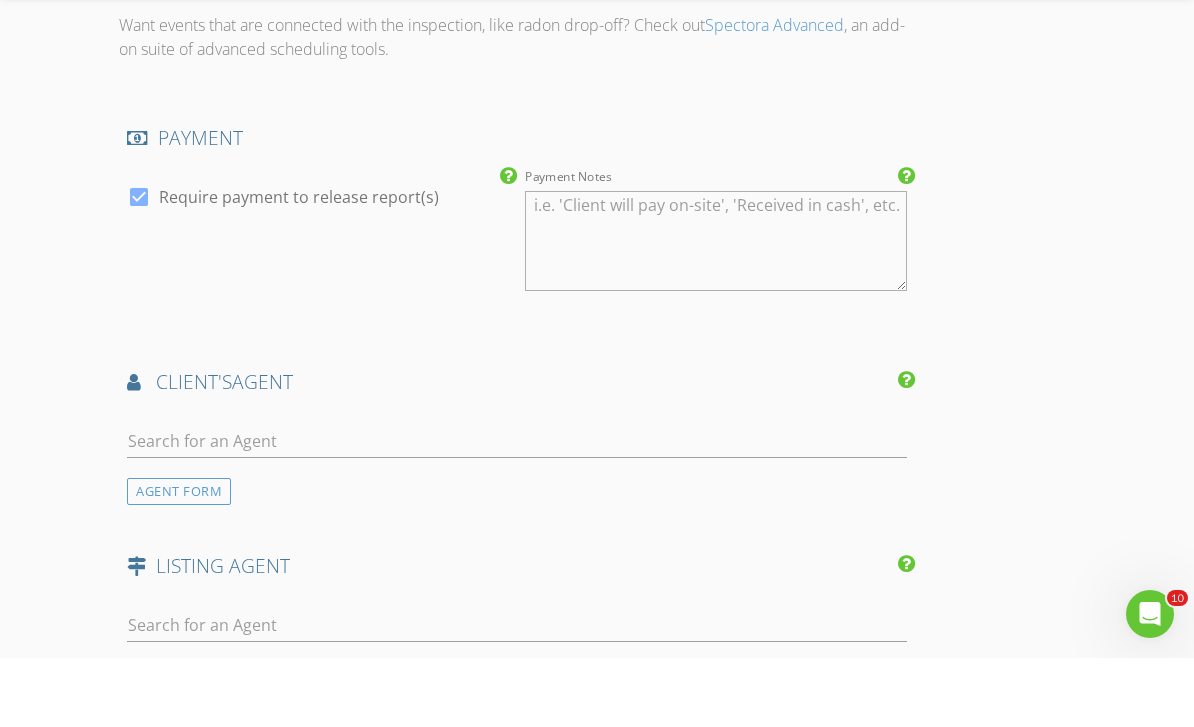 scroll, scrollTop: 2905, scrollLeft: 0, axis: vertical 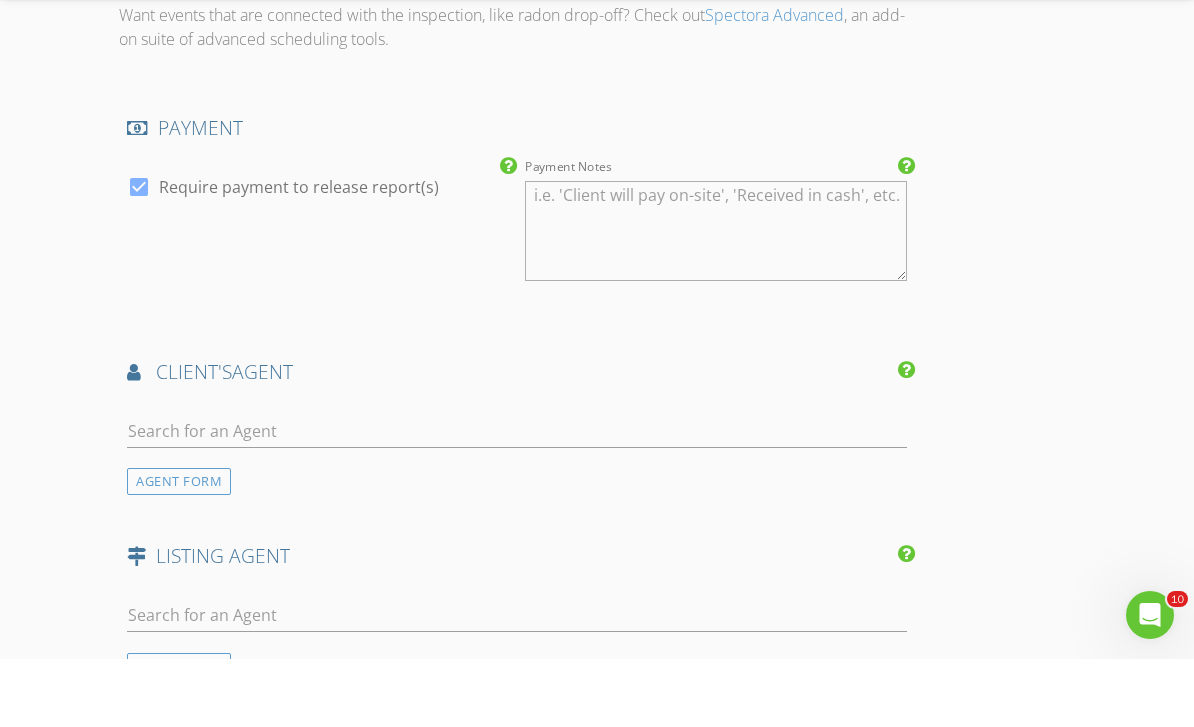 type on "500" 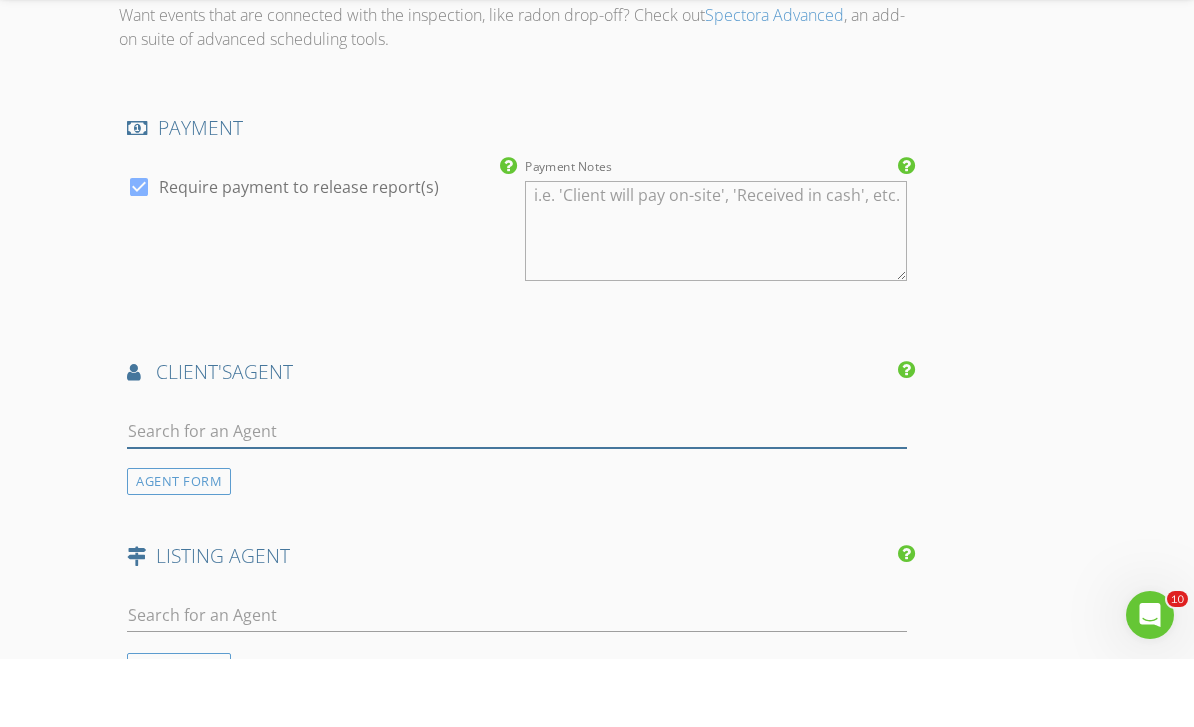 click at bounding box center [517, 499] 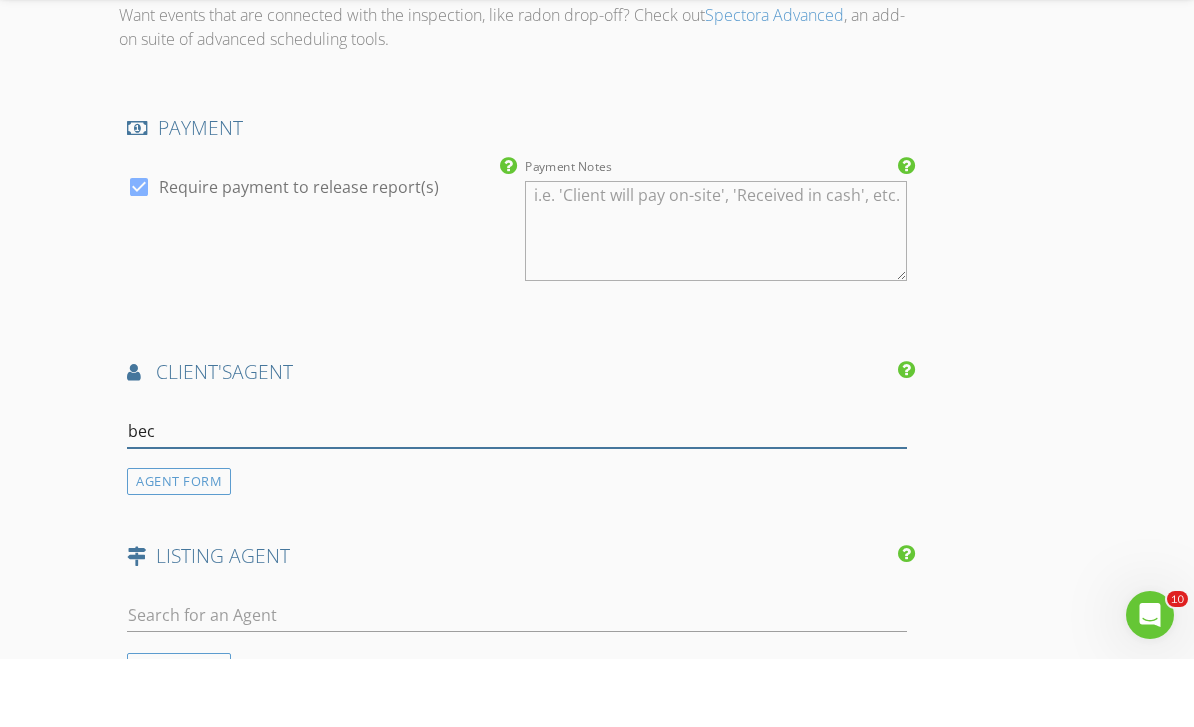 type on "becc" 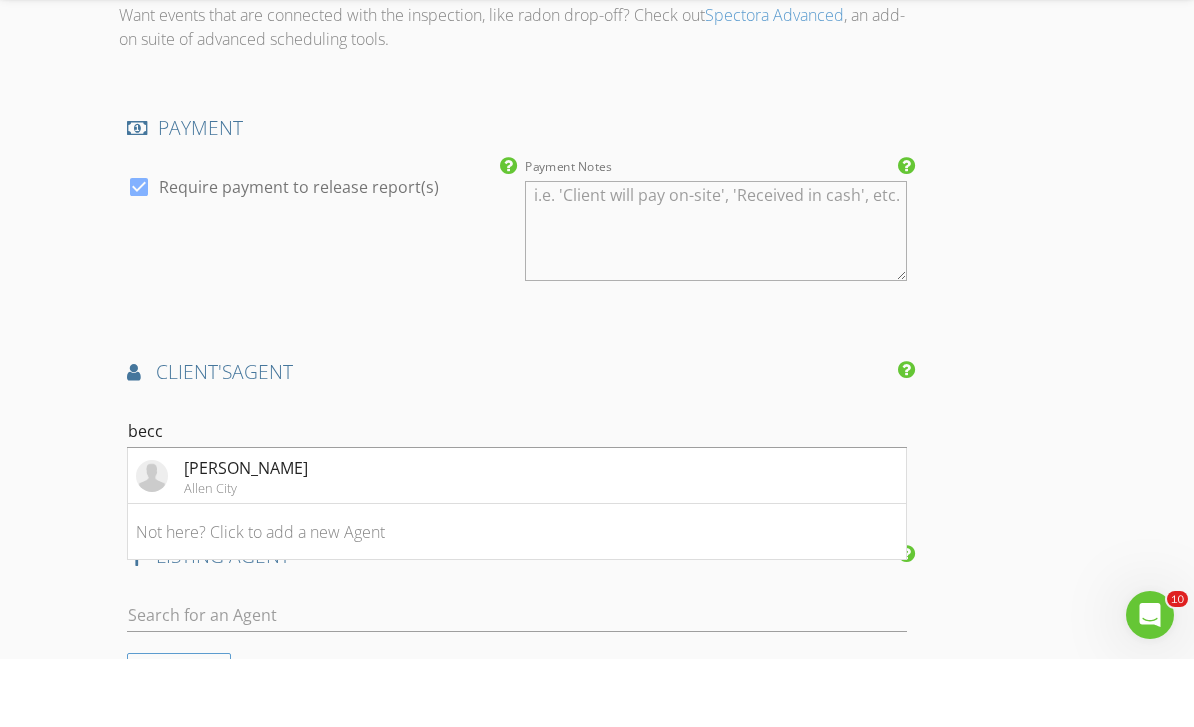 click on "Becca Willet
Allen City" at bounding box center [517, 544] 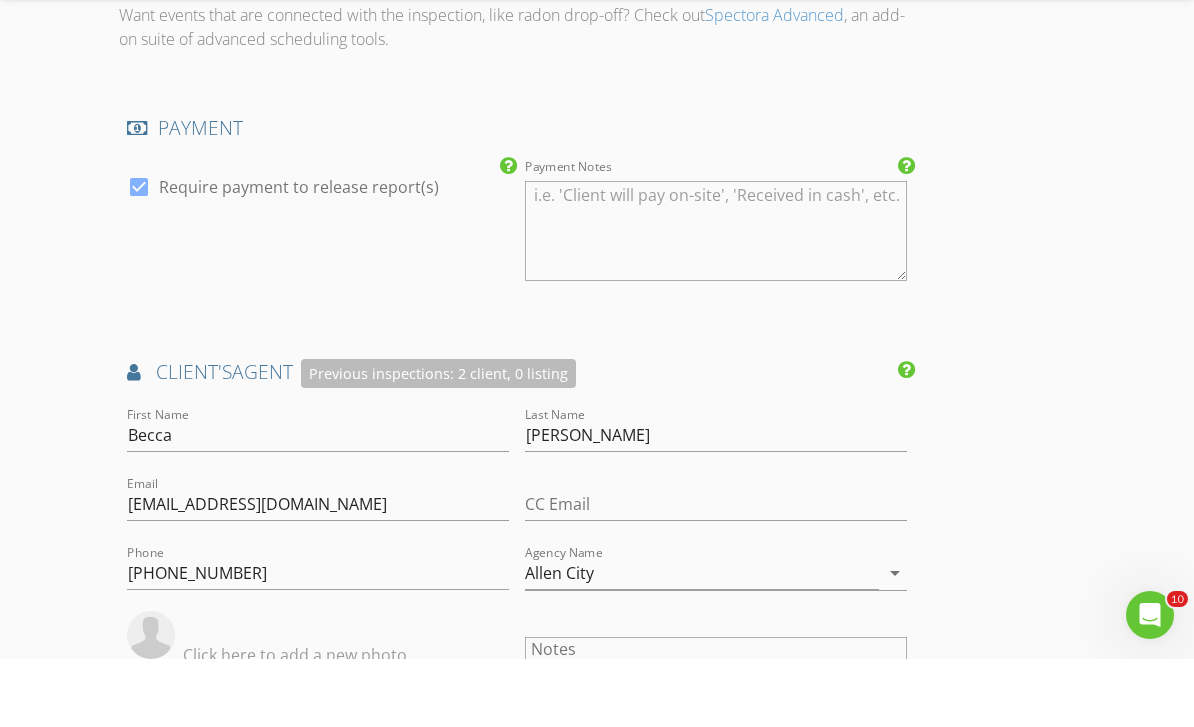 scroll, scrollTop: 2974, scrollLeft: 0, axis: vertical 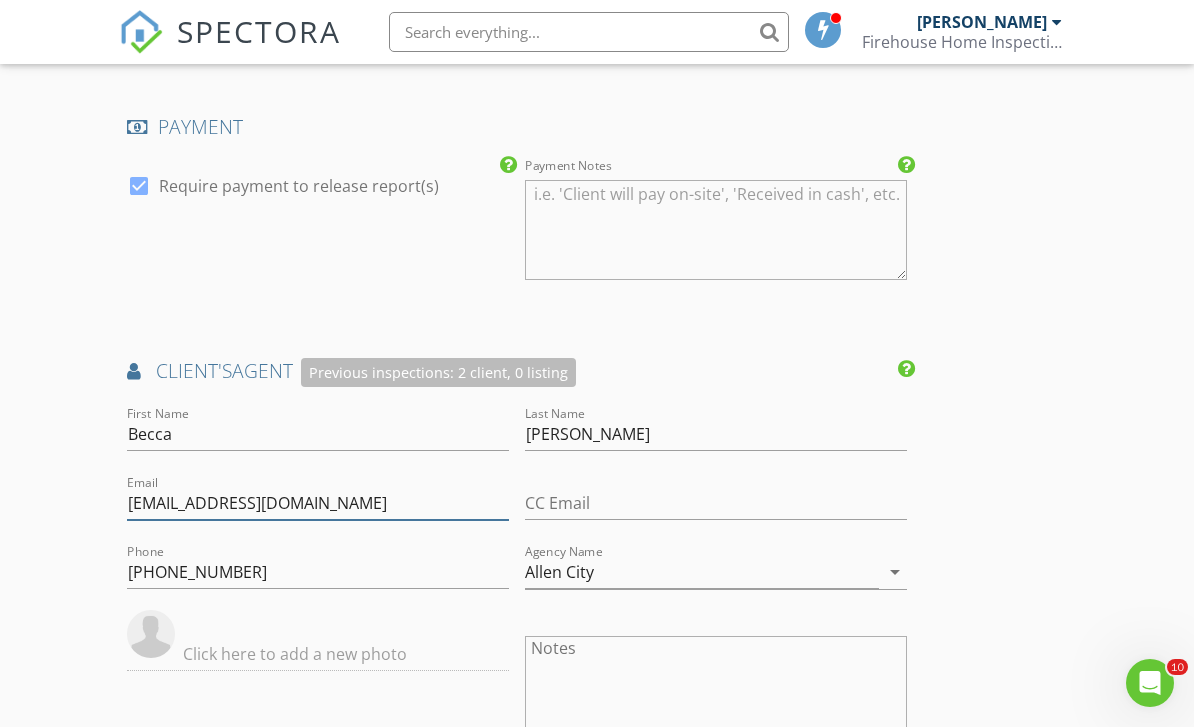 click on "becca.lief@gmail.com" at bounding box center (318, 503) 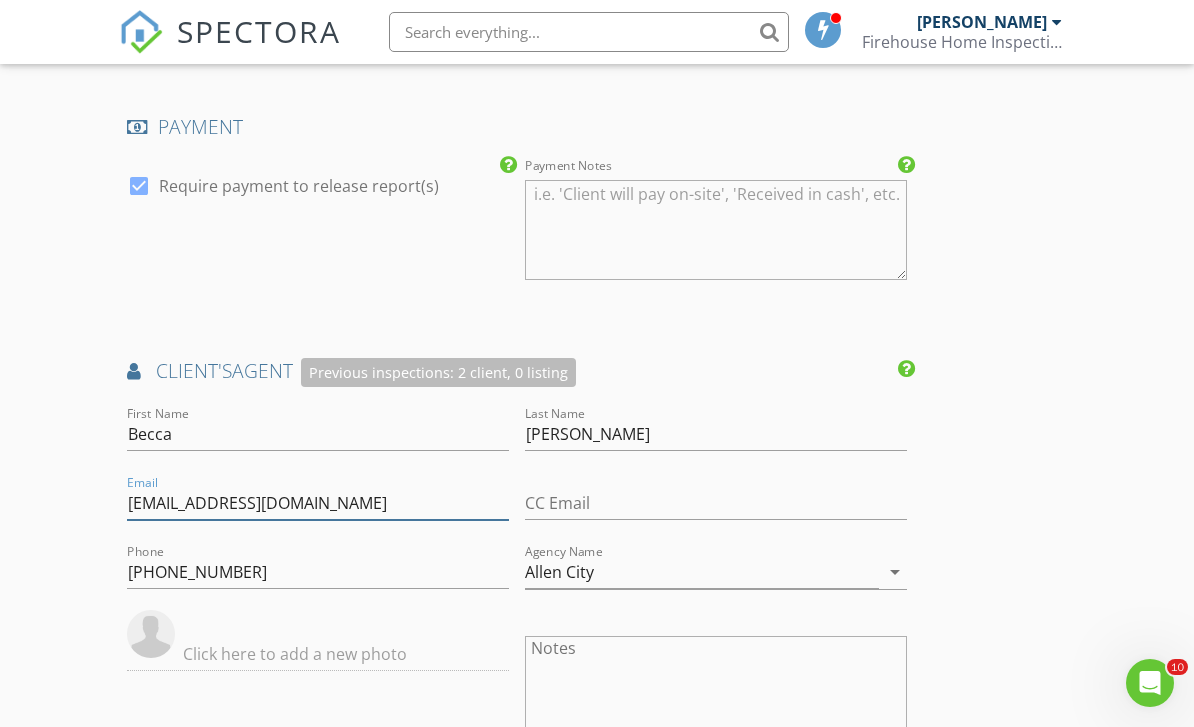scroll, scrollTop: 2973, scrollLeft: 0, axis: vertical 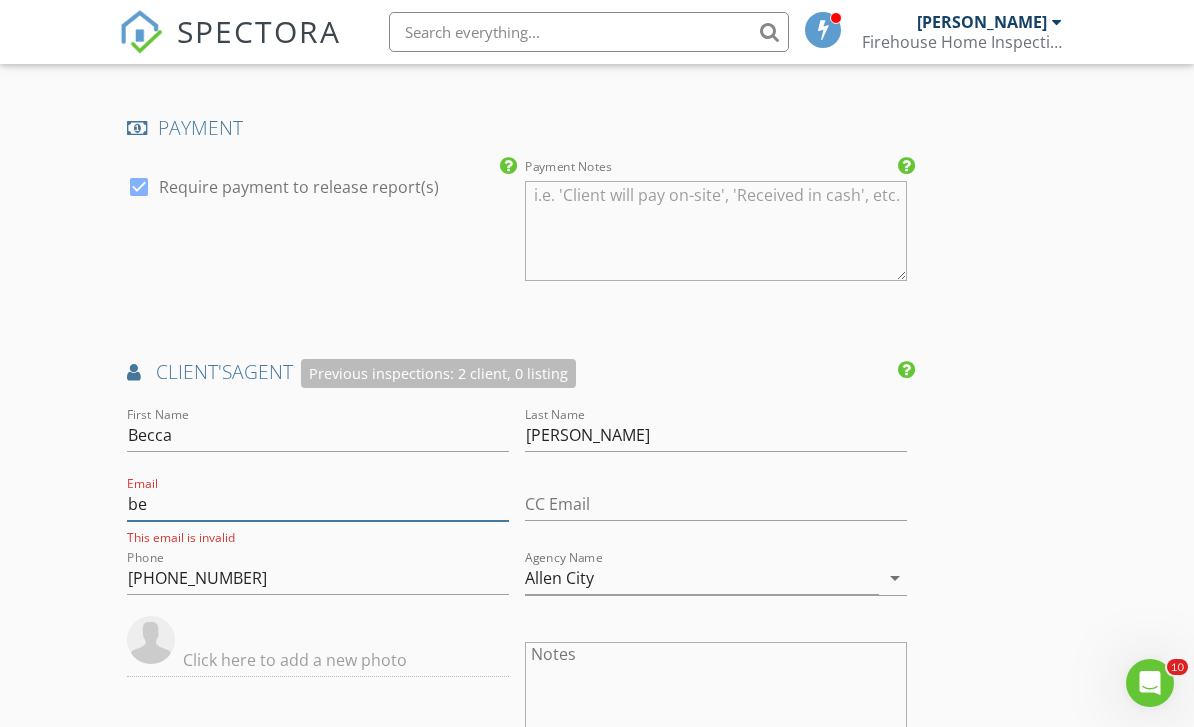 type on "b" 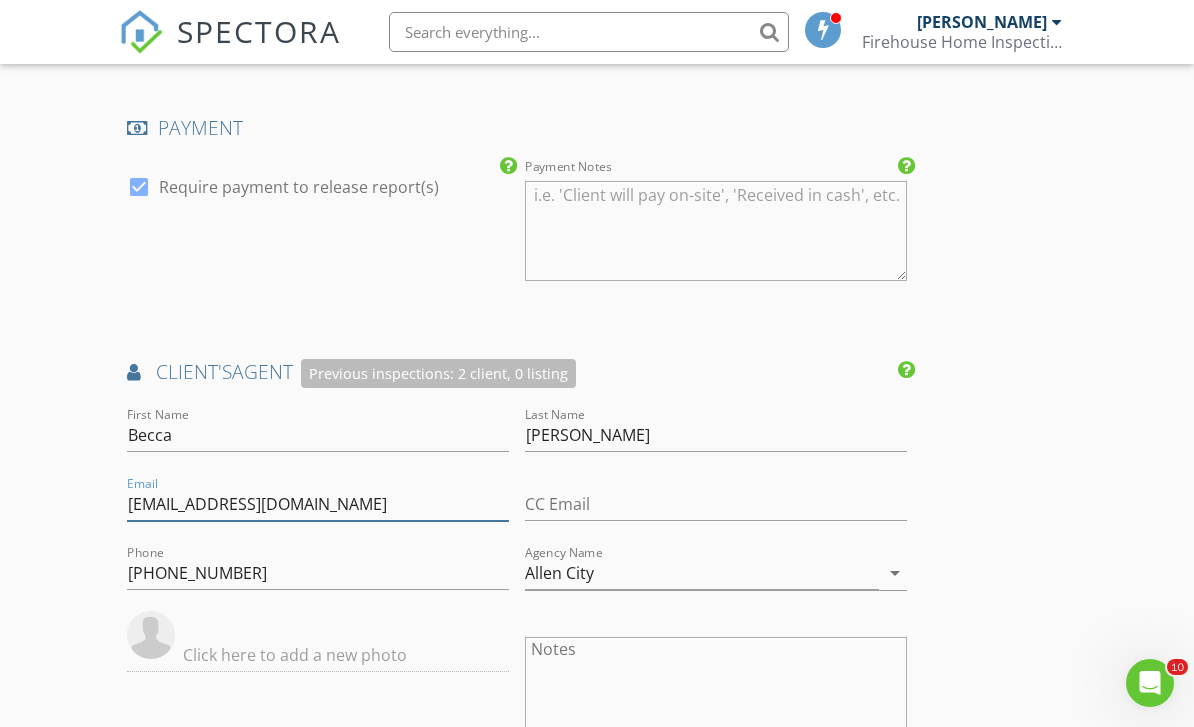 type on "Beccawillettrealtor@gmail.com" 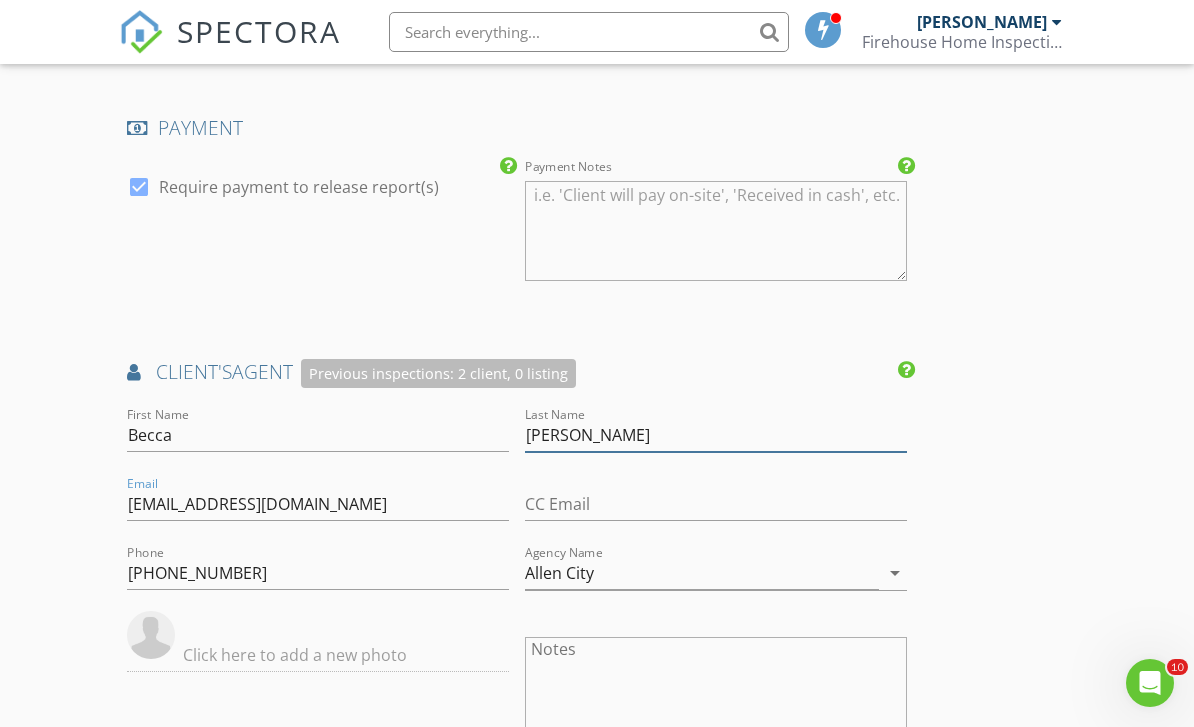 click on "Willet" at bounding box center [716, 435] 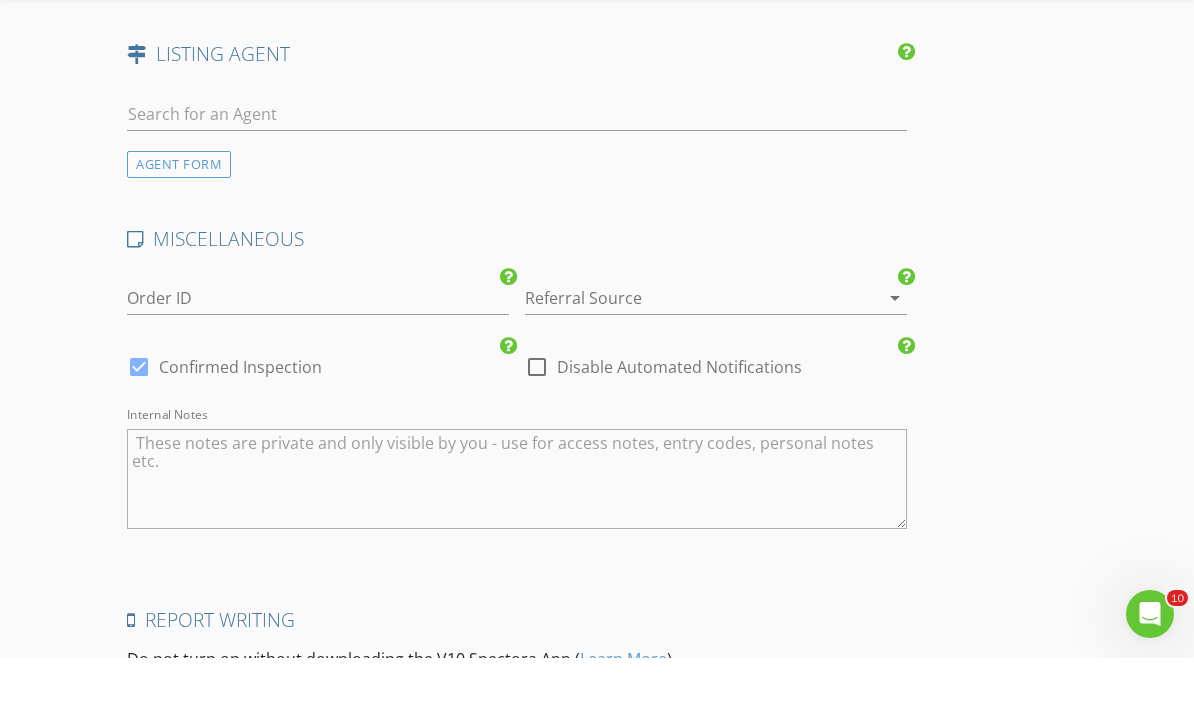 scroll, scrollTop: 4114, scrollLeft: 0, axis: vertical 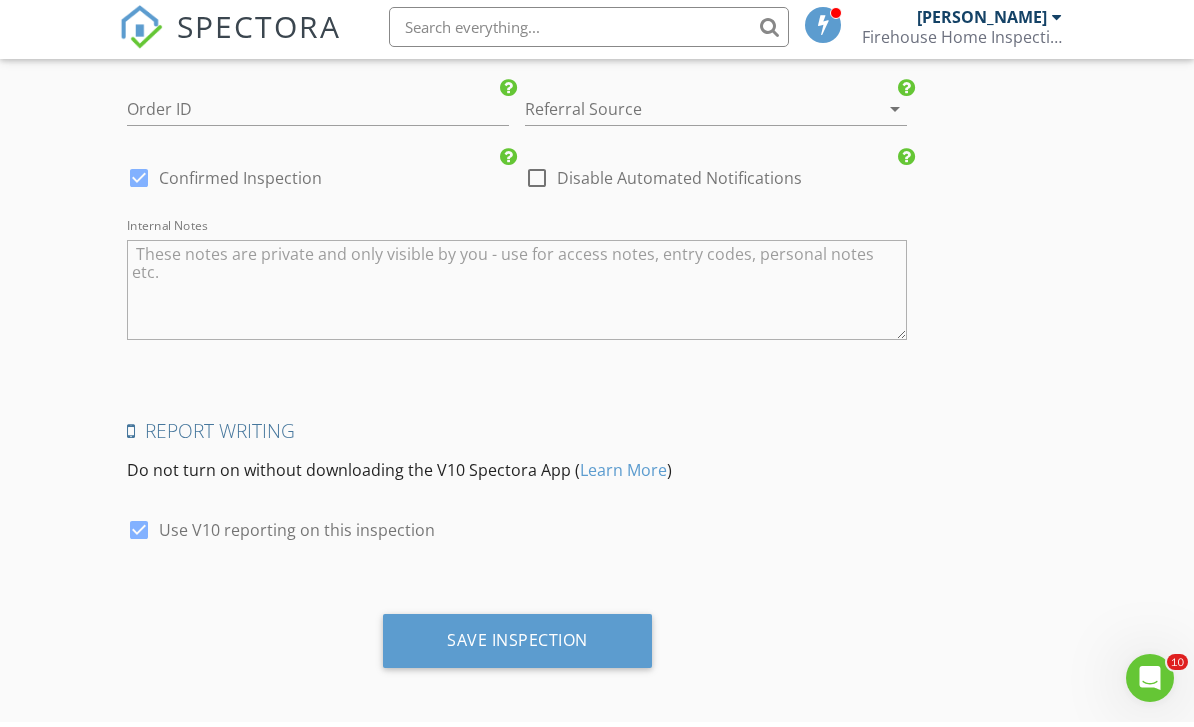type on "Willett" 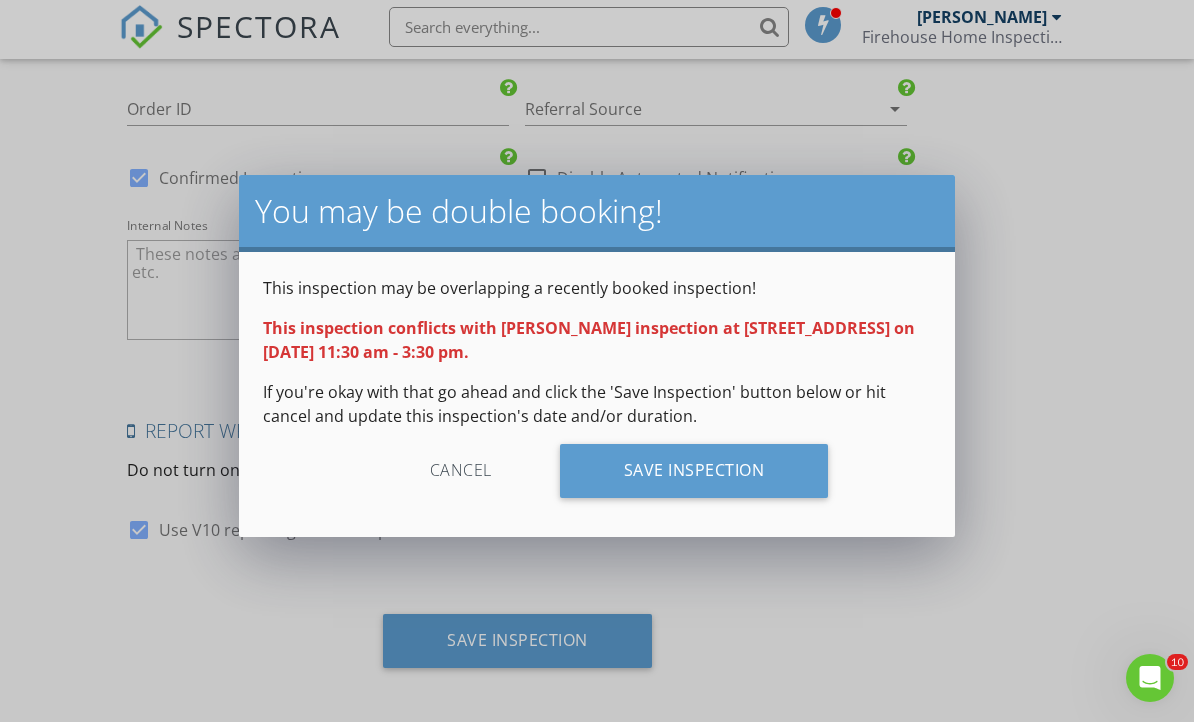 scroll, scrollTop: 4050, scrollLeft: 0, axis: vertical 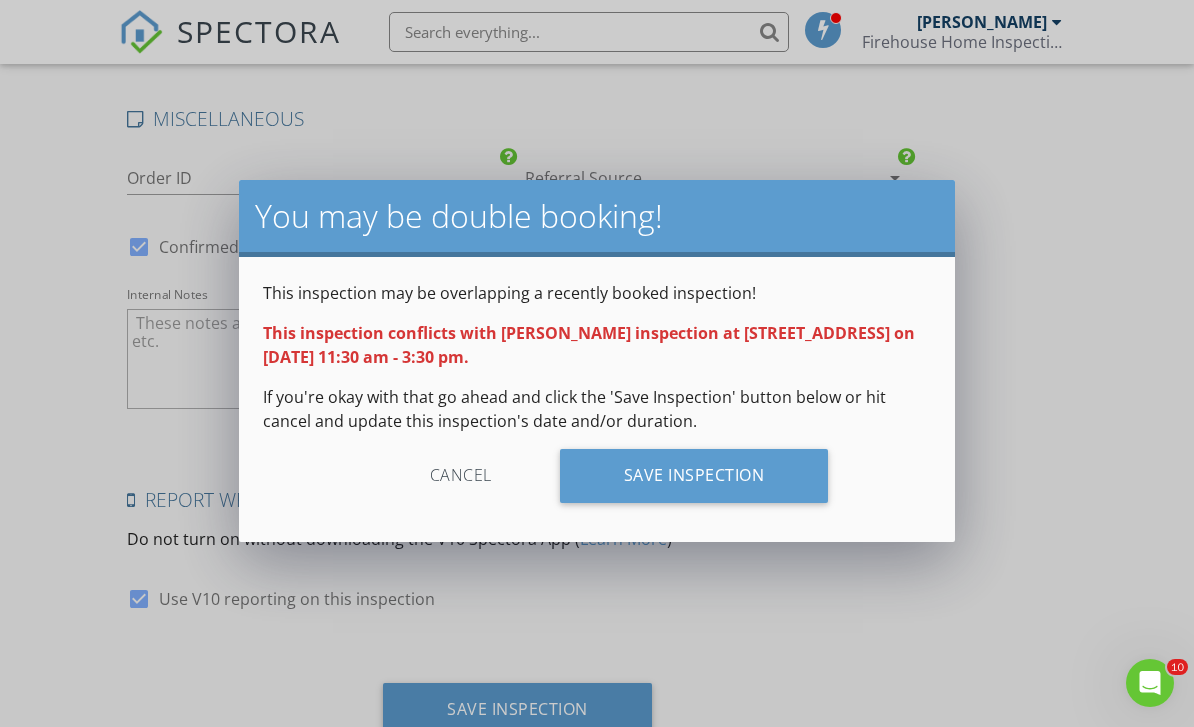 click on "Save Inspection" at bounding box center [694, 476] 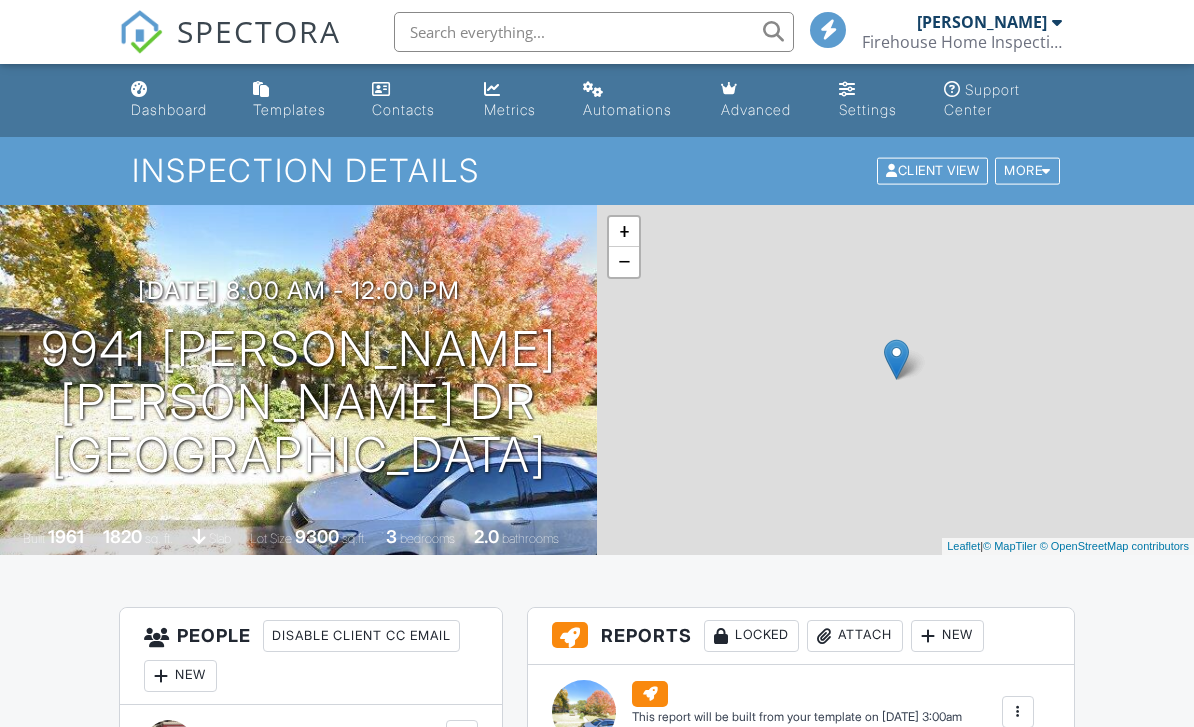 scroll, scrollTop: 0, scrollLeft: 0, axis: both 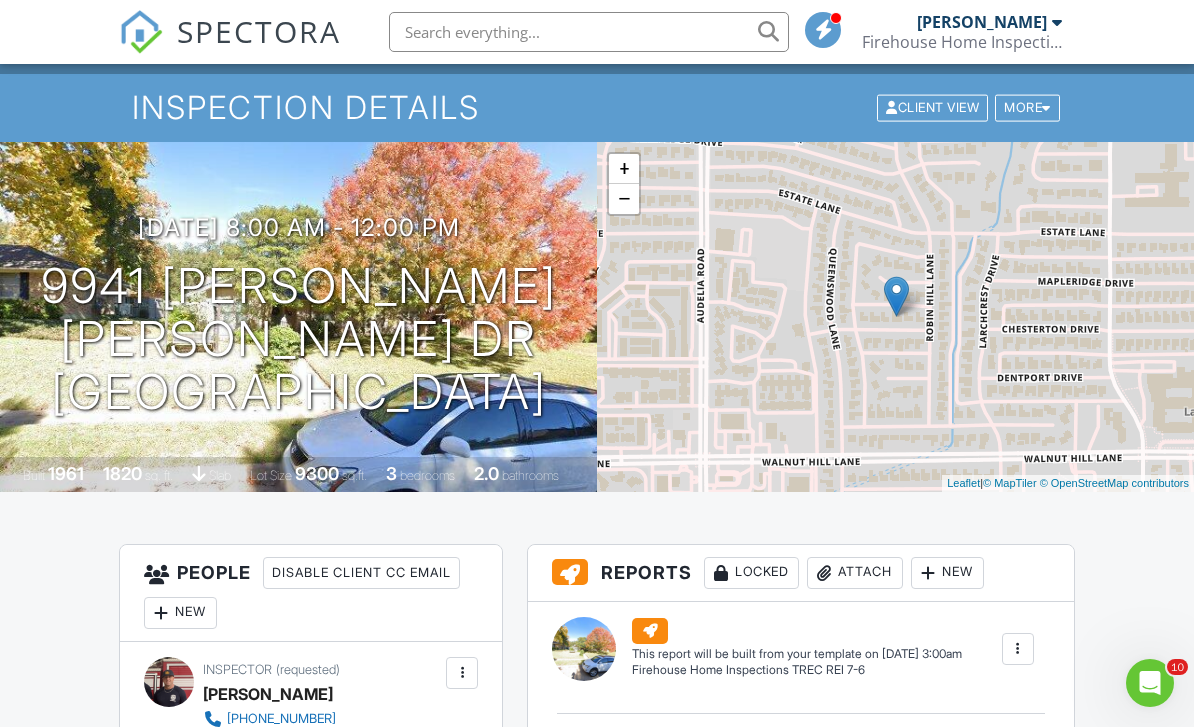 click on "Built
1961
1820
sq. ft.
slab
Lot Size
9300
sq.ft.
3
bedrooms
2.0
bathrooms" at bounding box center (298, 474) 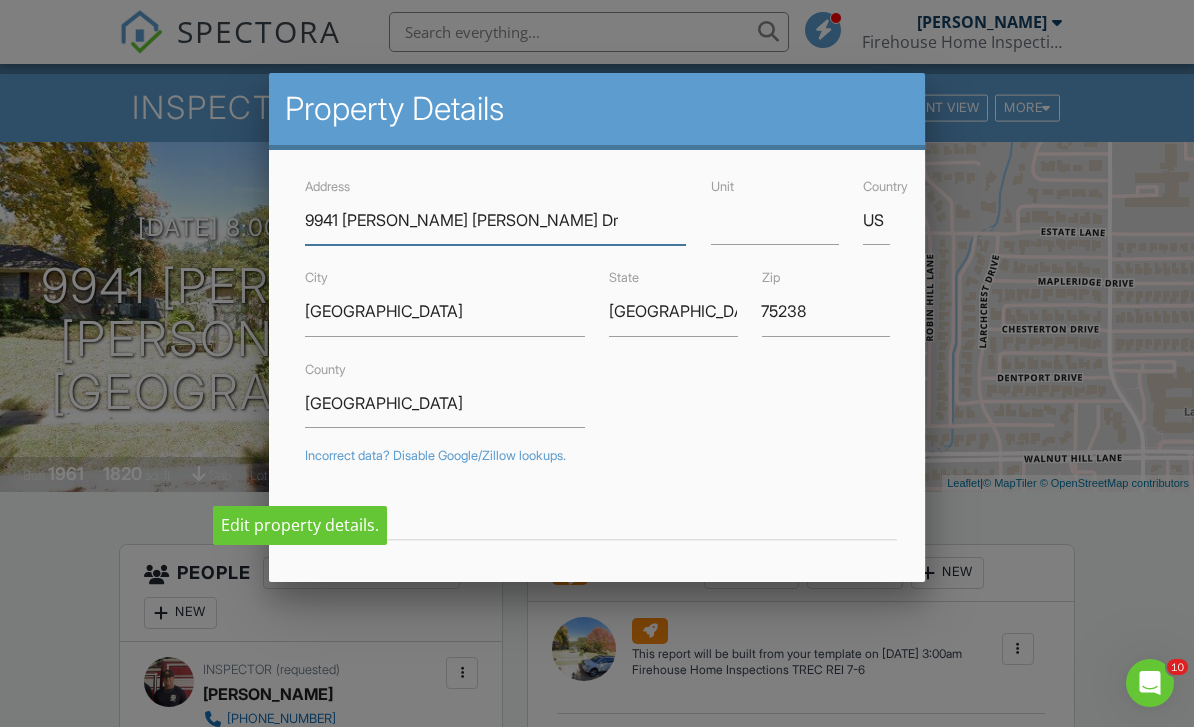 scroll, scrollTop: 62, scrollLeft: 0, axis: vertical 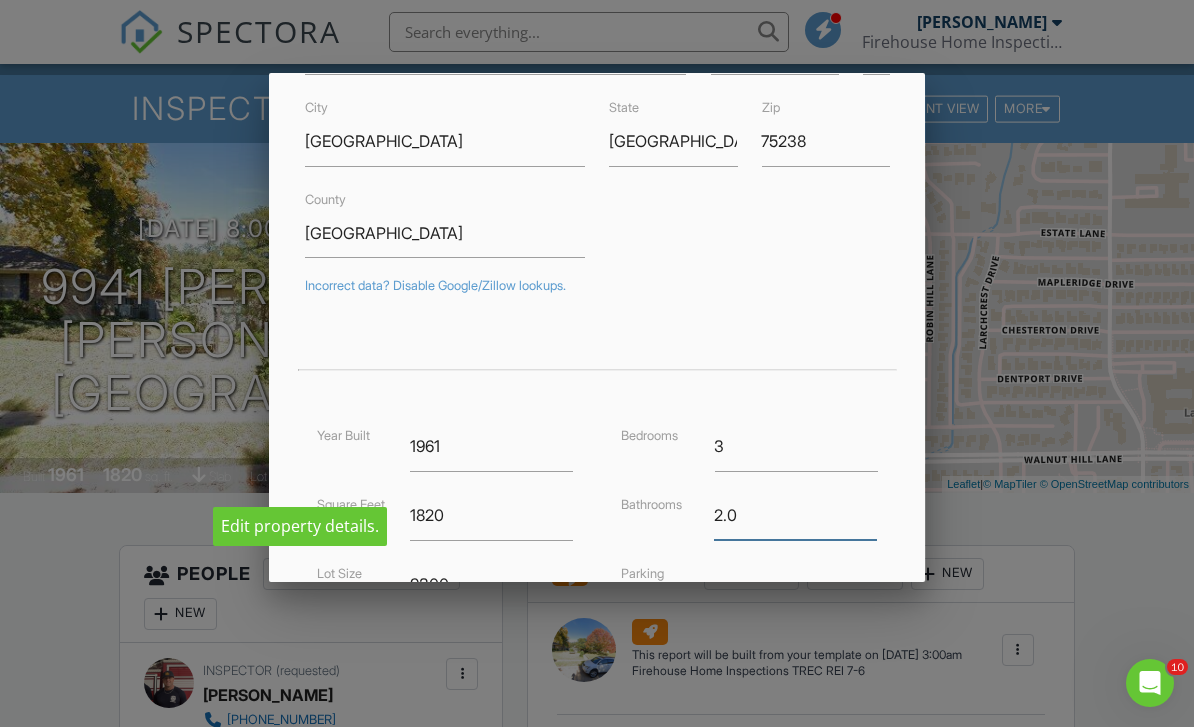 click on "2.0" at bounding box center [795, 515] 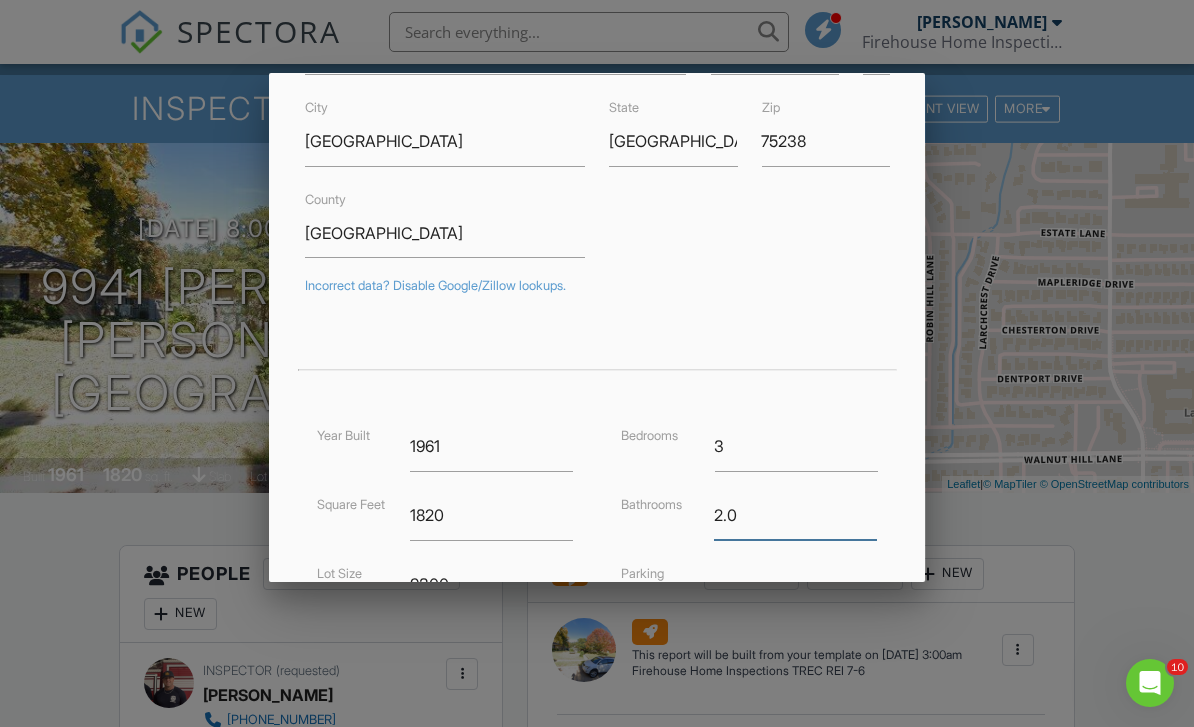 type on "2" 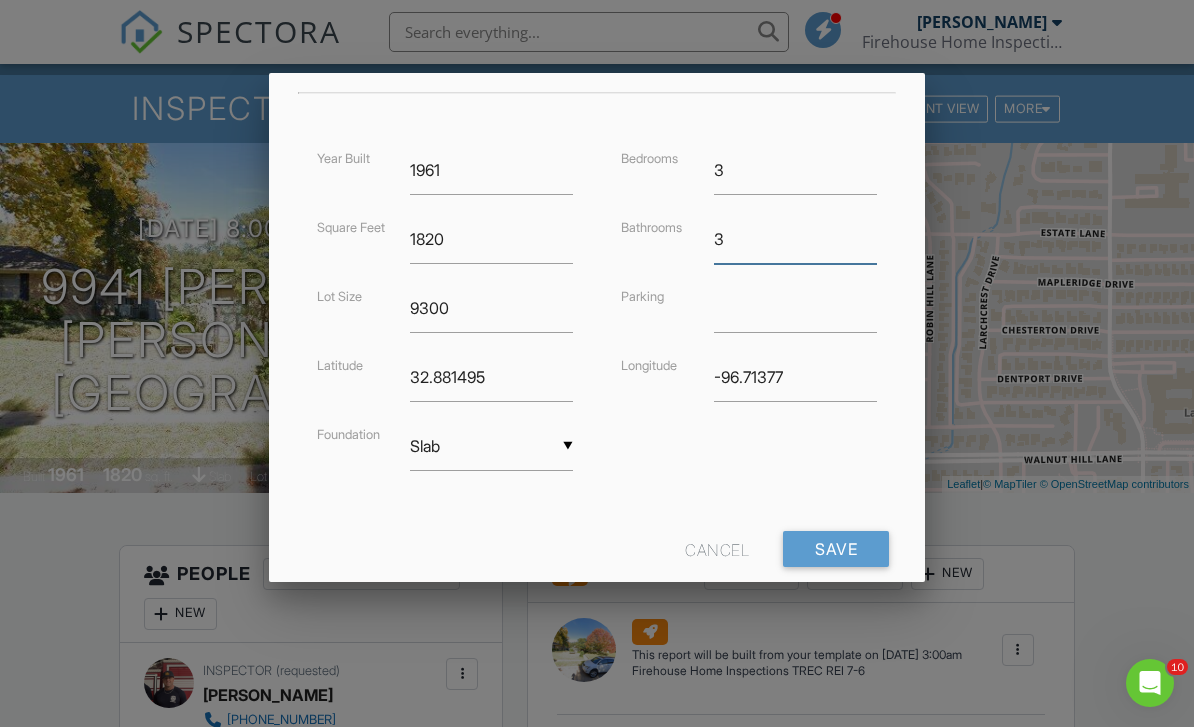scroll, scrollTop: 444, scrollLeft: 0, axis: vertical 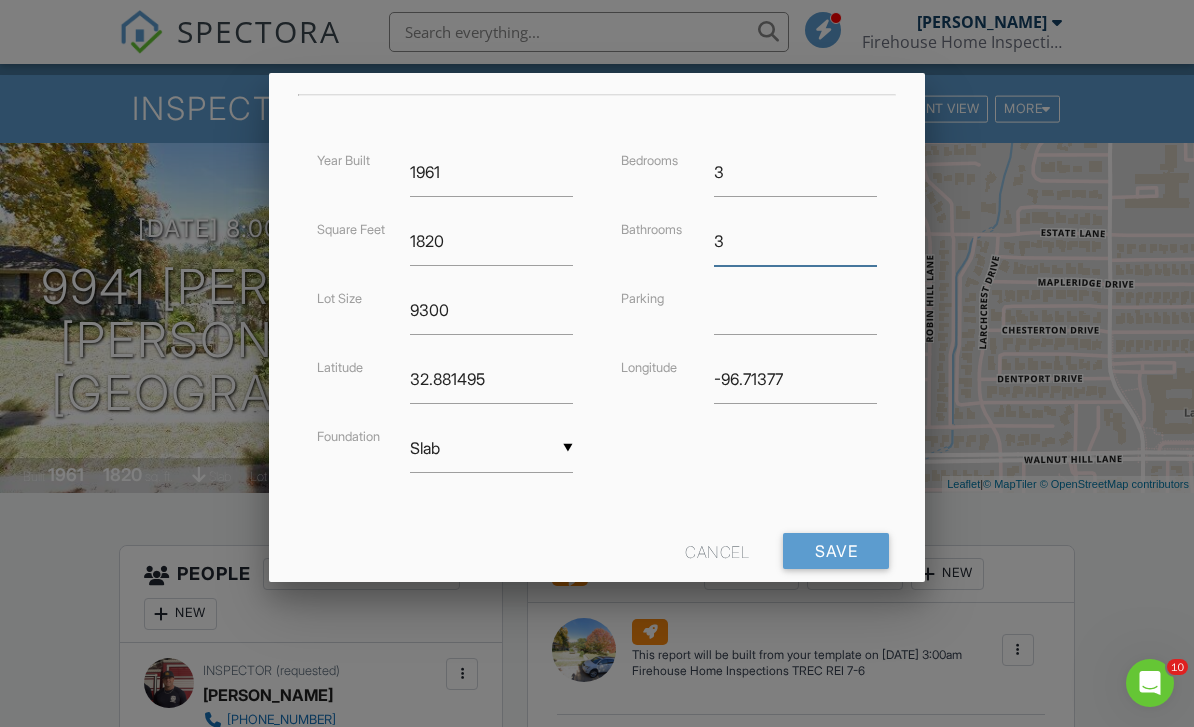 type on "3" 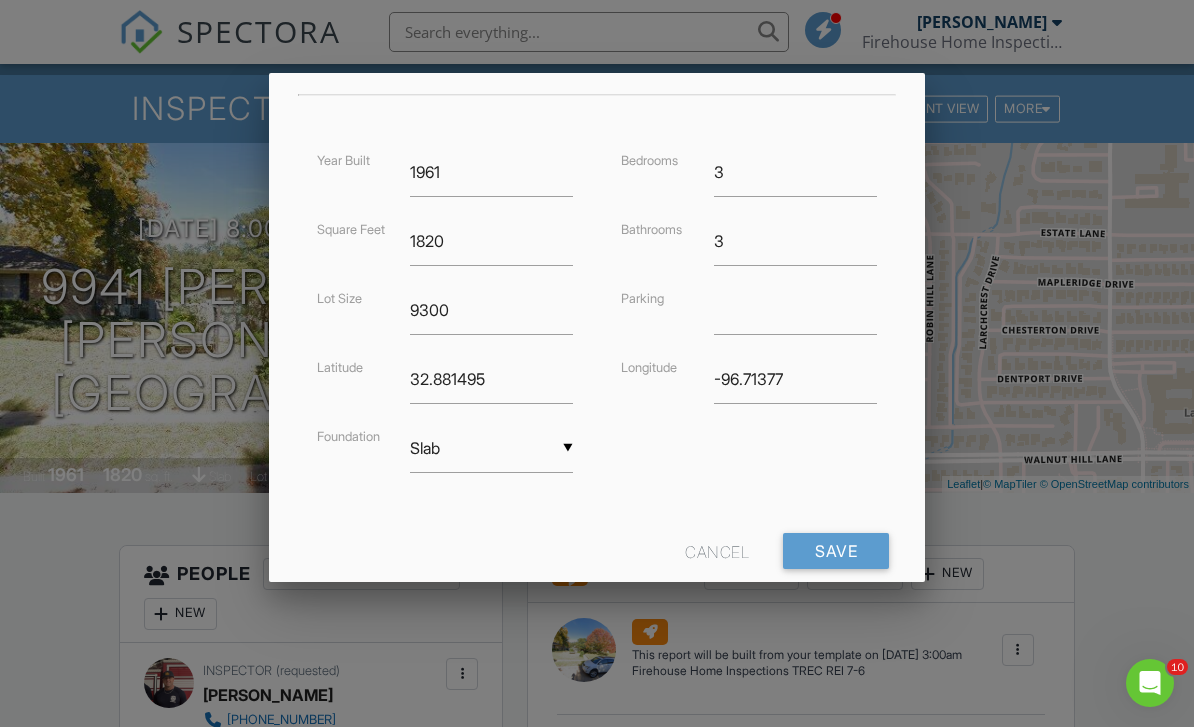 click on "Save" at bounding box center [836, 551] 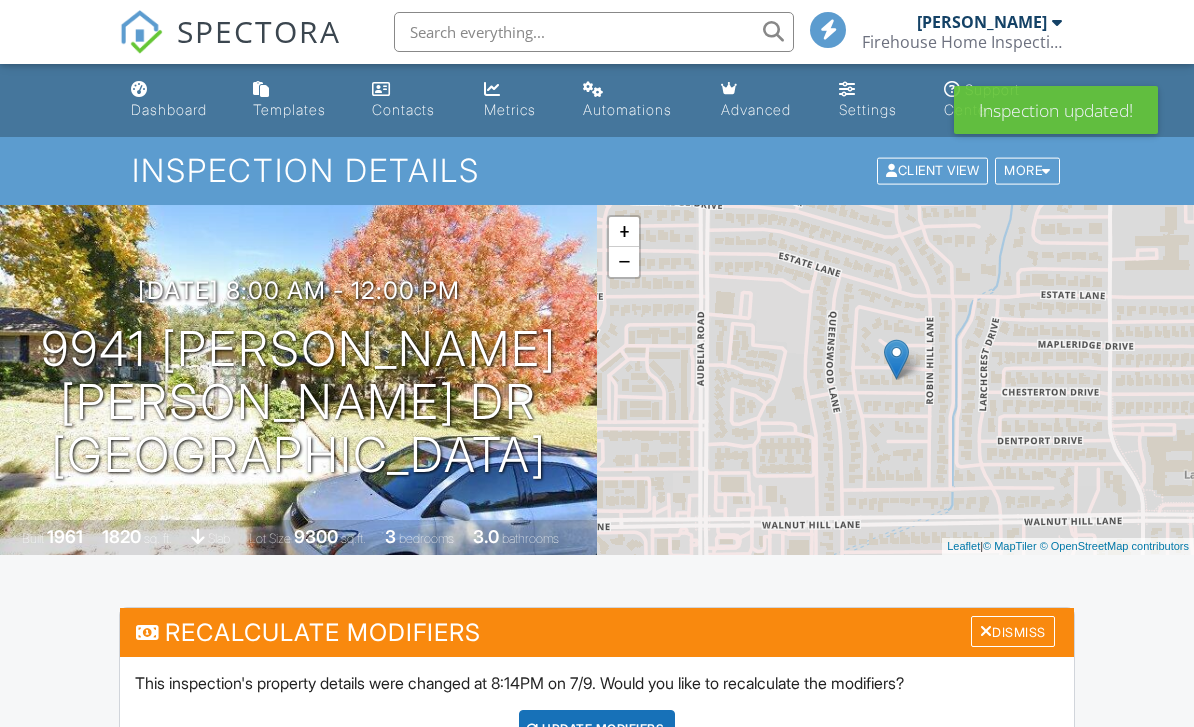 scroll, scrollTop: 39, scrollLeft: 0, axis: vertical 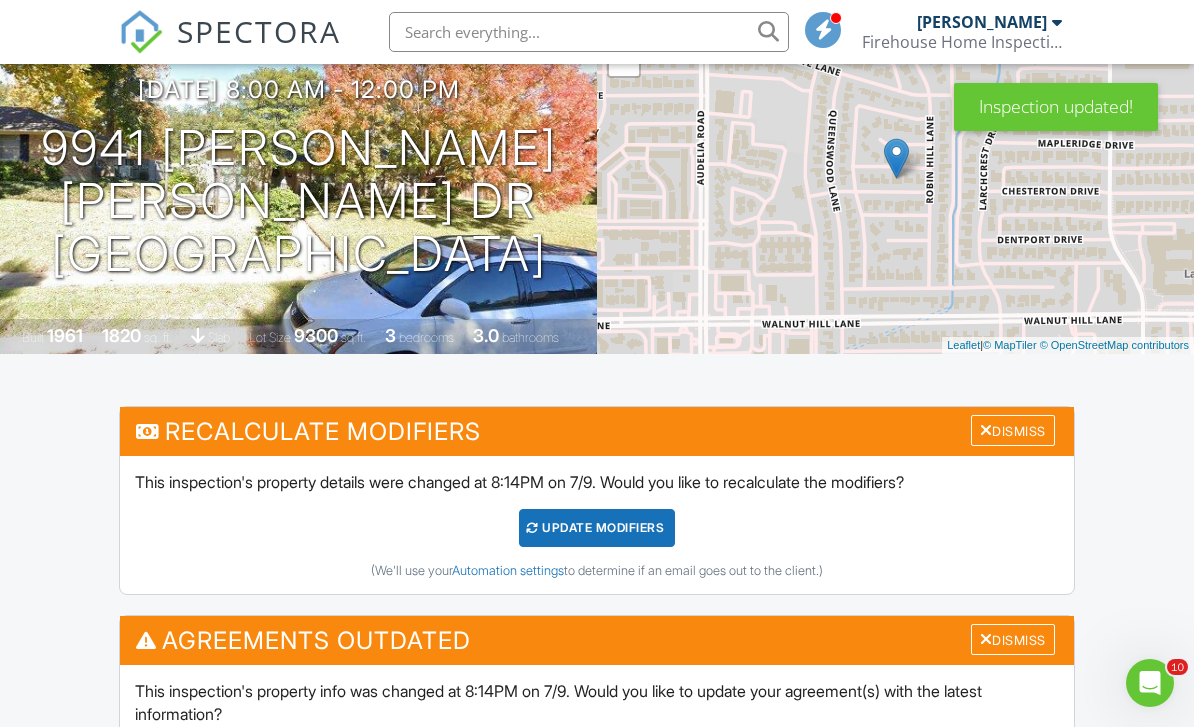 click on "Dismiss" at bounding box center (1013, 430) 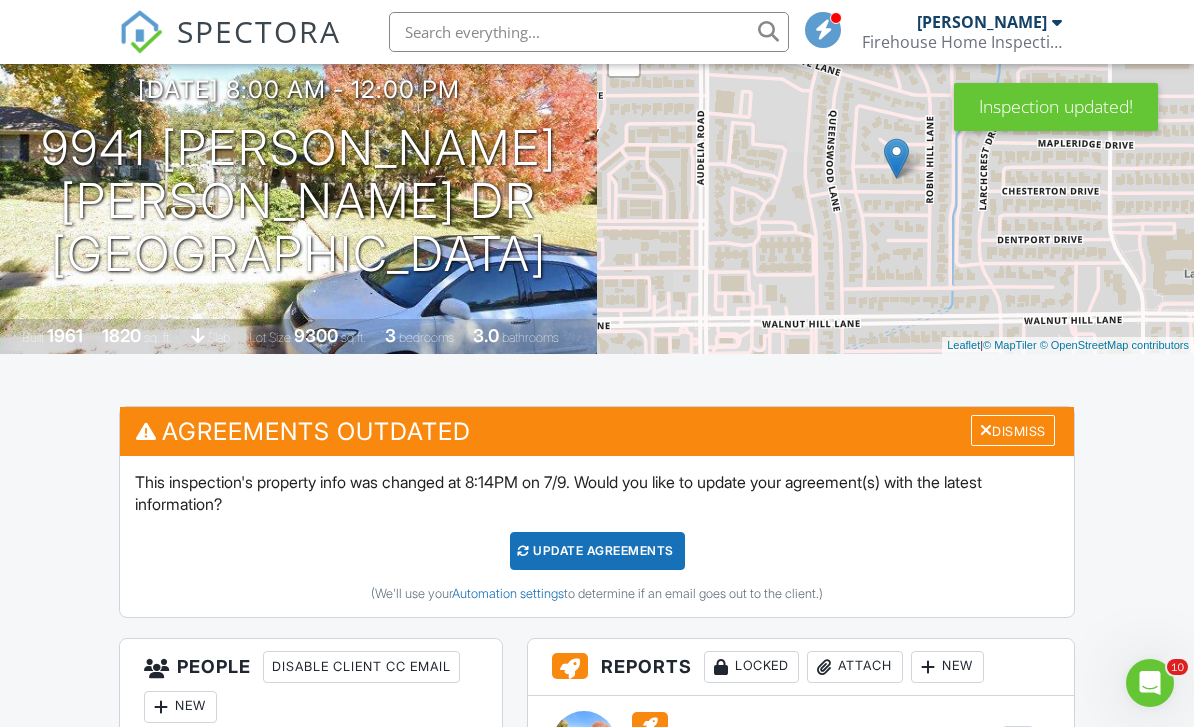 click on "Dismiss" at bounding box center (1013, 430) 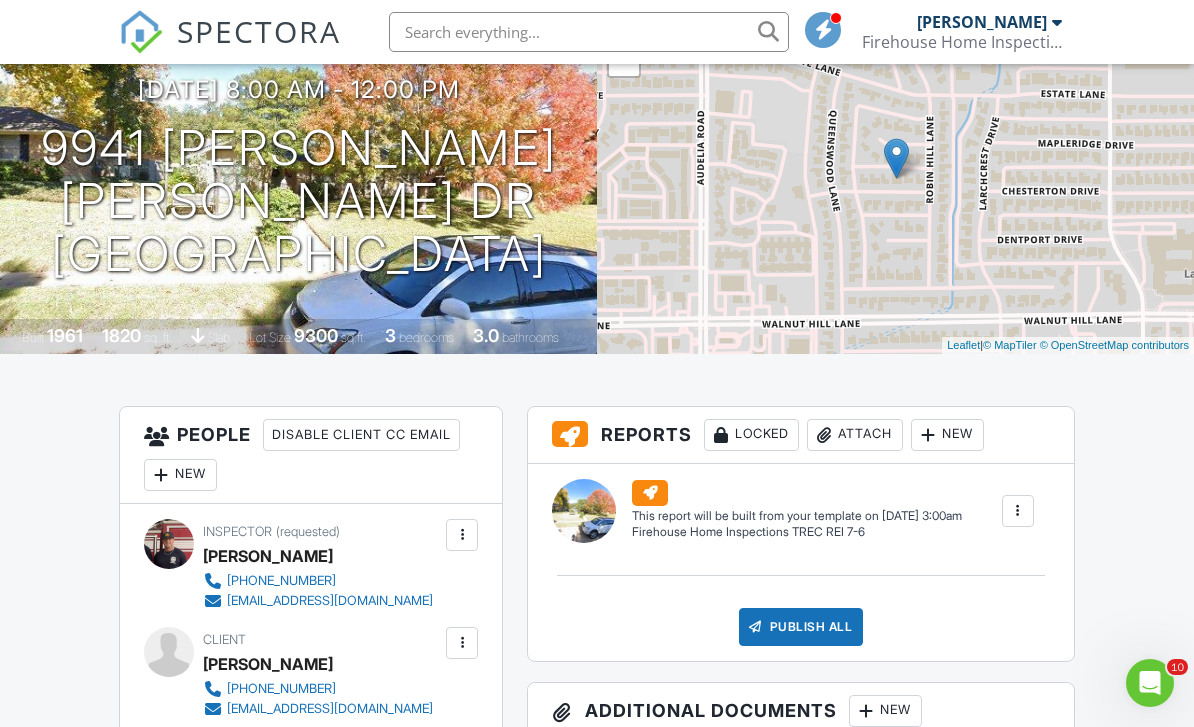 click on "Firehouse Home Inspections" at bounding box center (962, 42) 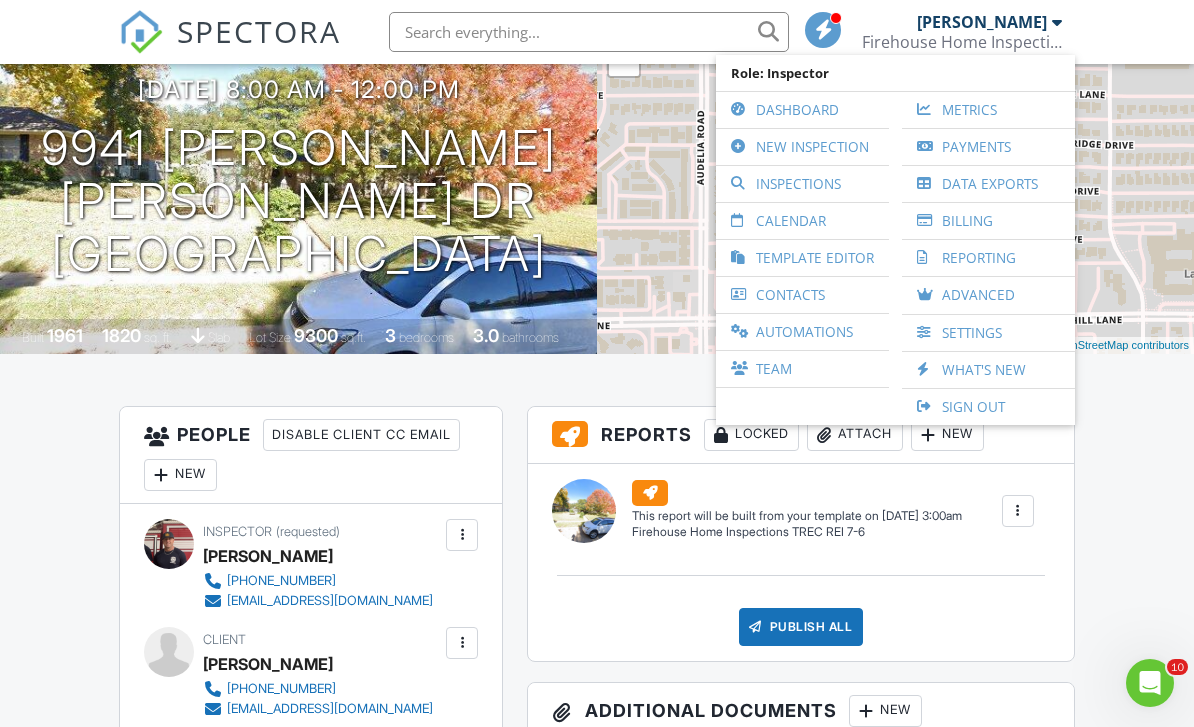click on "Inspections" at bounding box center [802, 184] 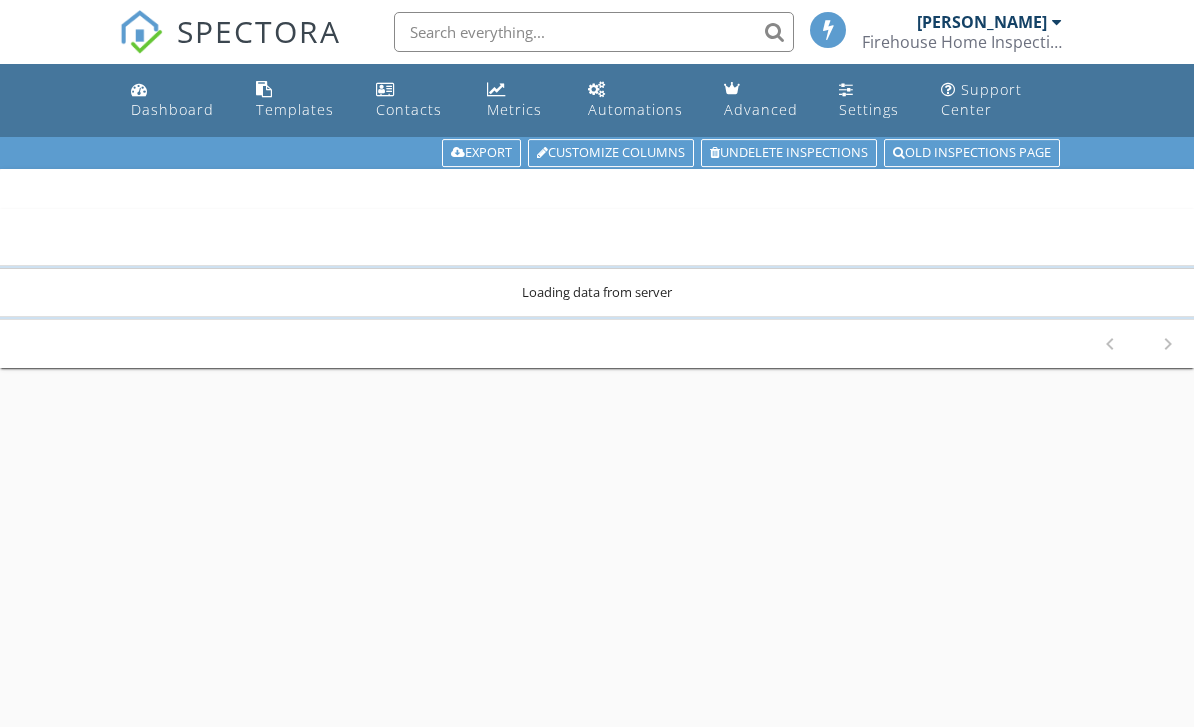 scroll, scrollTop: 0, scrollLeft: 0, axis: both 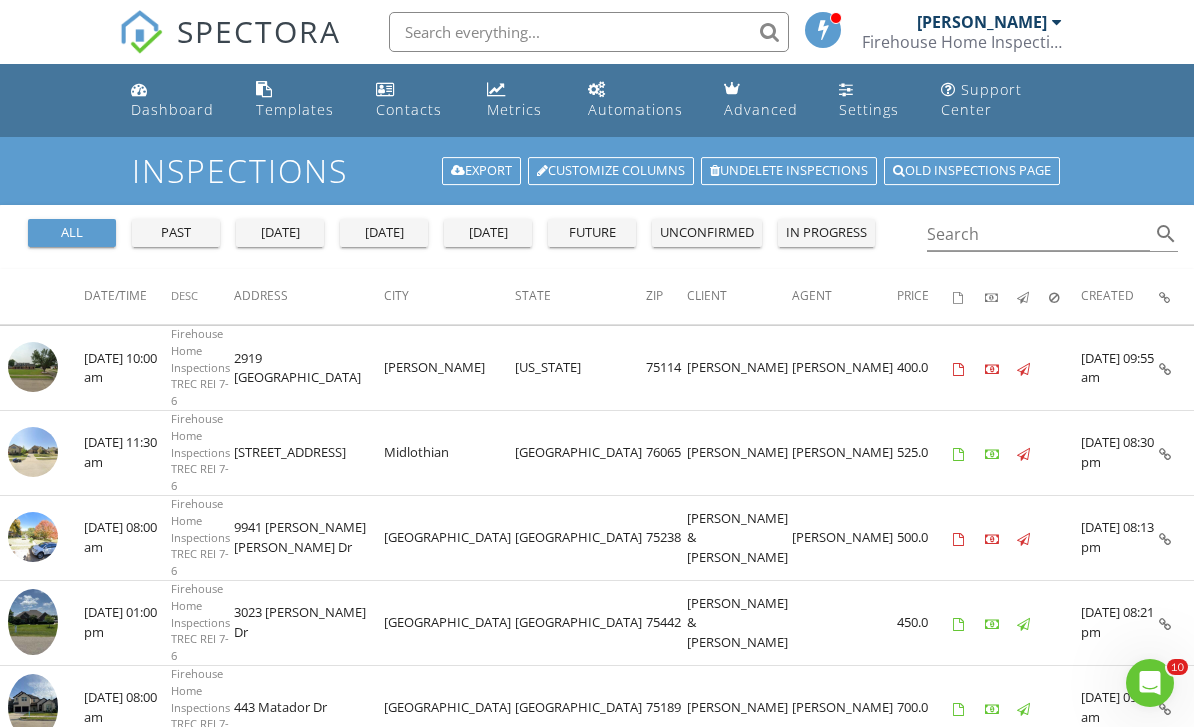 click on "[PERSON_NAME]" at bounding box center [989, 22] 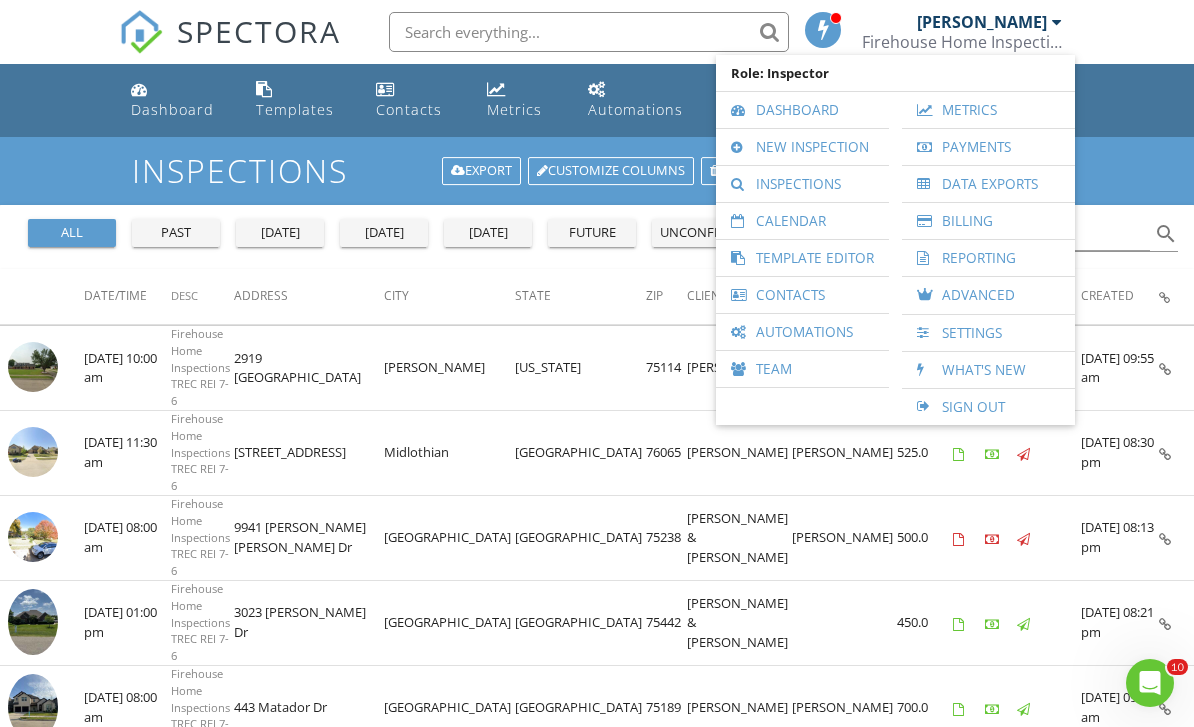 click on "New Inspection" at bounding box center (802, 147) 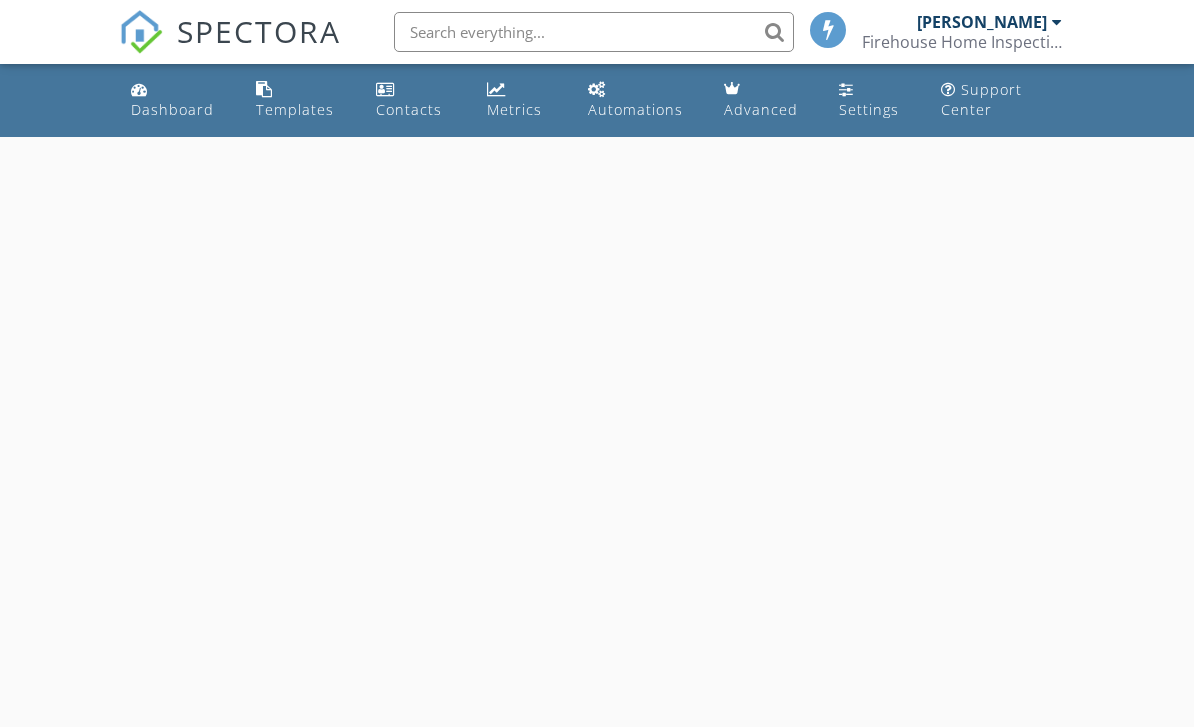 scroll, scrollTop: 0, scrollLeft: 0, axis: both 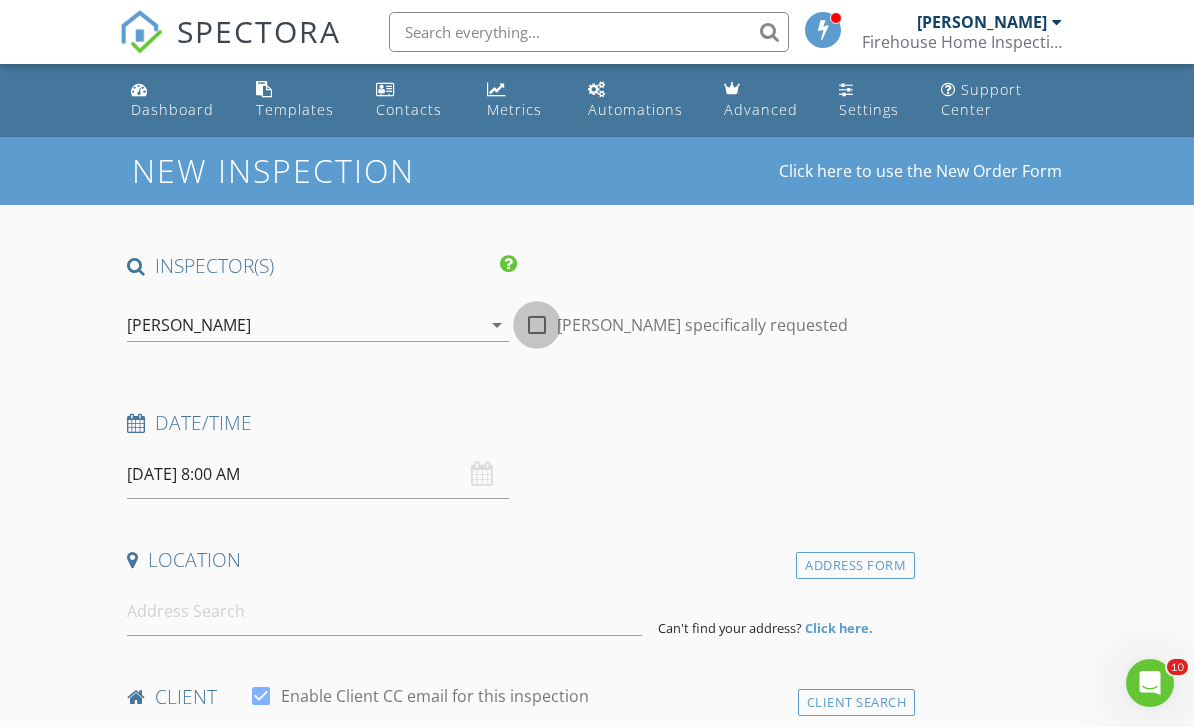click at bounding box center [537, 325] 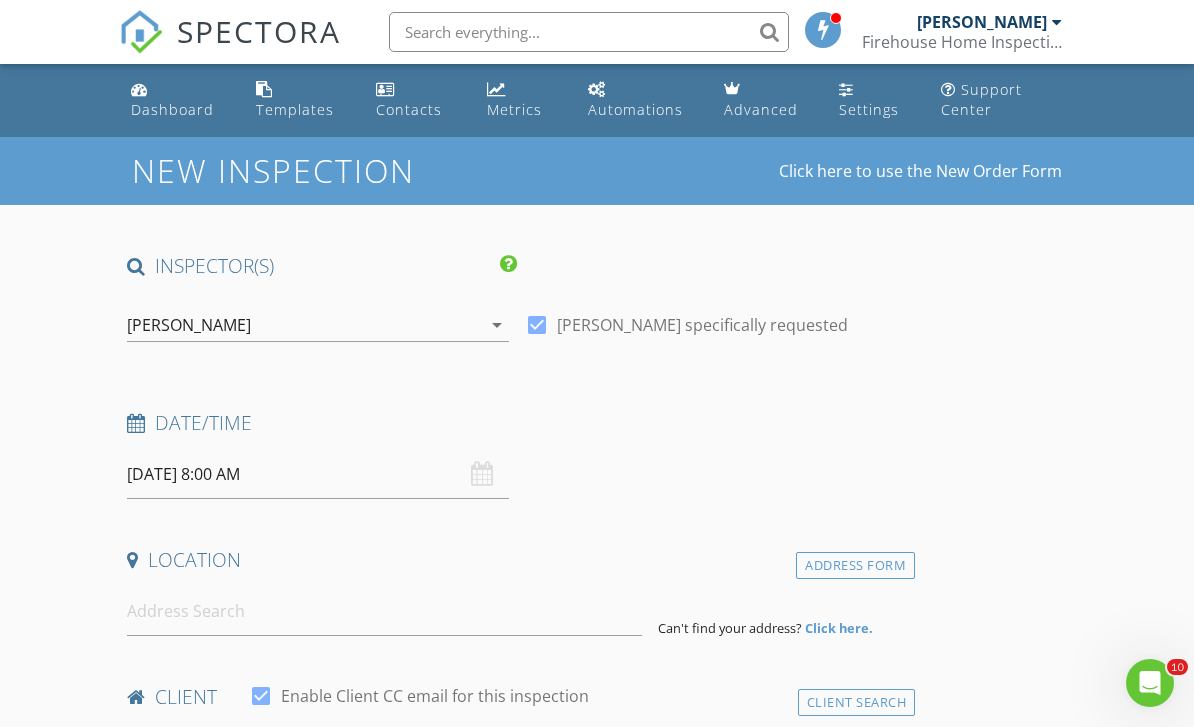 click on "[DATE] 8:00 AM" at bounding box center [318, 474] 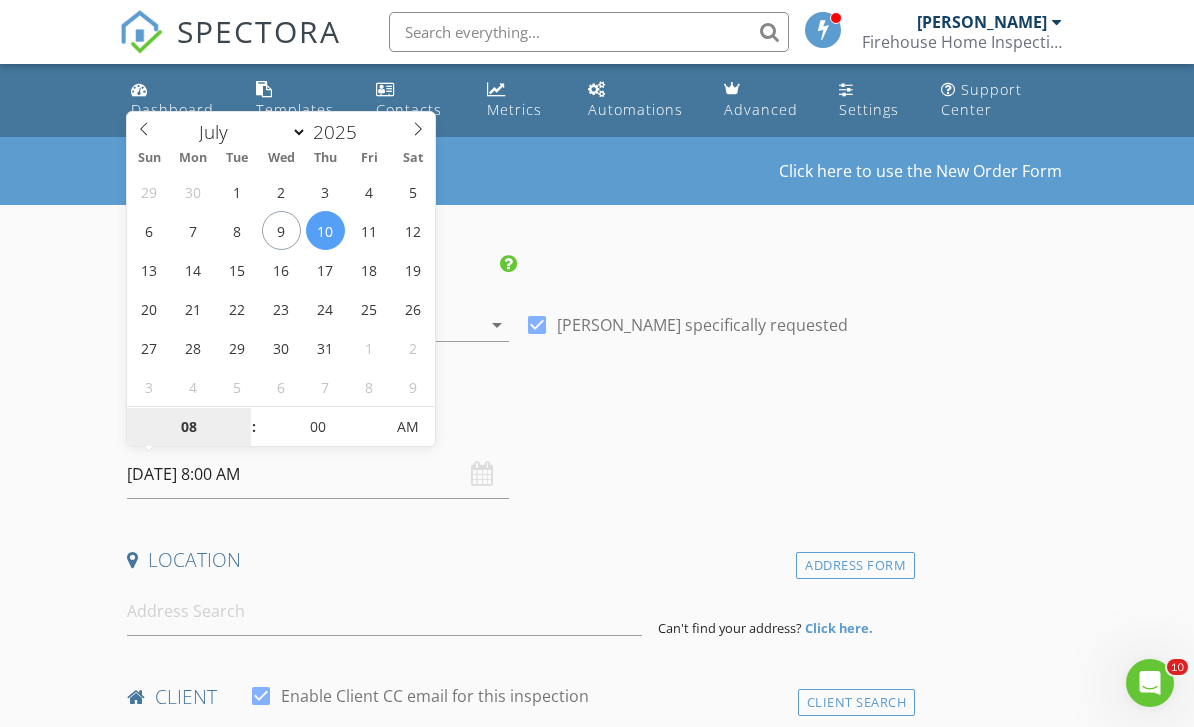 type on "[DATE] 8:00 AM" 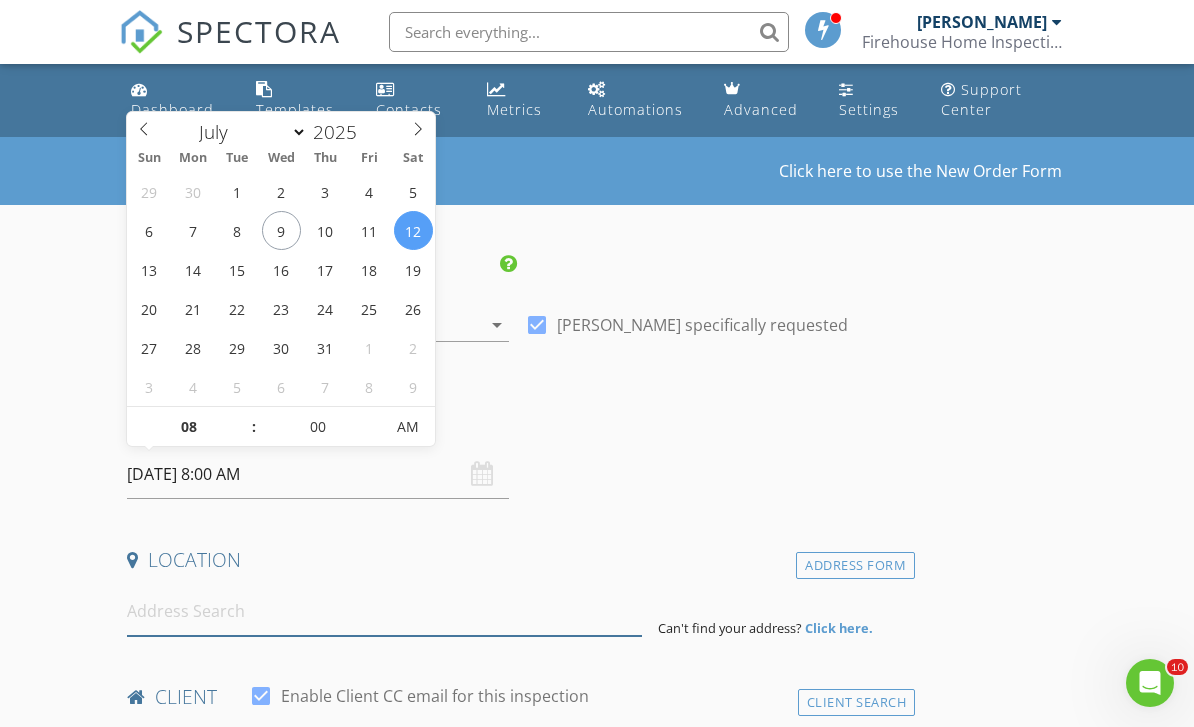 click at bounding box center [384, 611] 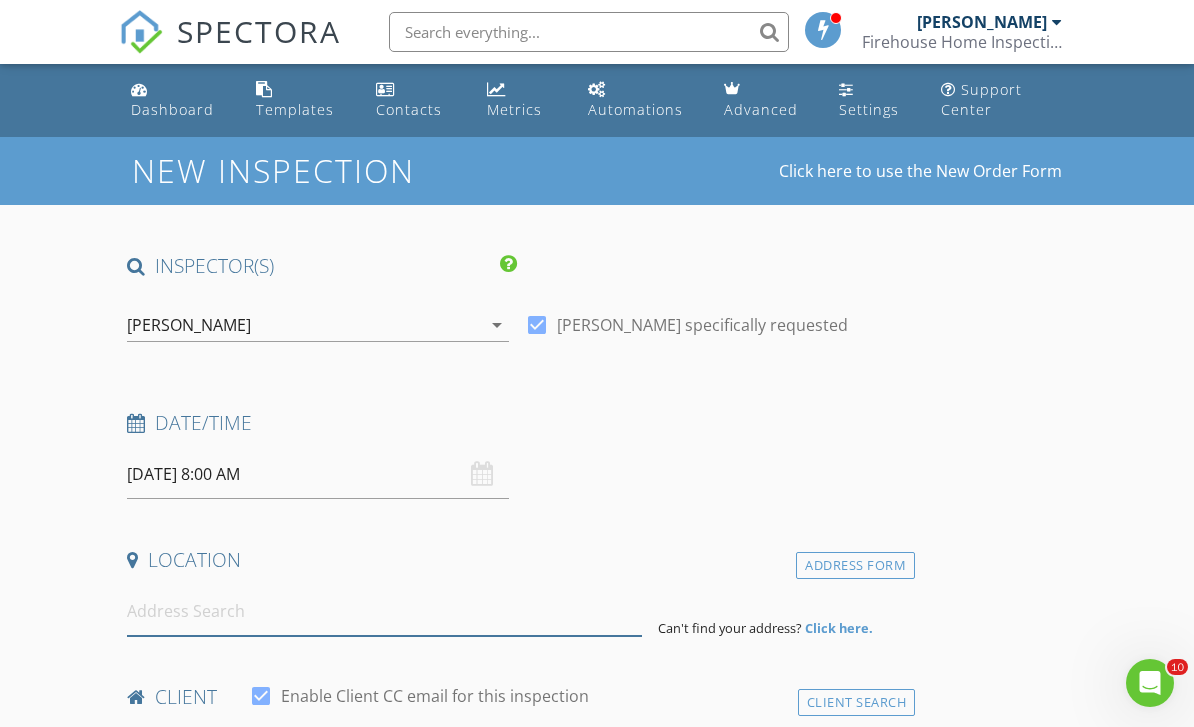 scroll, scrollTop: 210, scrollLeft: 0, axis: vertical 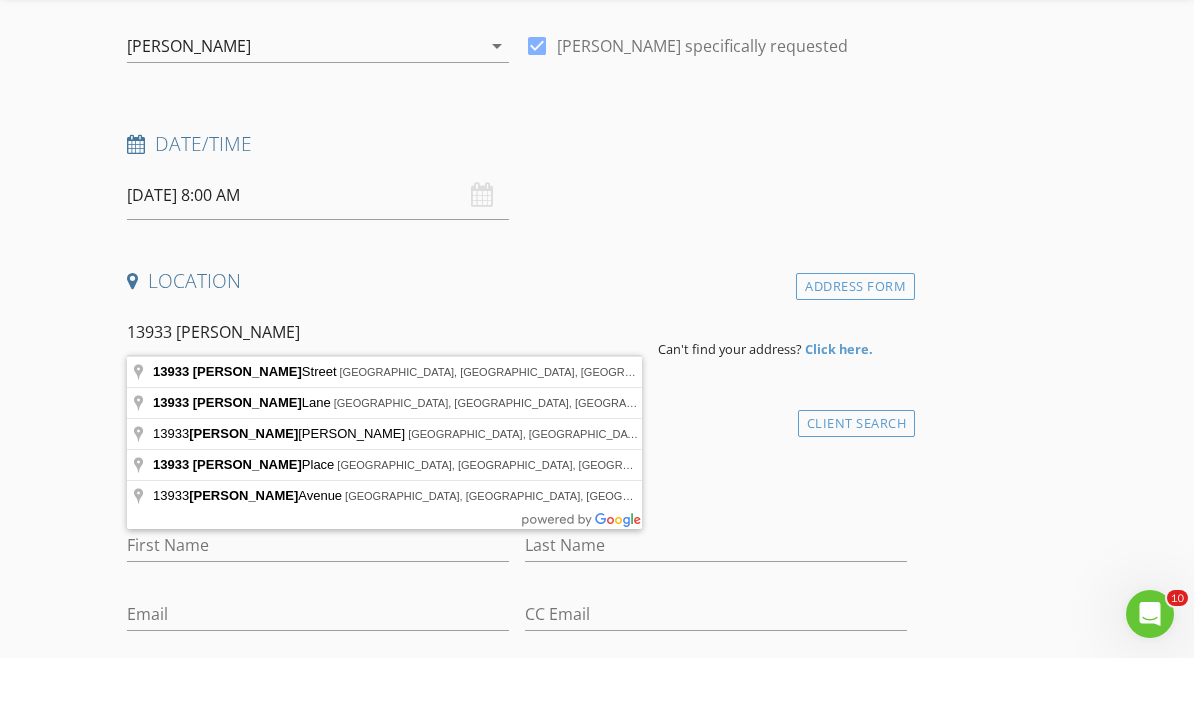 type on "[STREET_ADDRESS][PERSON_NAME][PERSON_NAME]" 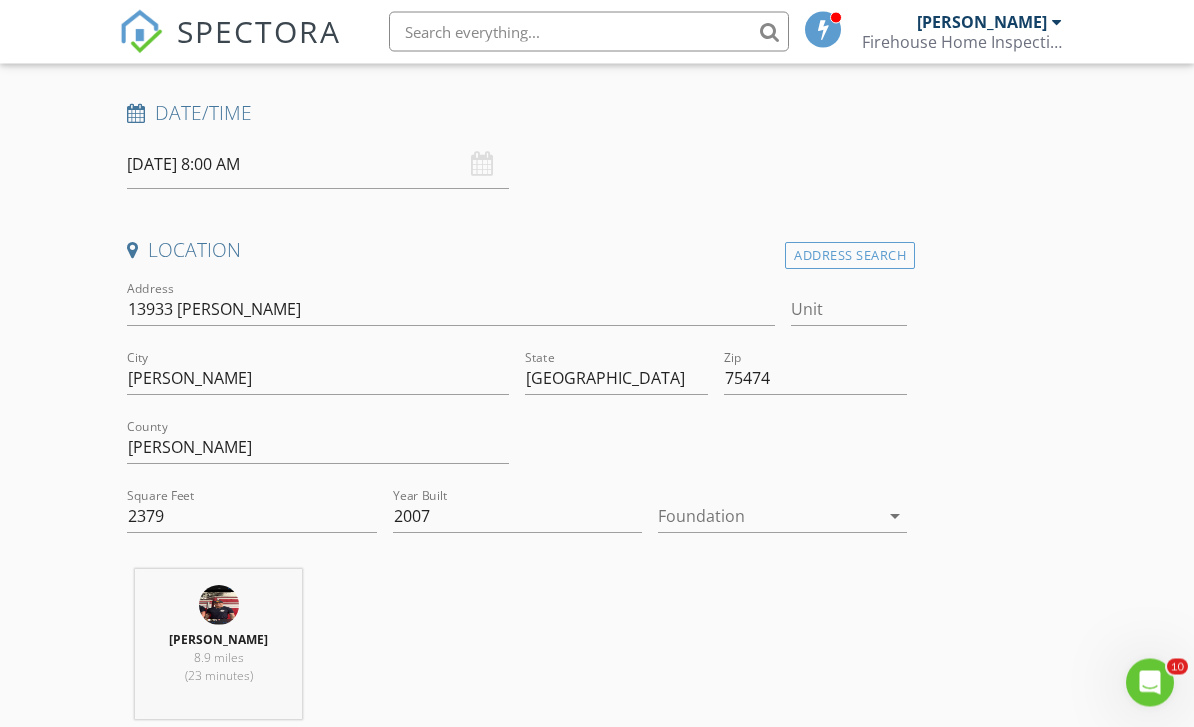 scroll, scrollTop: 310, scrollLeft: 0, axis: vertical 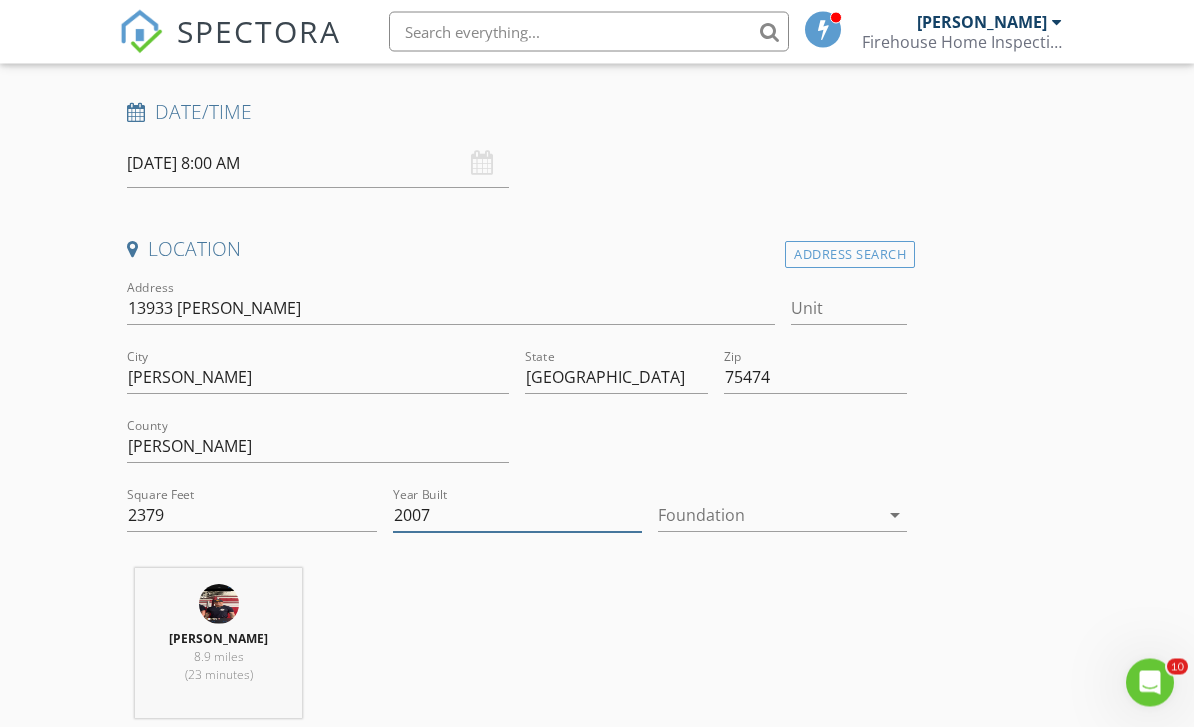 click on "2007" at bounding box center [517, 516] 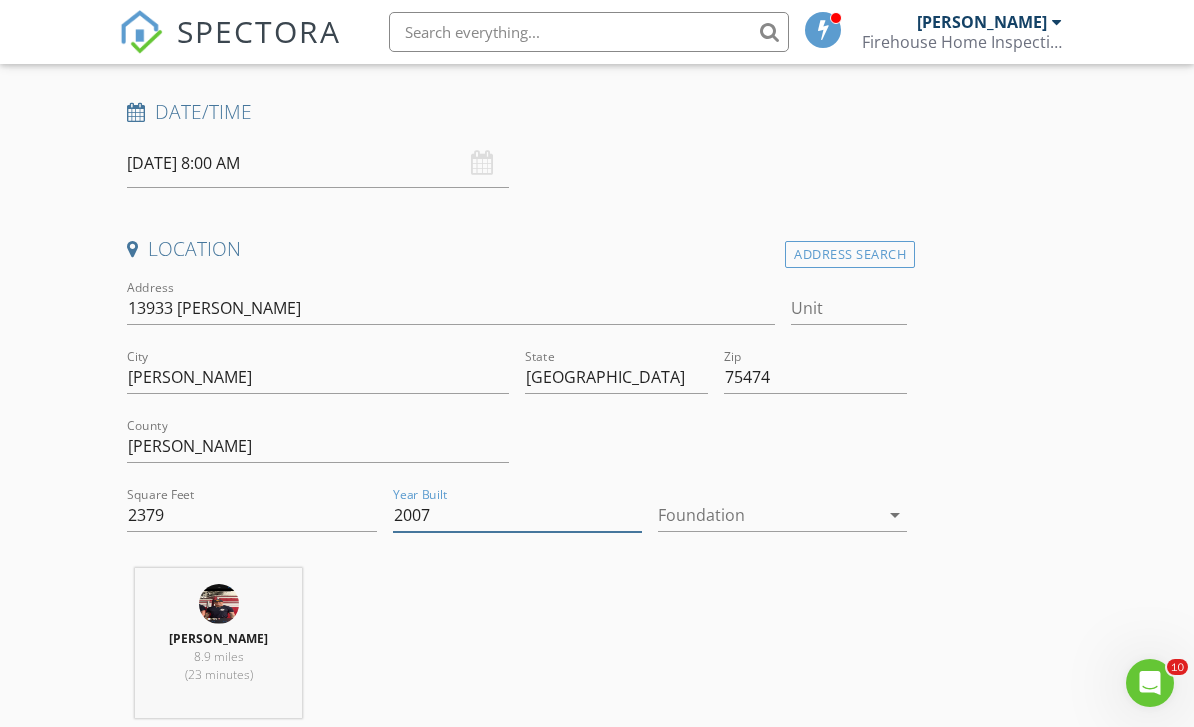 scroll, scrollTop: 310, scrollLeft: 0, axis: vertical 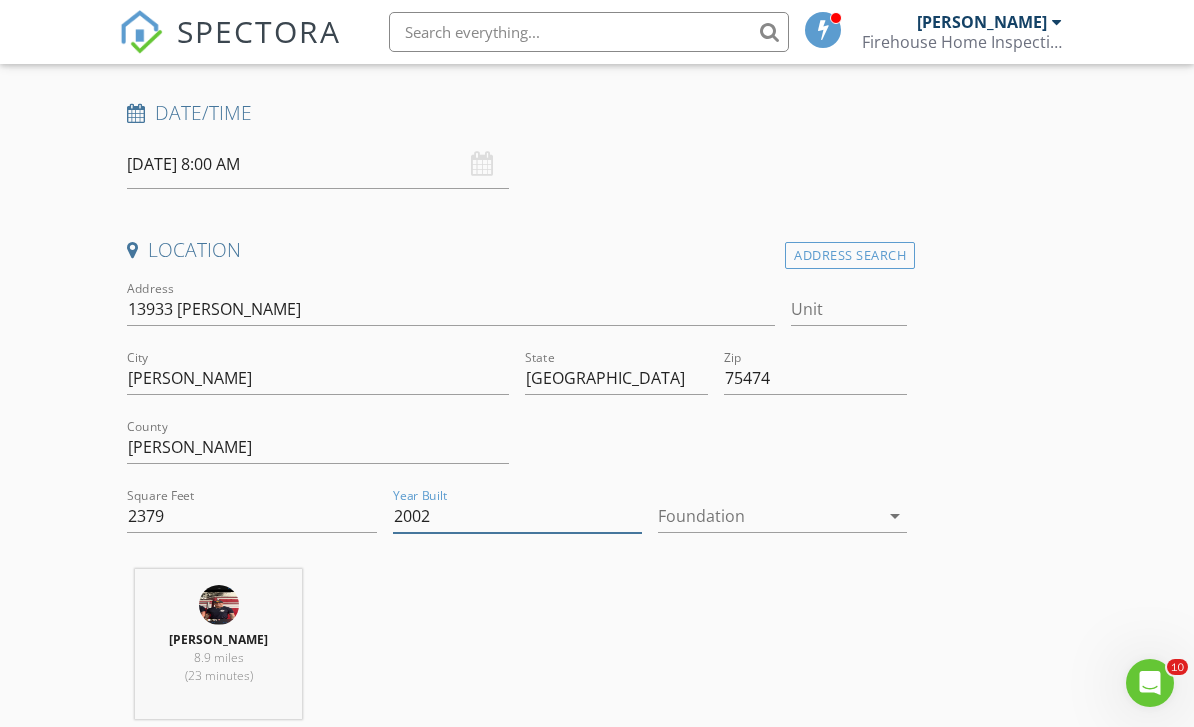 type on "2002" 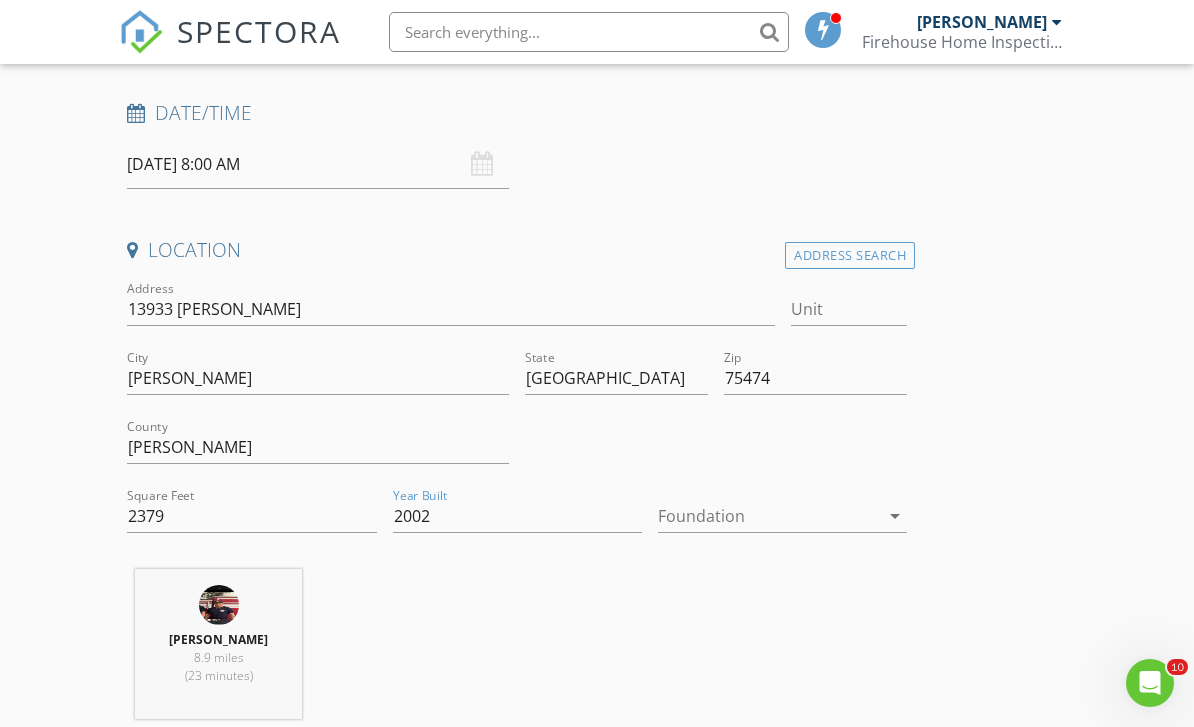 click at bounding box center (768, 516) 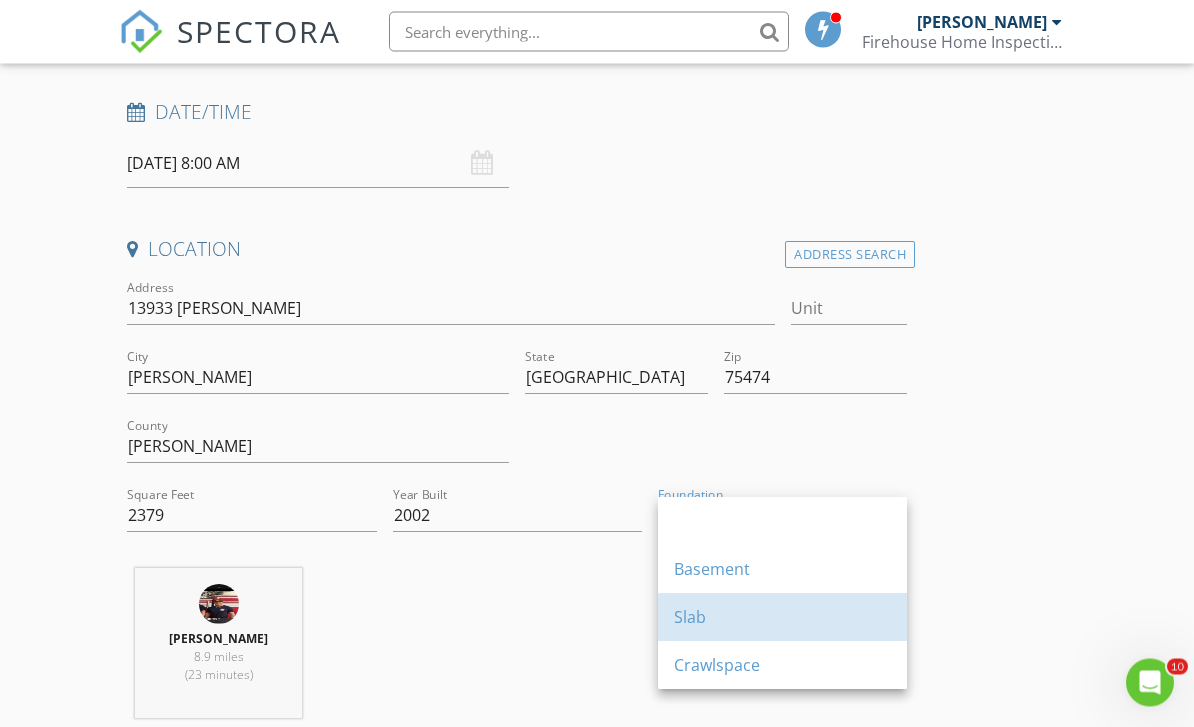 click on "Slab" at bounding box center (782, 618) 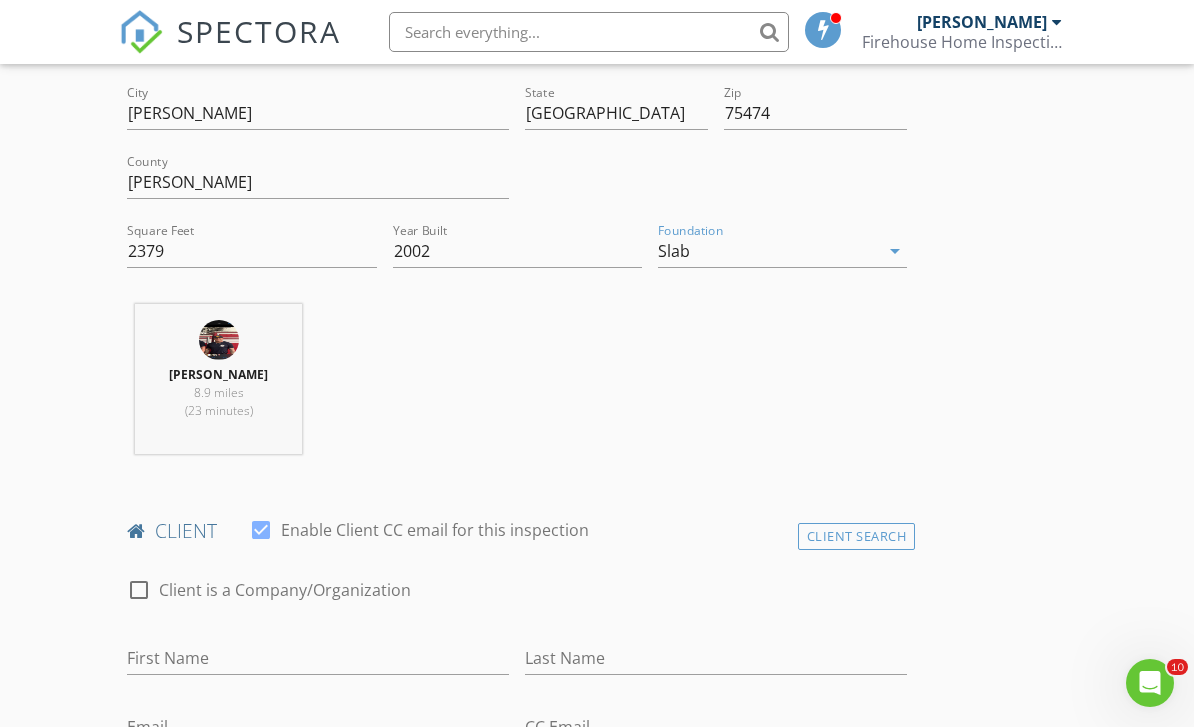 scroll, scrollTop: 698, scrollLeft: 0, axis: vertical 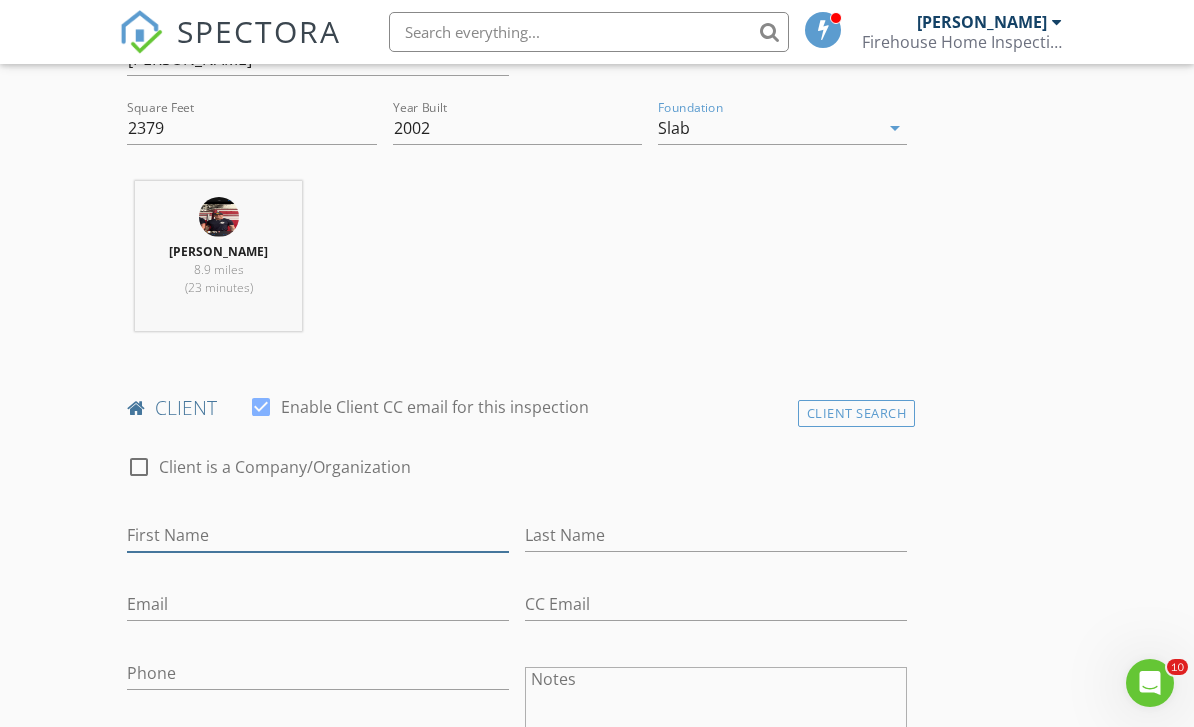 click on "First Name" at bounding box center (318, 535) 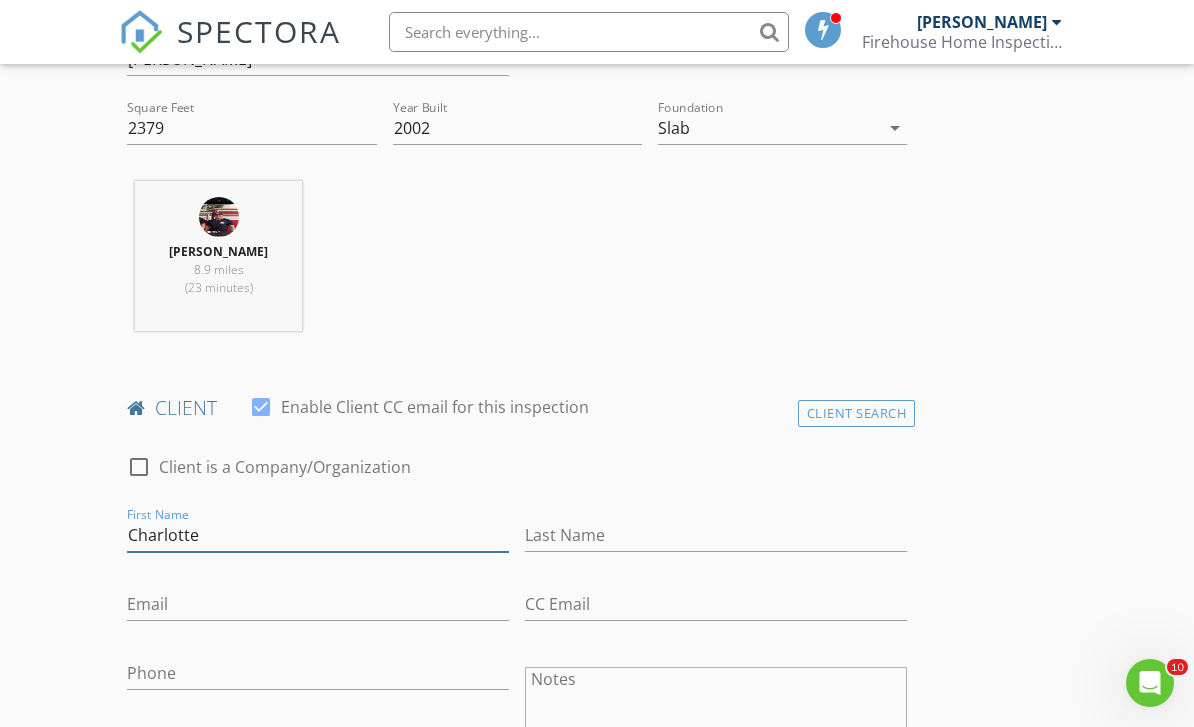 type on "Charlotte" 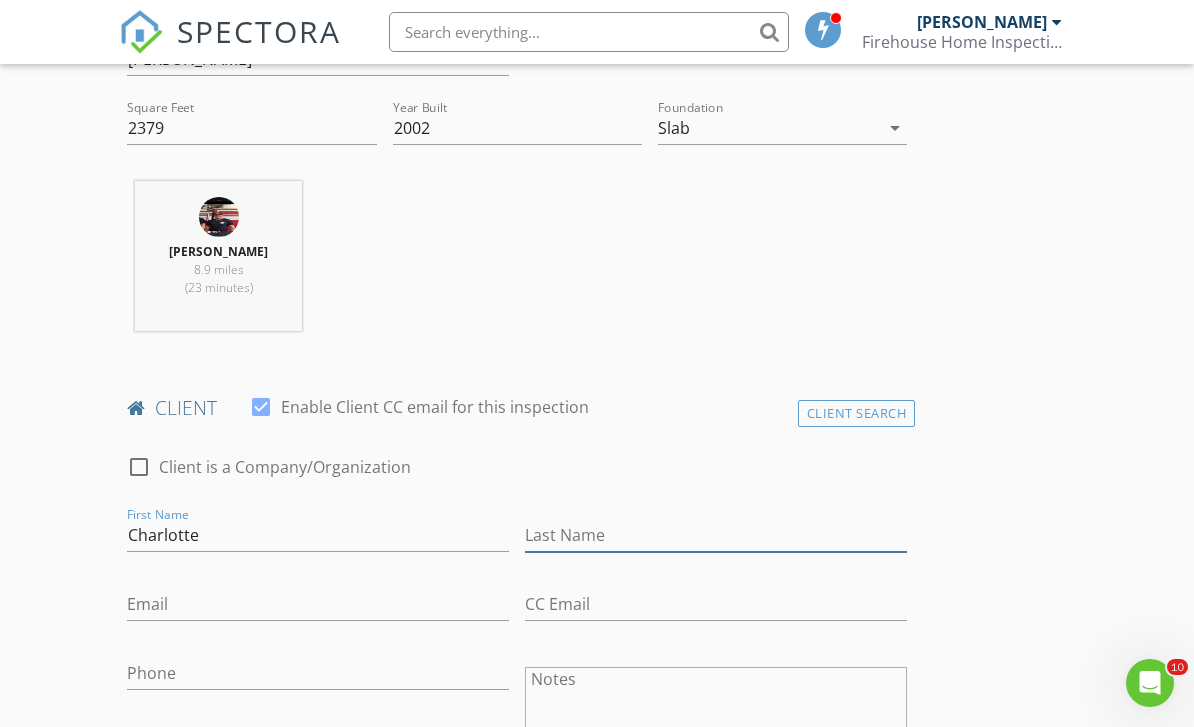 click on "Last Name" at bounding box center [716, 535] 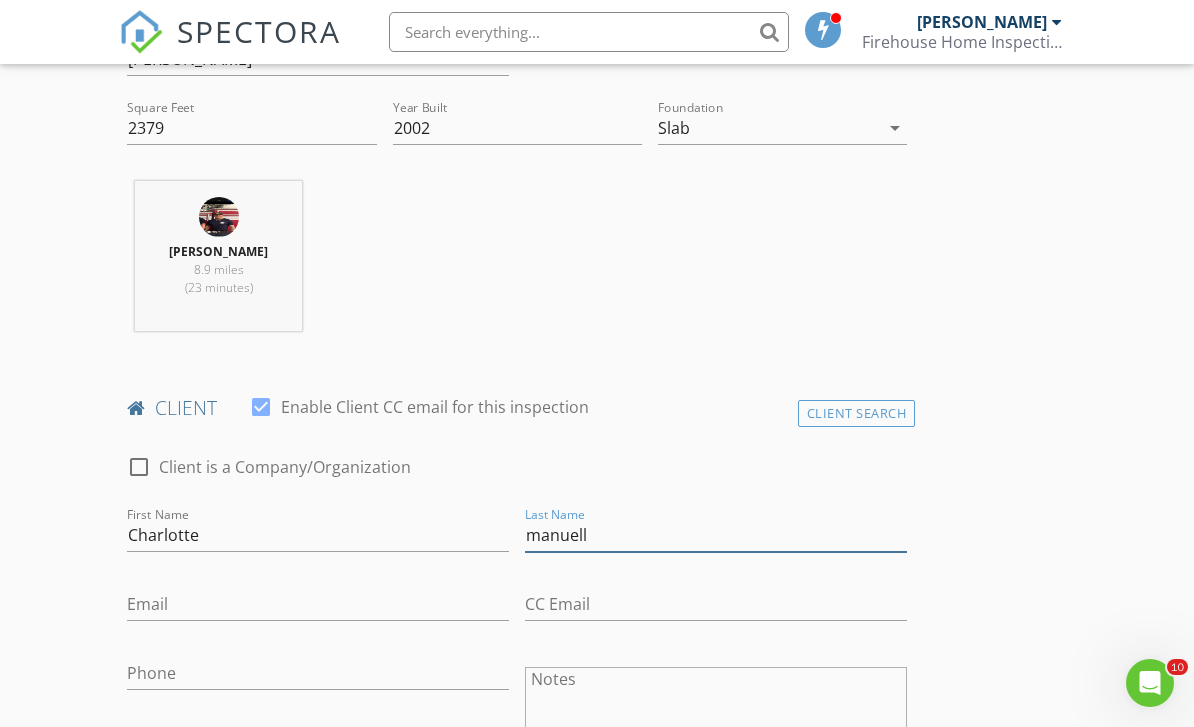 type on "manuell" 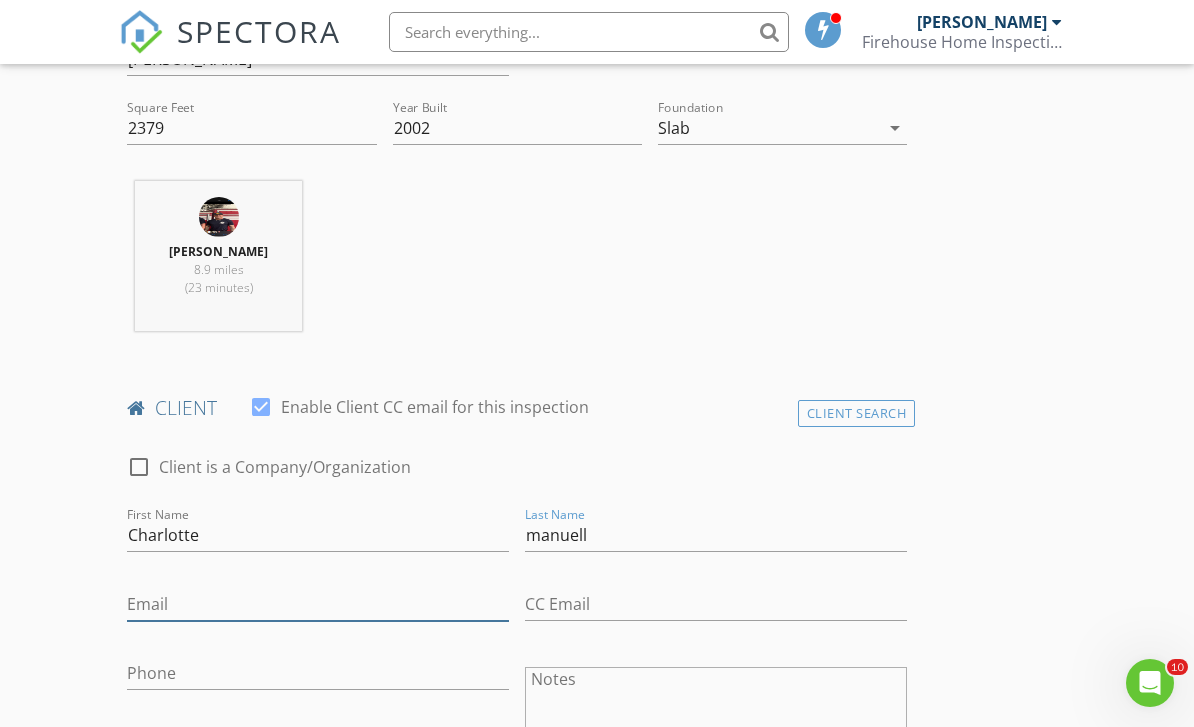 click on "Email" at bounding box center (318, 604) 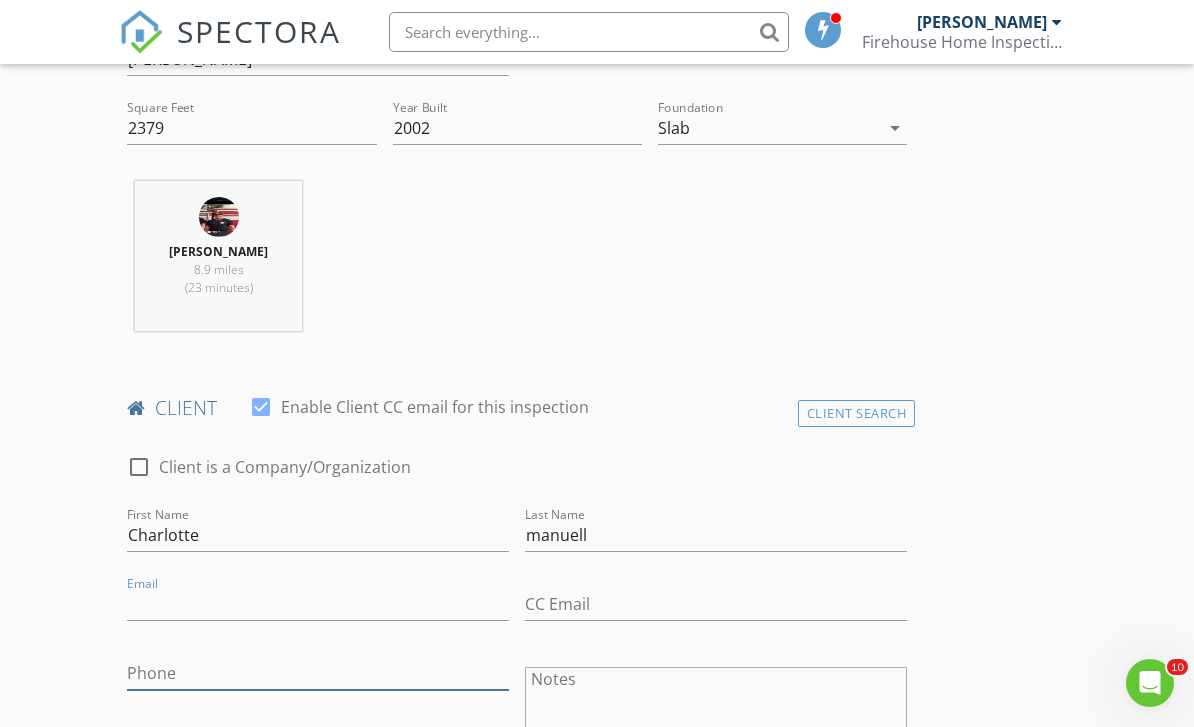 click on "Phone" at bounding box center (318, 673) 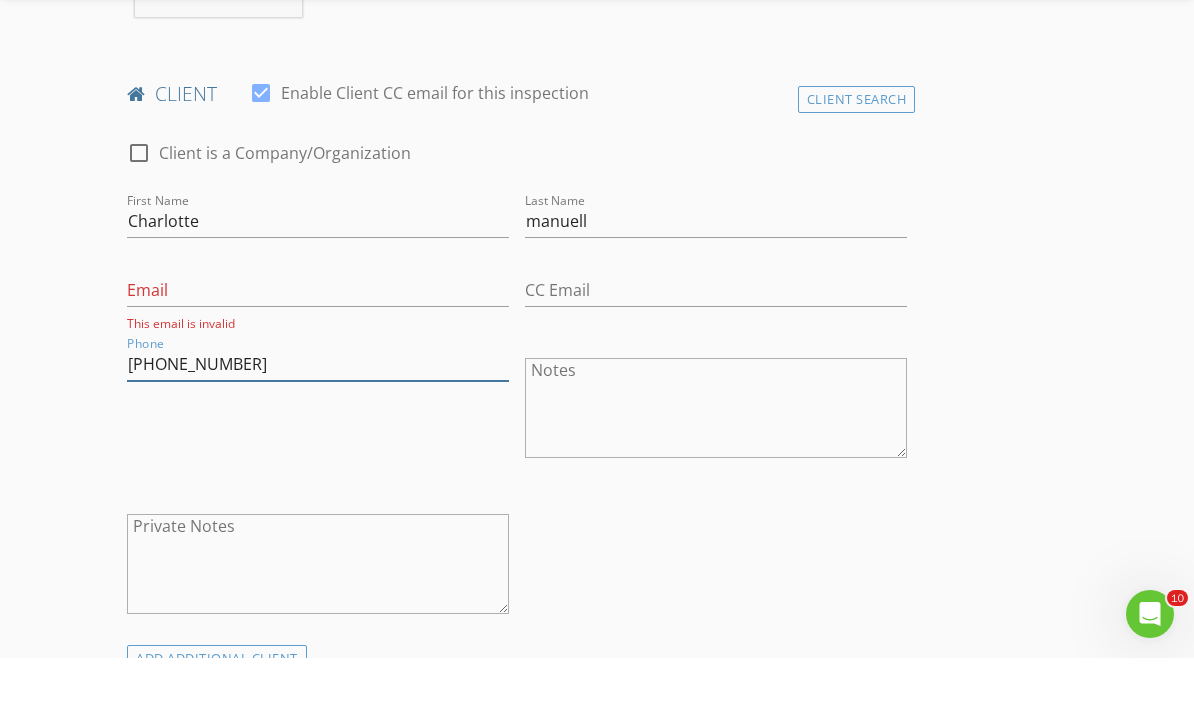 type on "[PHONE_NUMBER]" 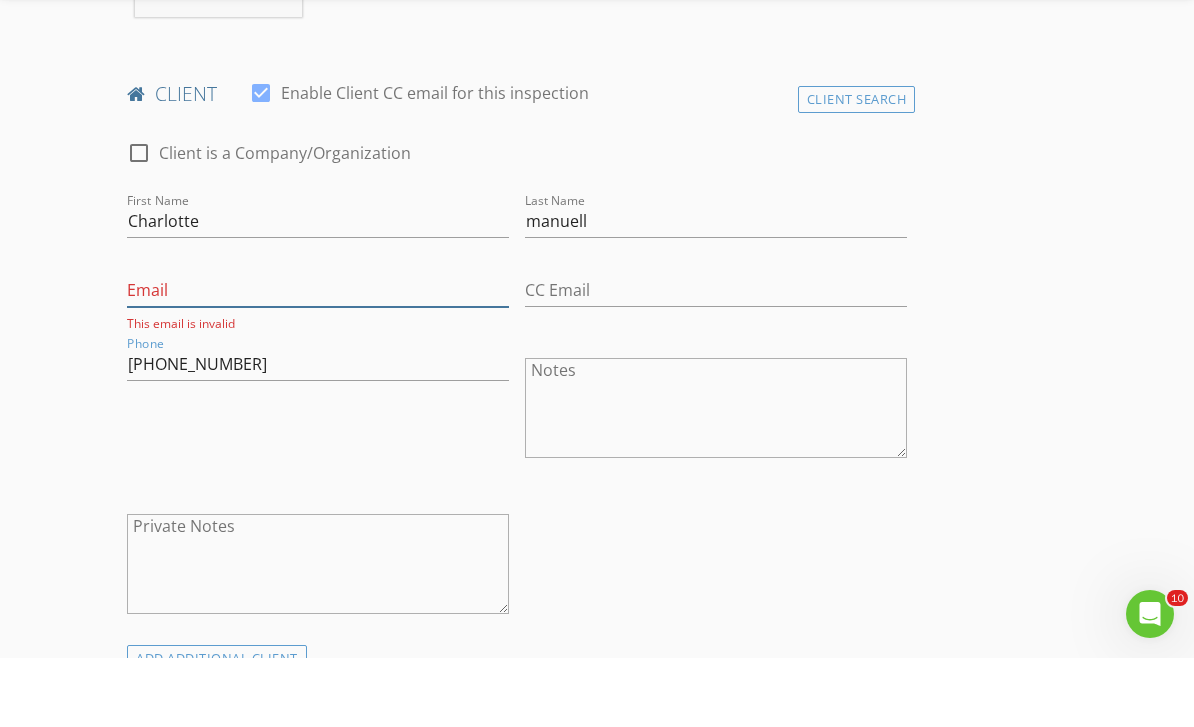 click on "Email" at bounding box center [318, 359] 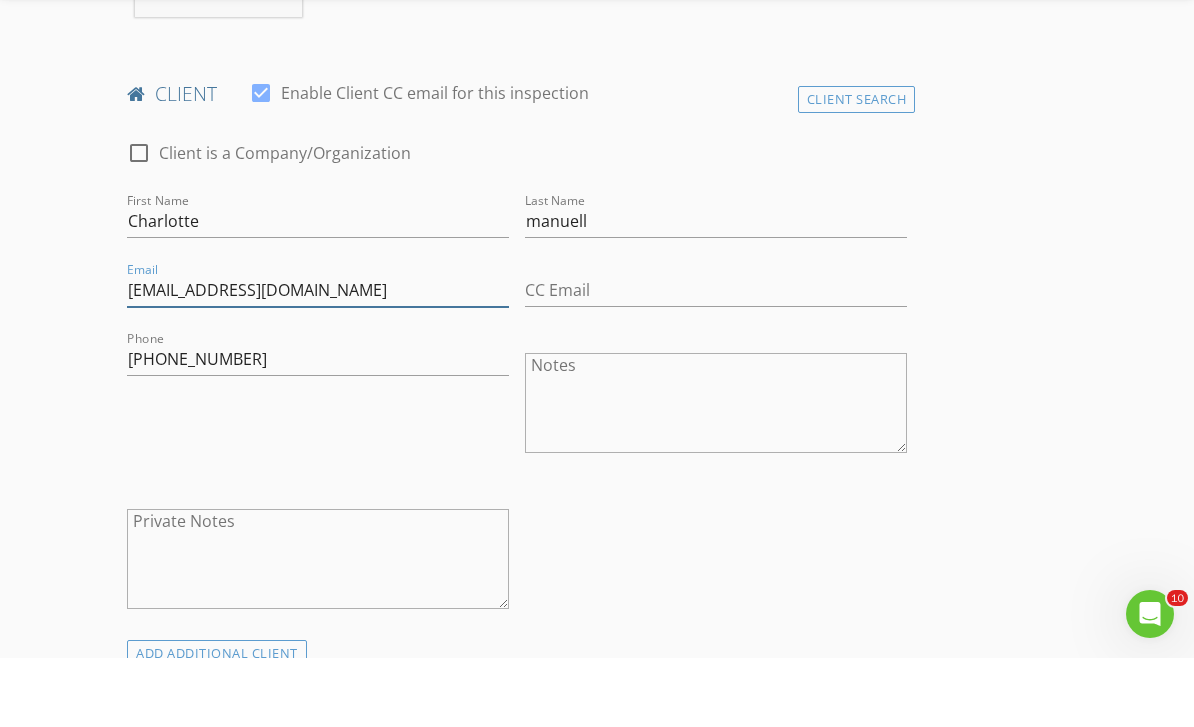 type on "[EMAIL_ADDRESS][DOMAIN_NAME]" 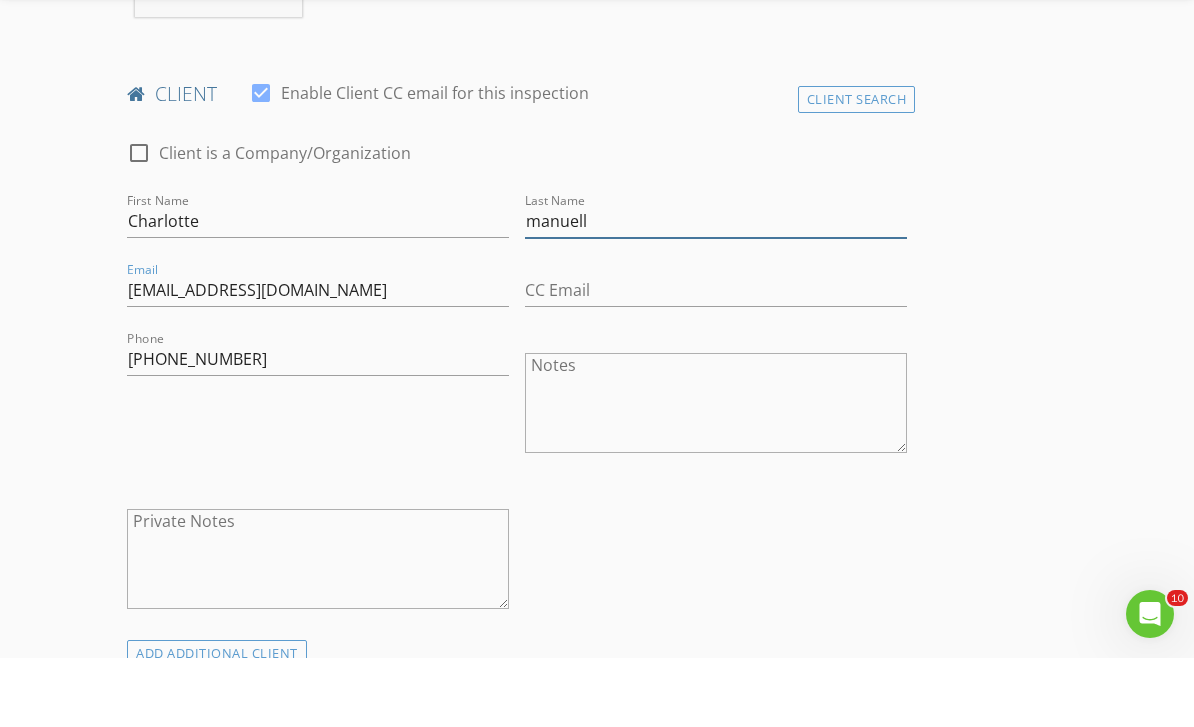 click on "manuell" at bounding box center [716, 290] 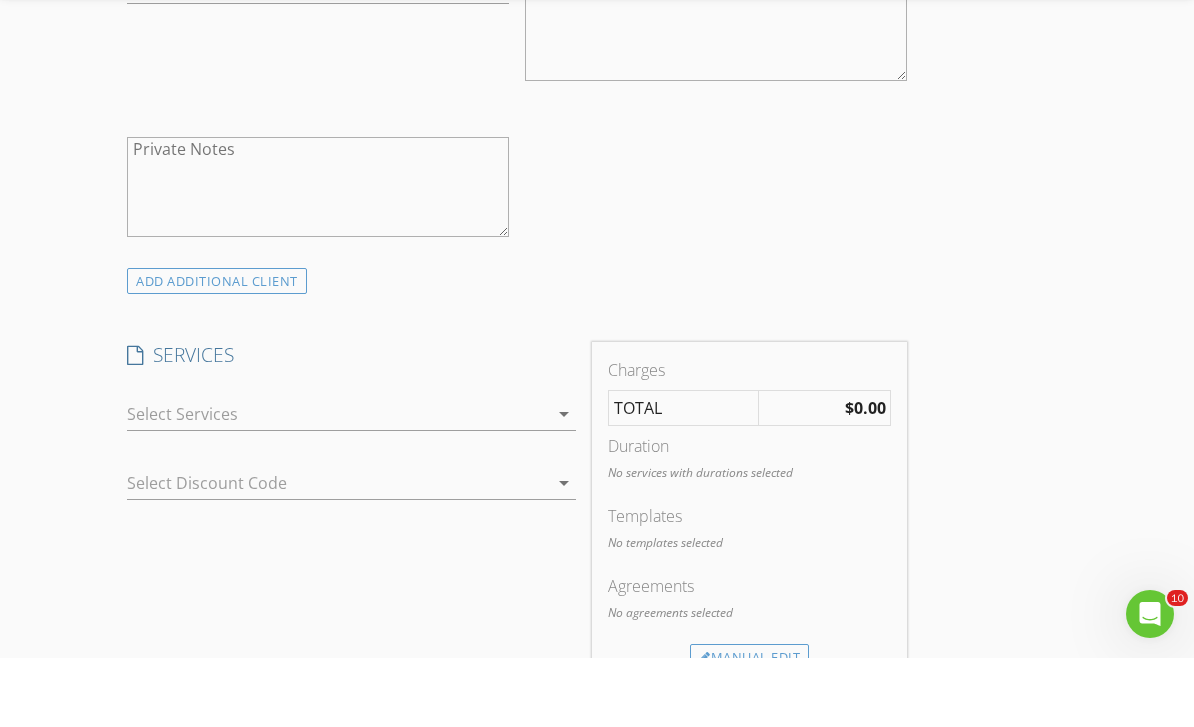 scroll, scrollTop: 1320, scrollLeft: 0, axis: vertical 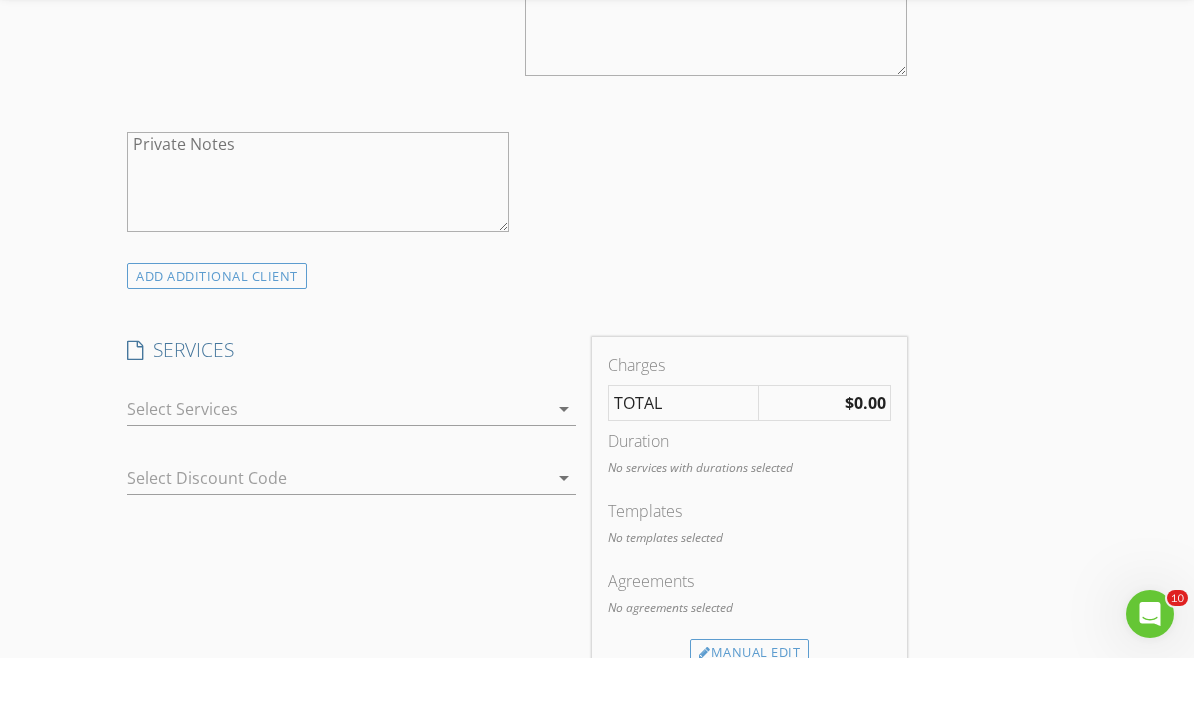 type on "Manuell" 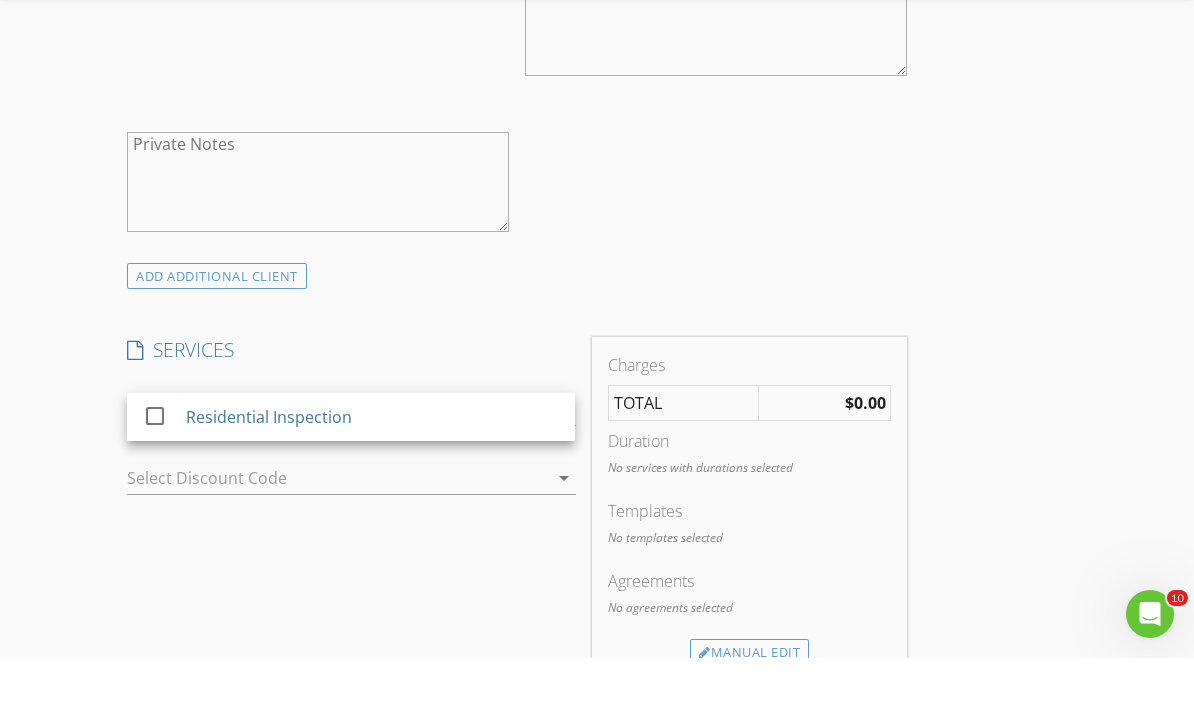 scroll, scrollTop: 1389, scrollLeft: 0, axis: vertical 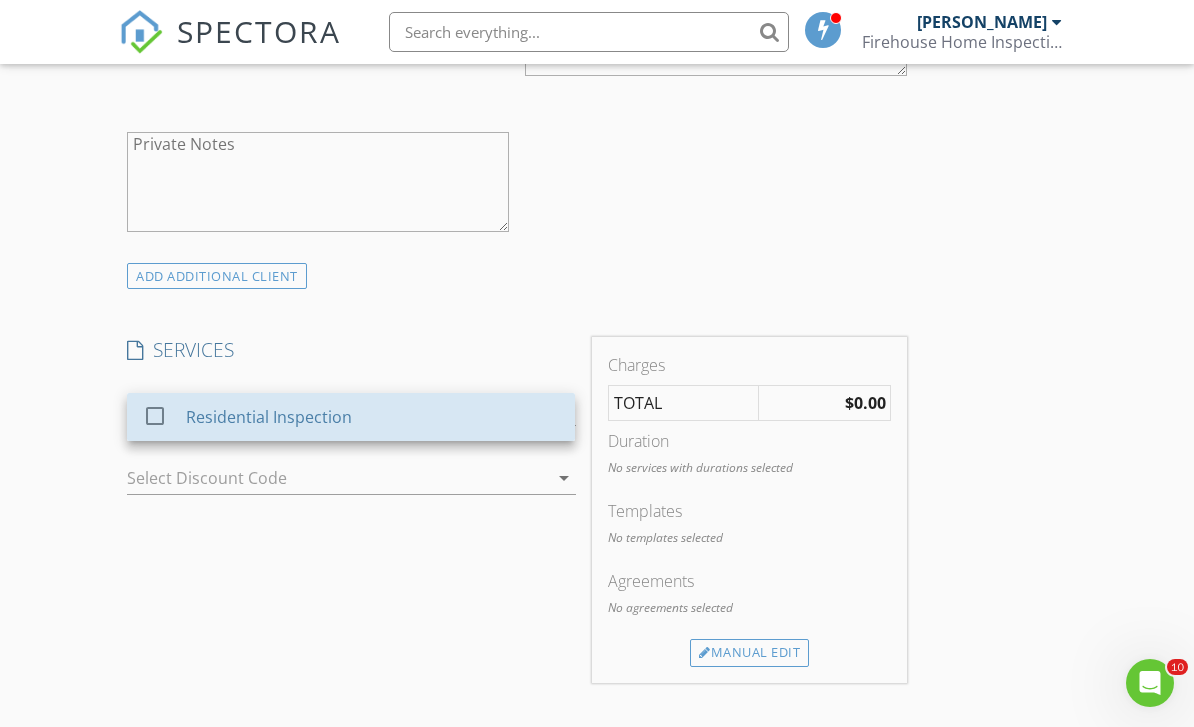 click on "Residential Inspection" at bounding box center (269, 417) 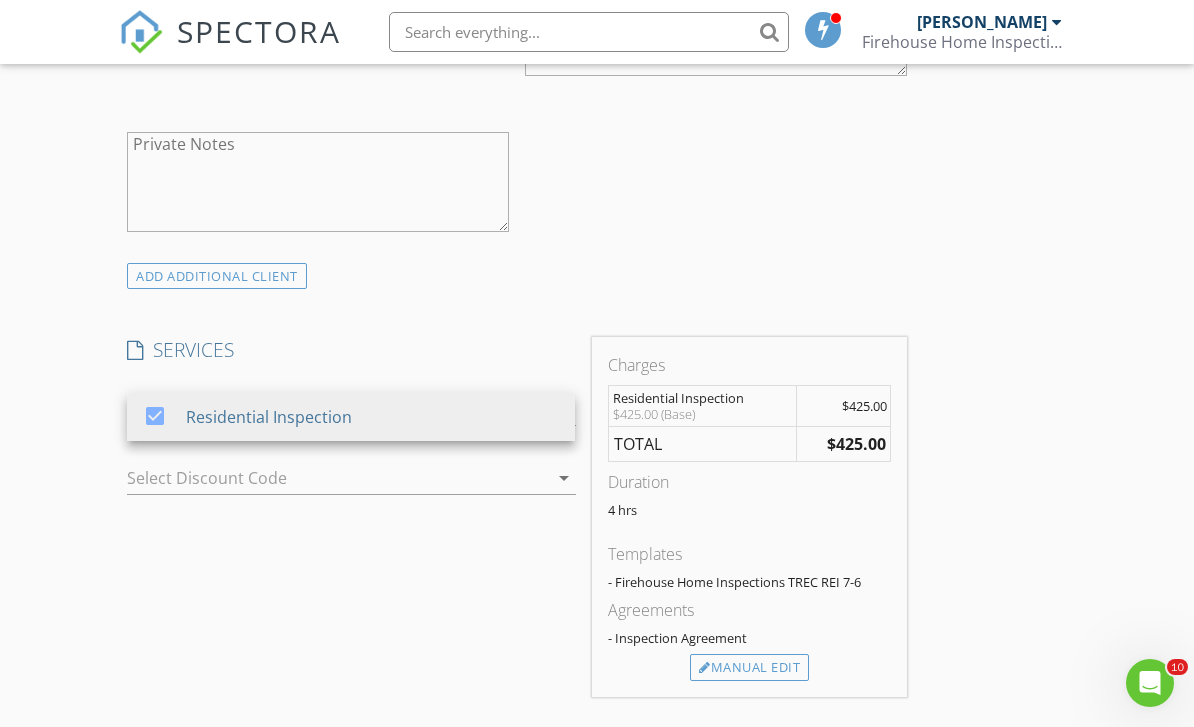 click on "Manual Edit" at bounding box center [749, 668] 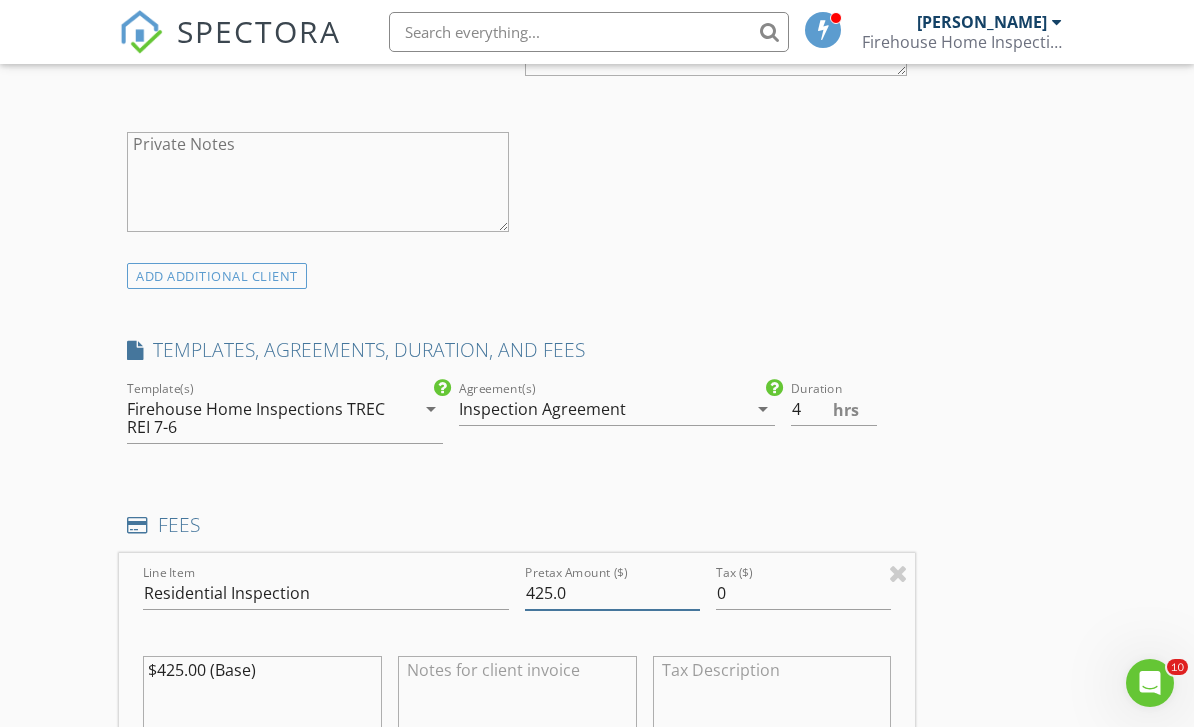 click on "425.0" at bounding box center [612, 593] 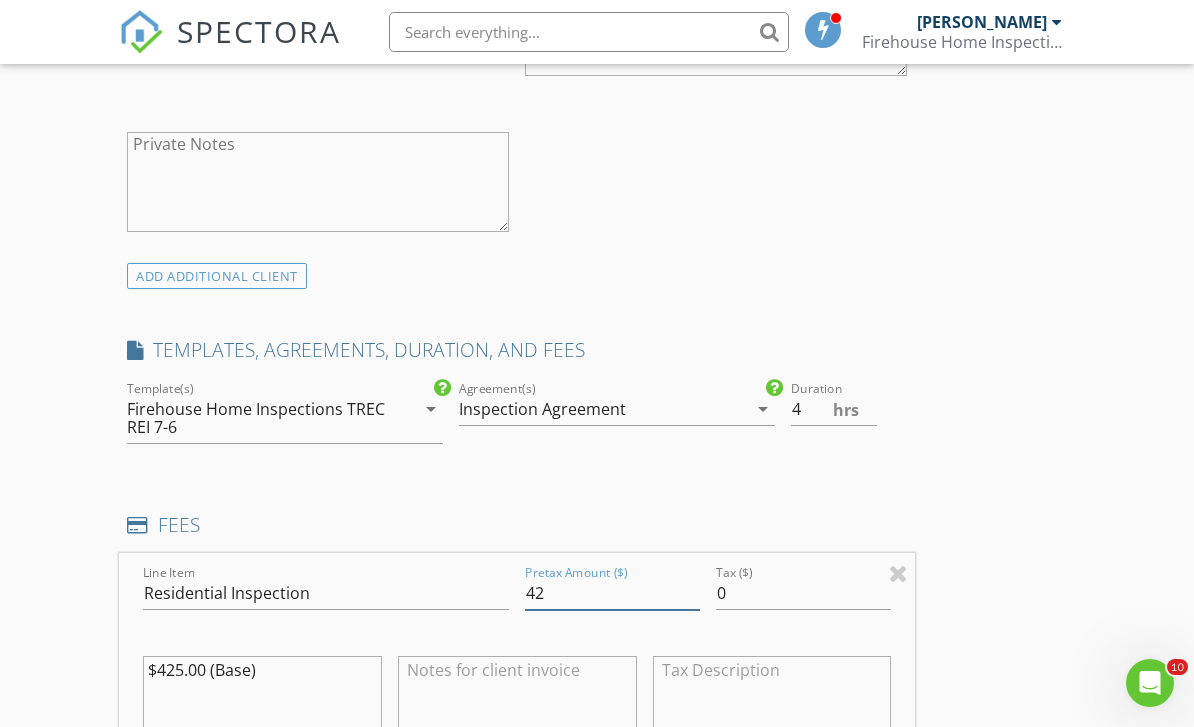 type on "4" 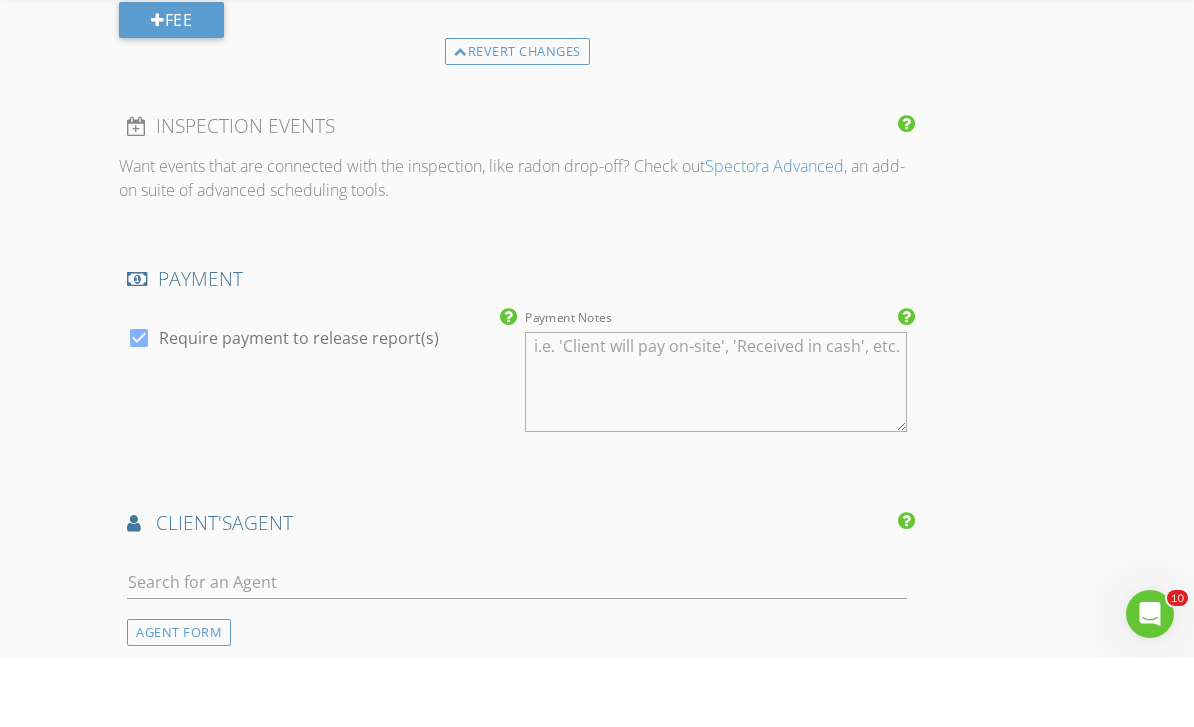scroll, scrollTop: 2277, scrollLeft: 0, axis: vertical 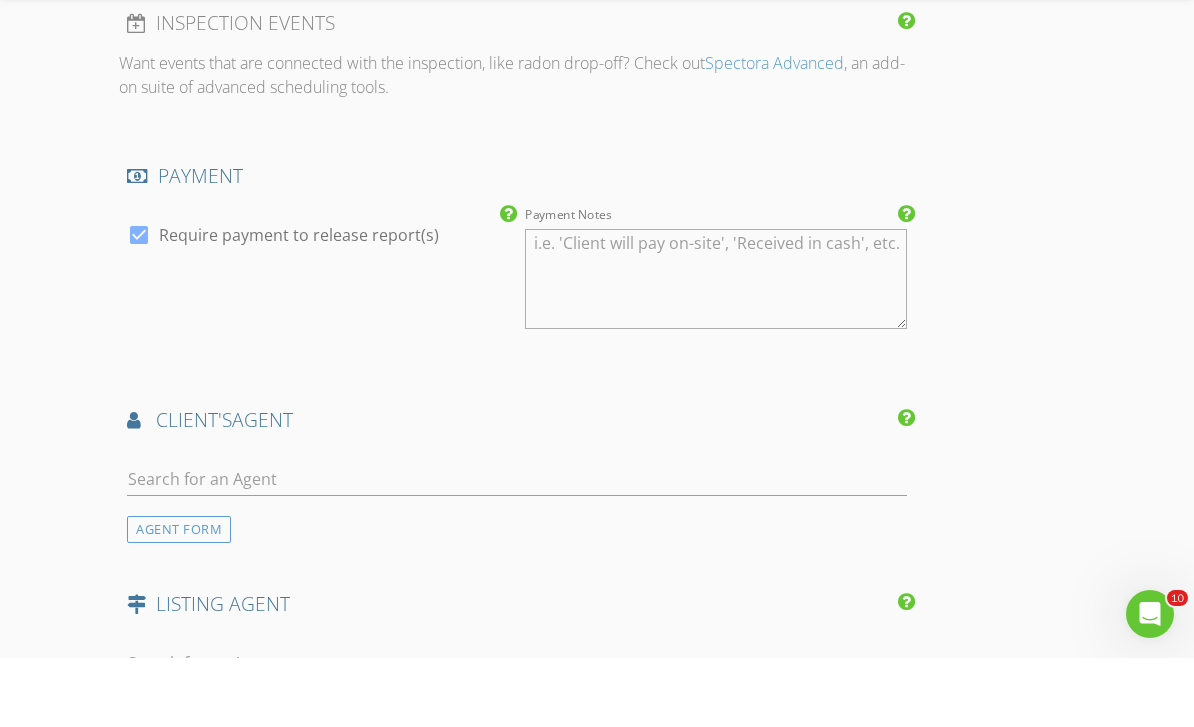 type on "700" 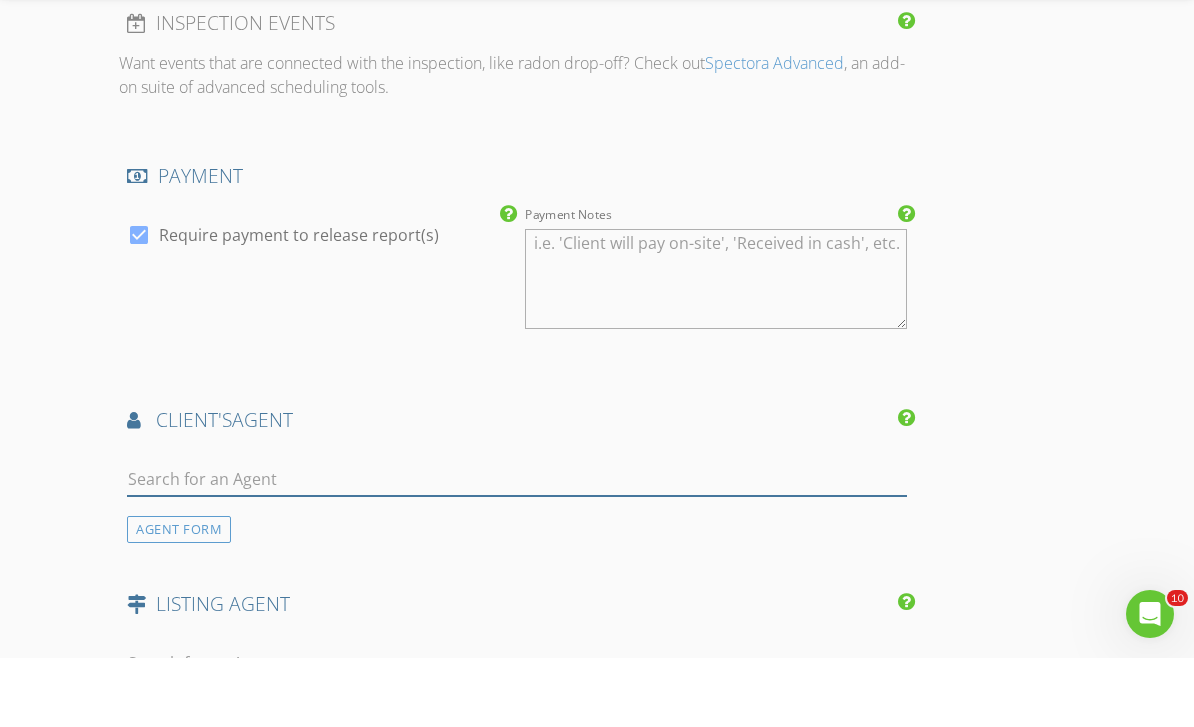 click at bounding box center (517, 548) 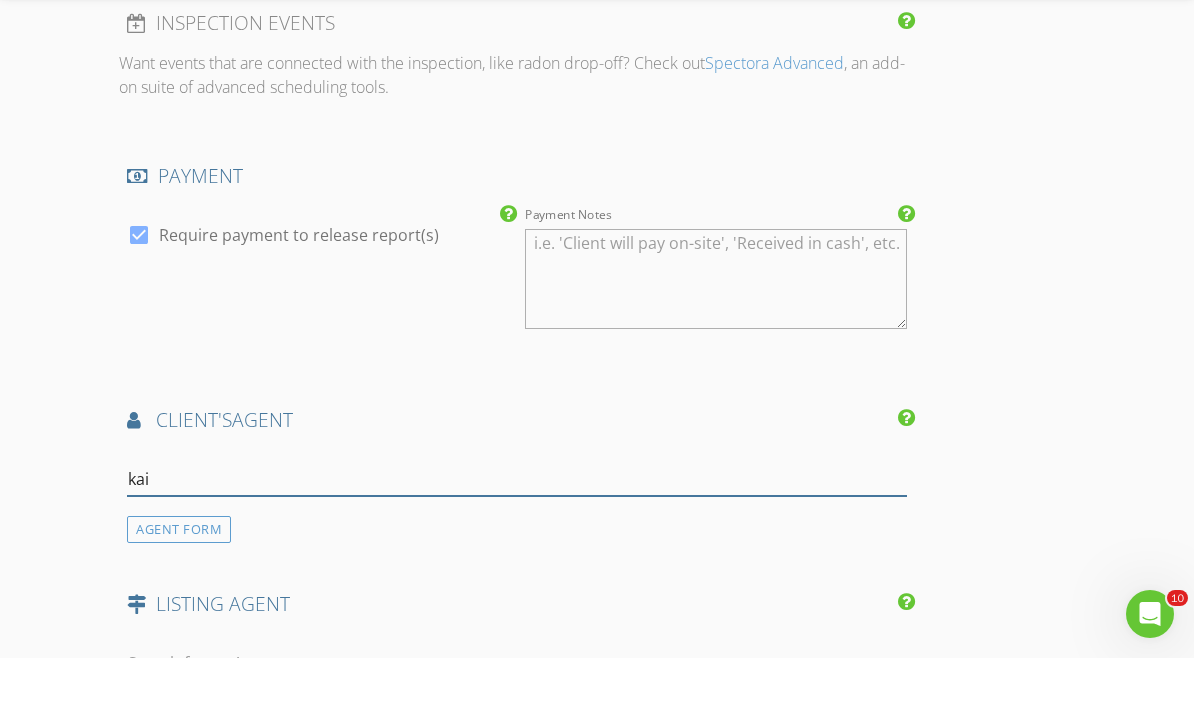 type on "kait" 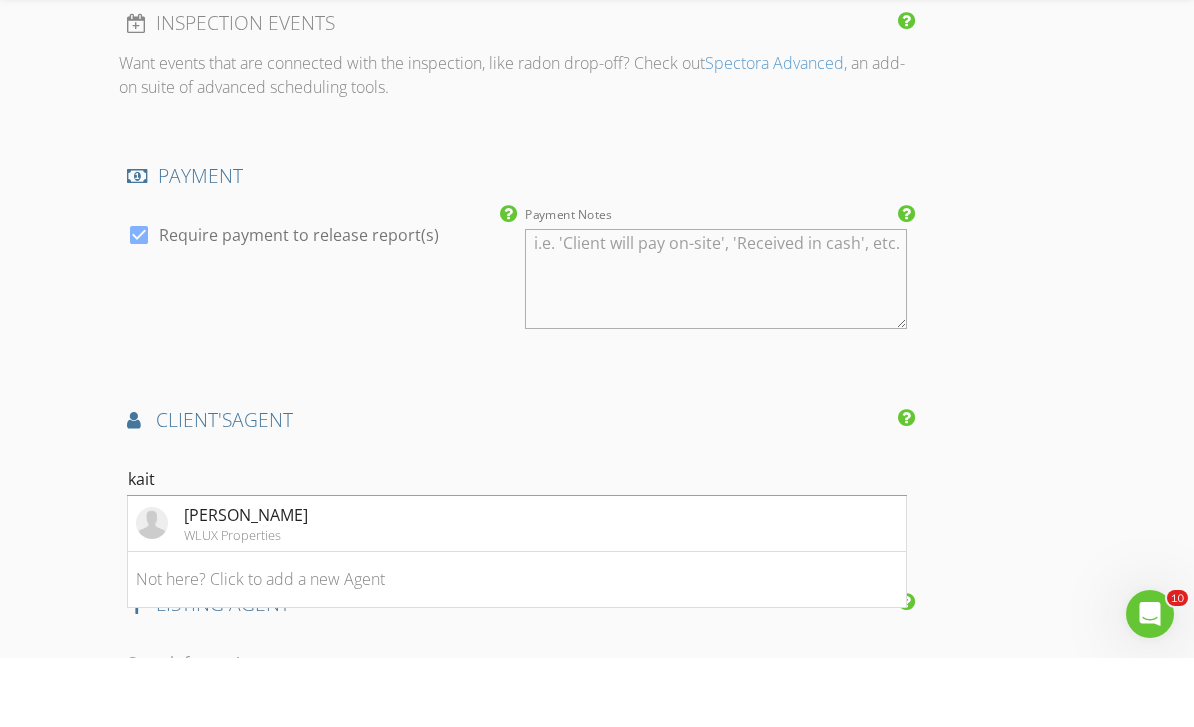 click on "Kaitlynn Neal
WLUX Properties" at bounding box center (517, 593) 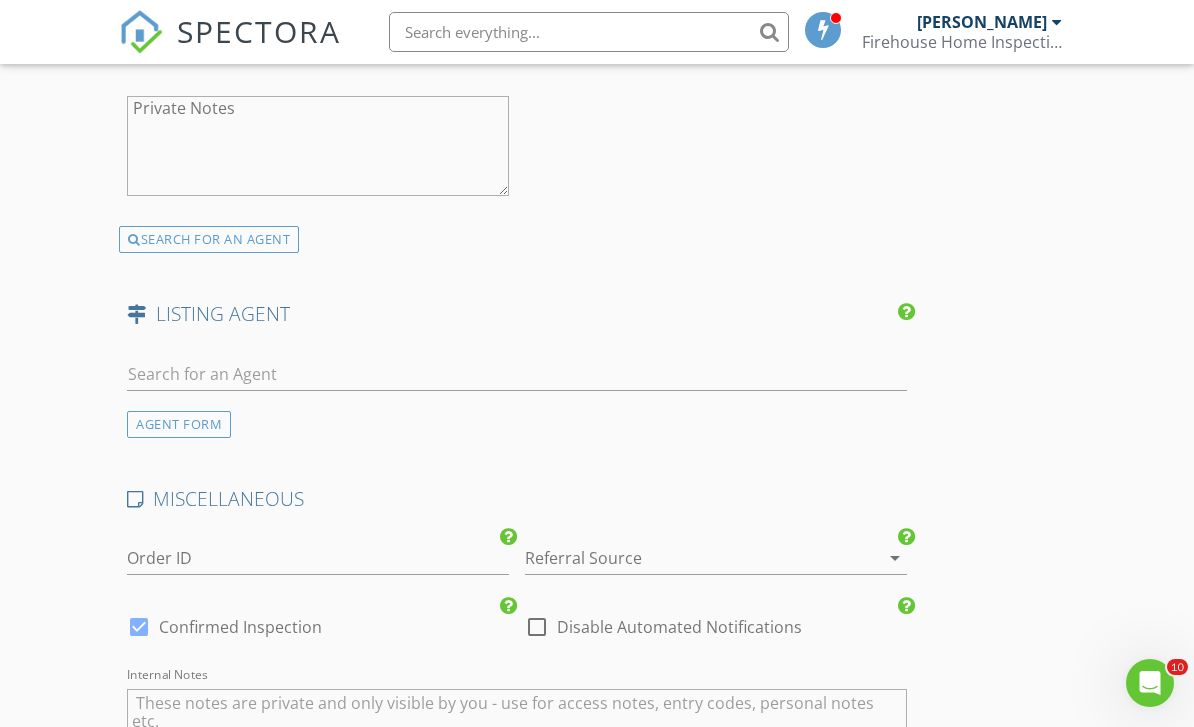 scroll, scrollTop: 3471, scrollLeft: 0, axis: vertical 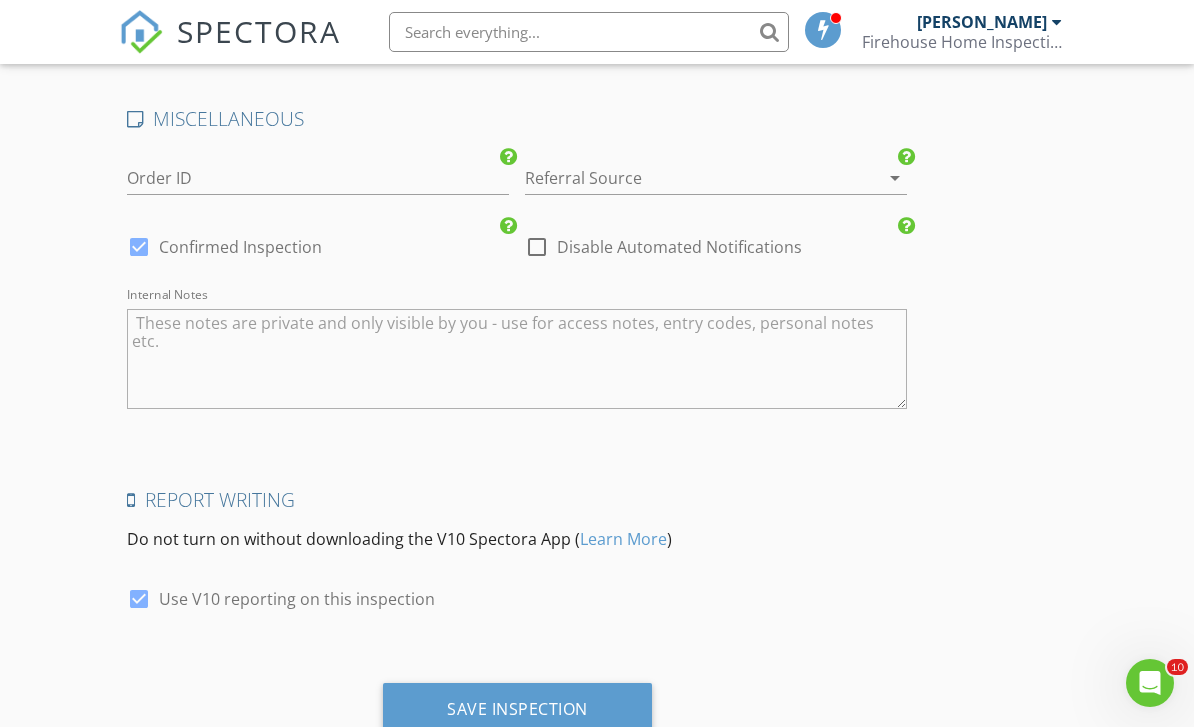click on "Save Inspection" at bounding box center (517, 709) 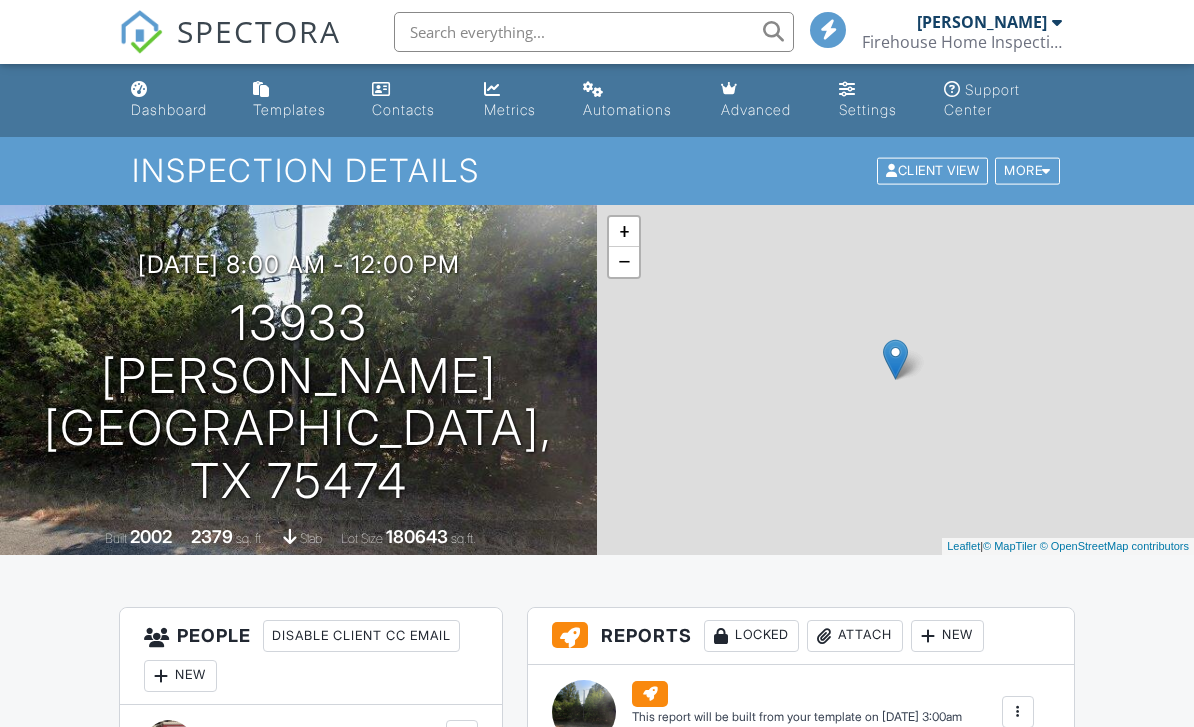 scroll, scrollTop: 0, scrollLeft: 0, axis: both 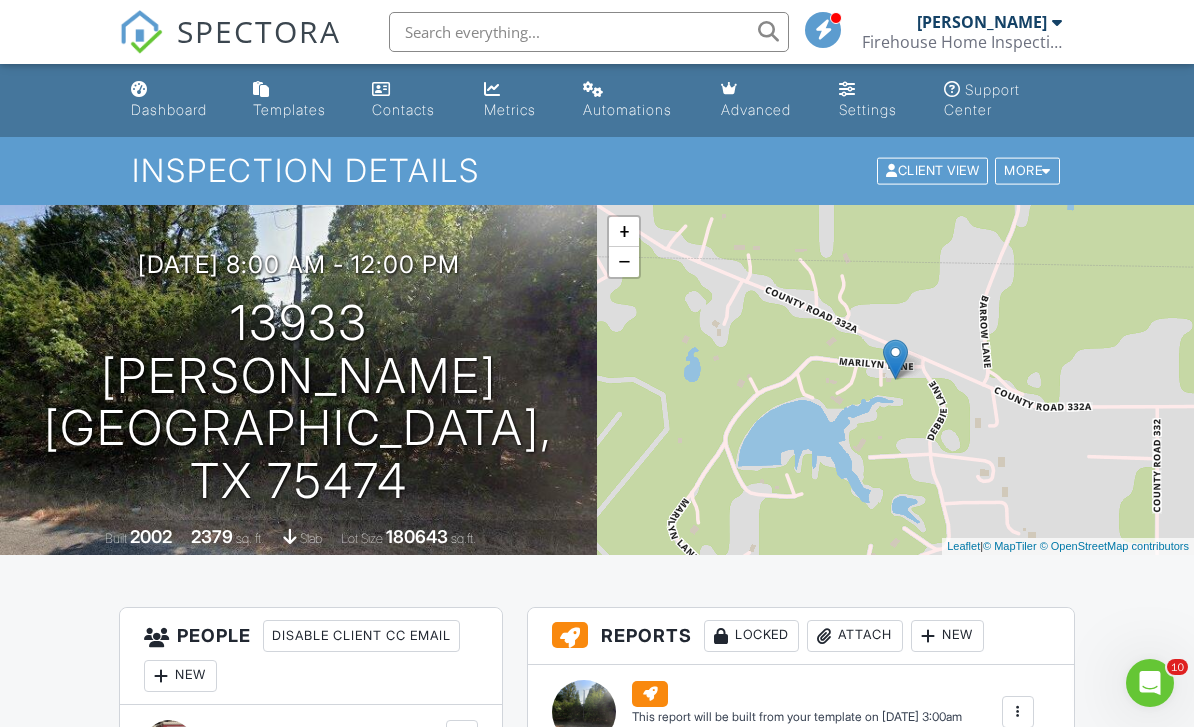 click on "Built
2002
2379
sq. ft.
slab
Lot Size
180643
sq.ft." at bounding box center (298, 537) 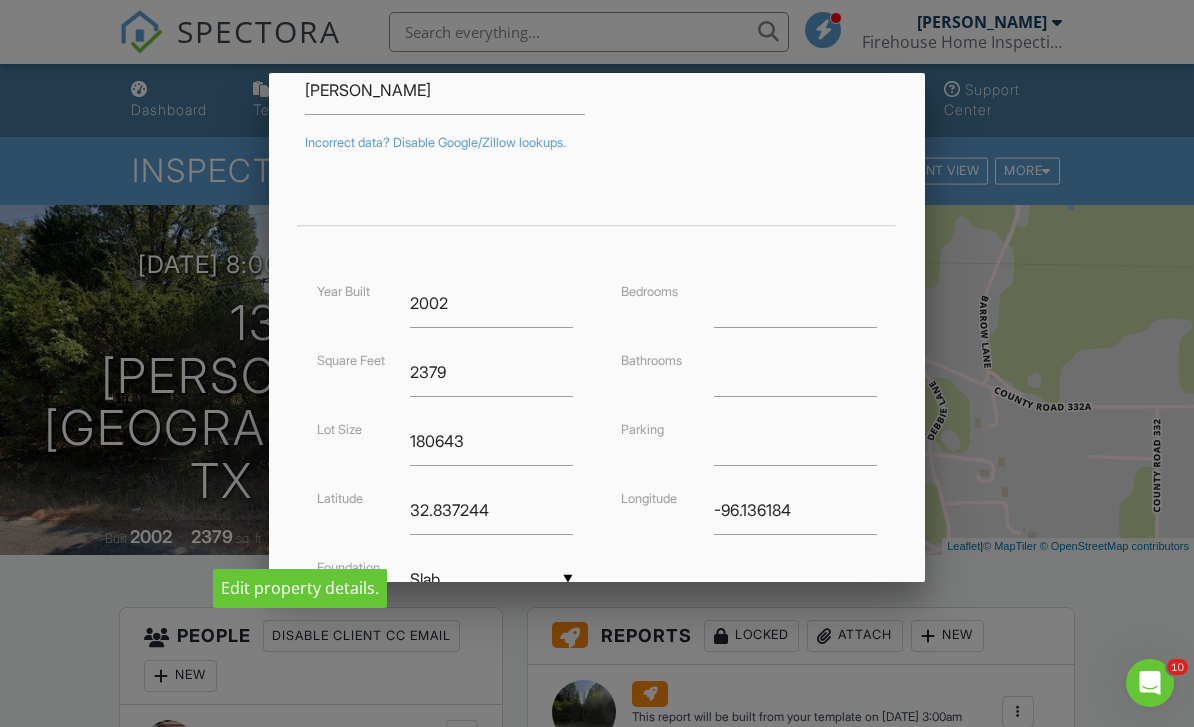 scroll, scrollTop: 339, scrollLeft: 0, axis: vertical 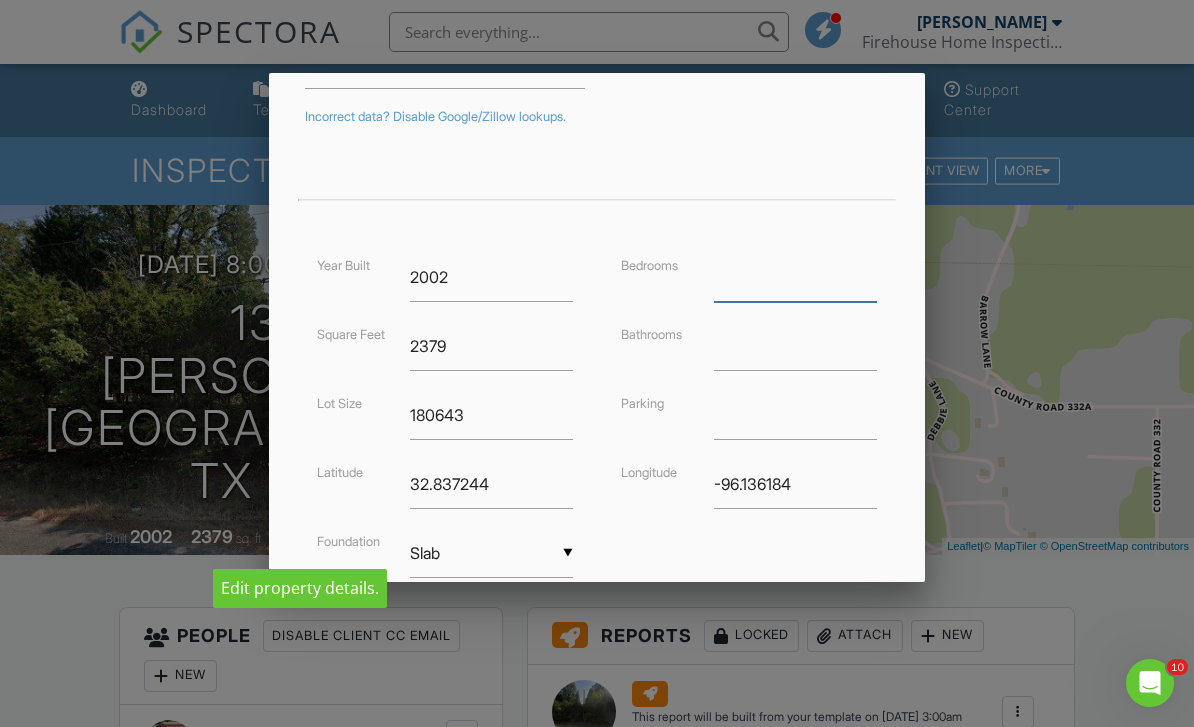 click at bounding box center [795, 277] 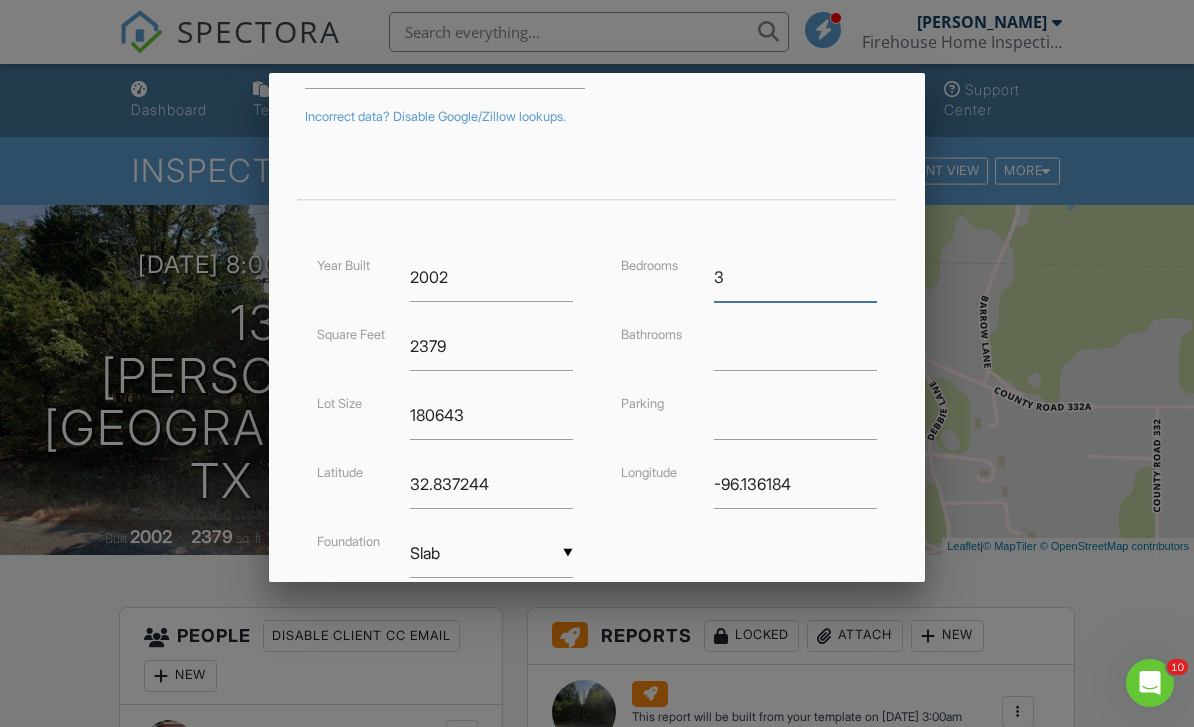 type on "3" 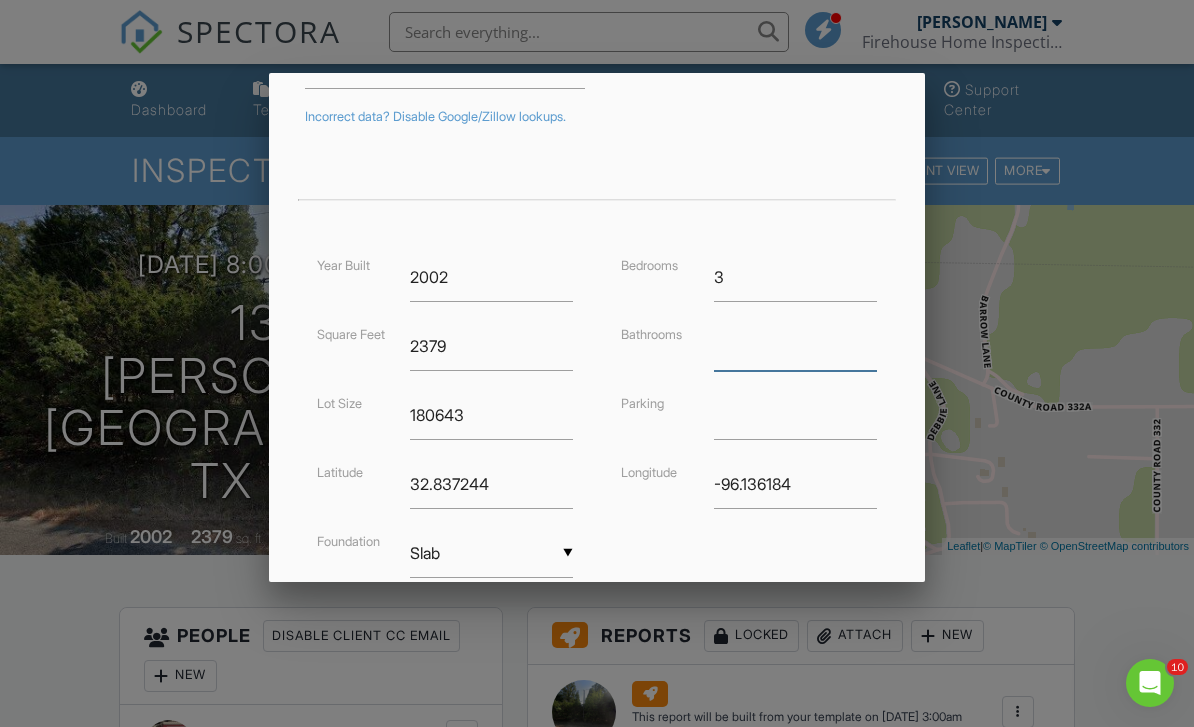 click at bounding box center [795, 346] 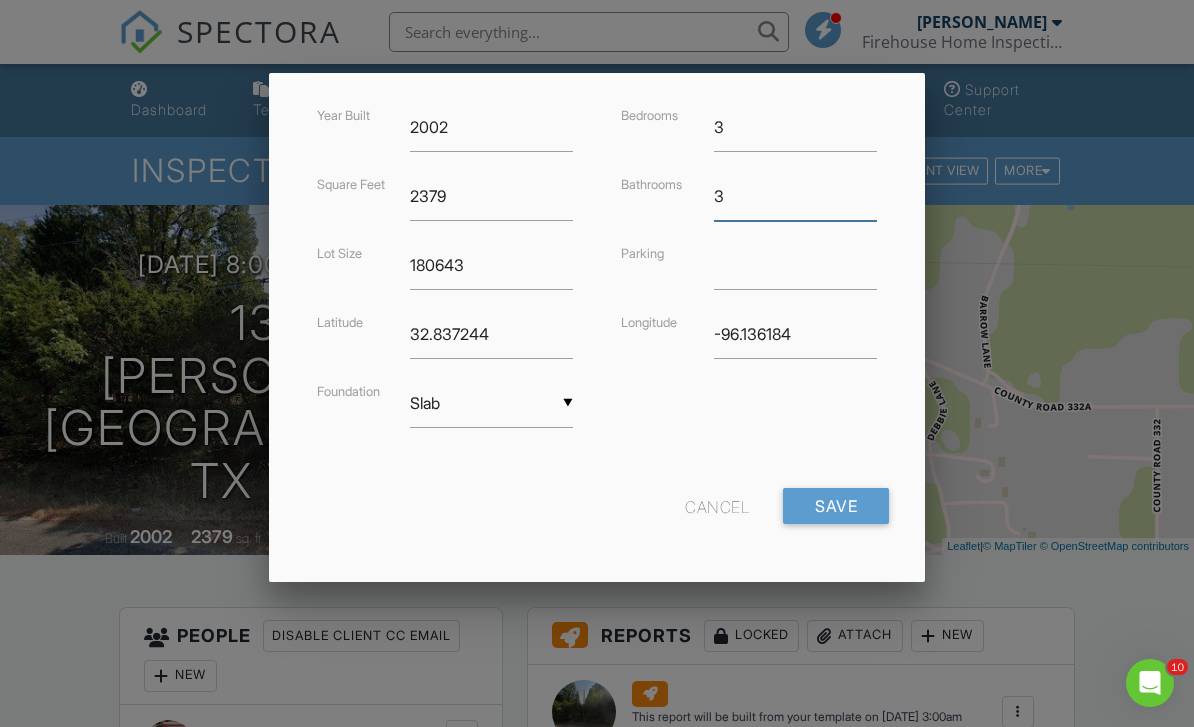 scroll, scrollTop: 489, scrollLeft: 0, axis: vertical 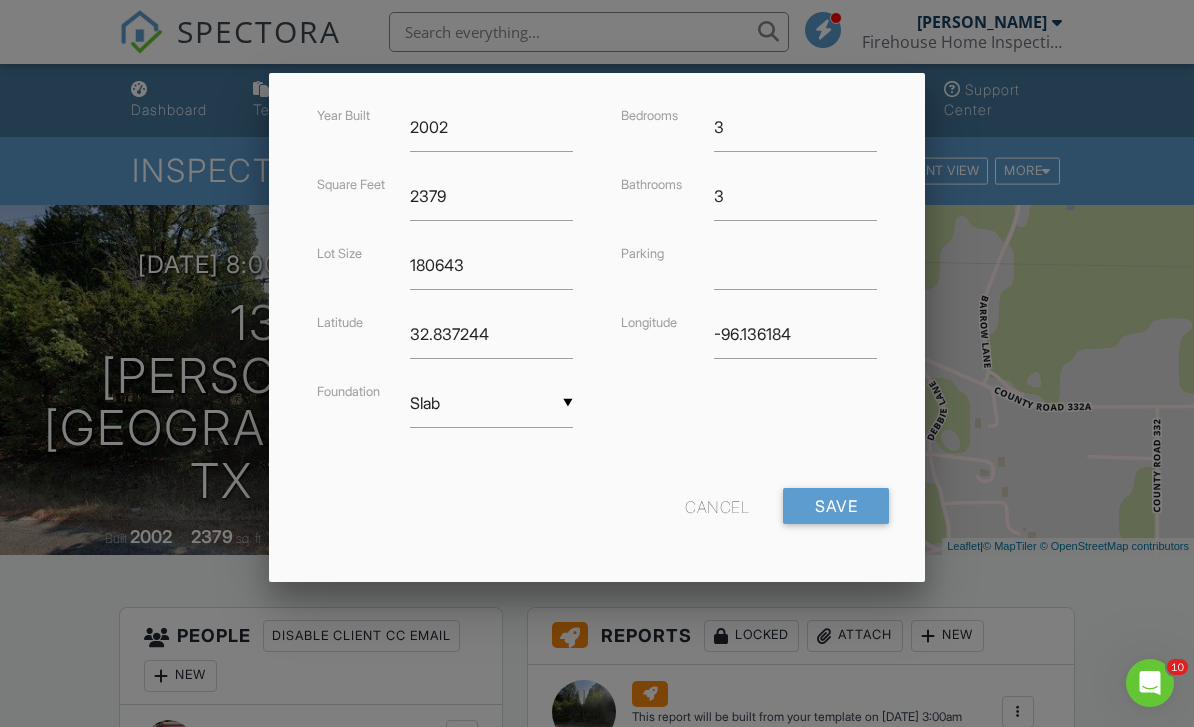 click on "Save" at bounding box center (836, 506) 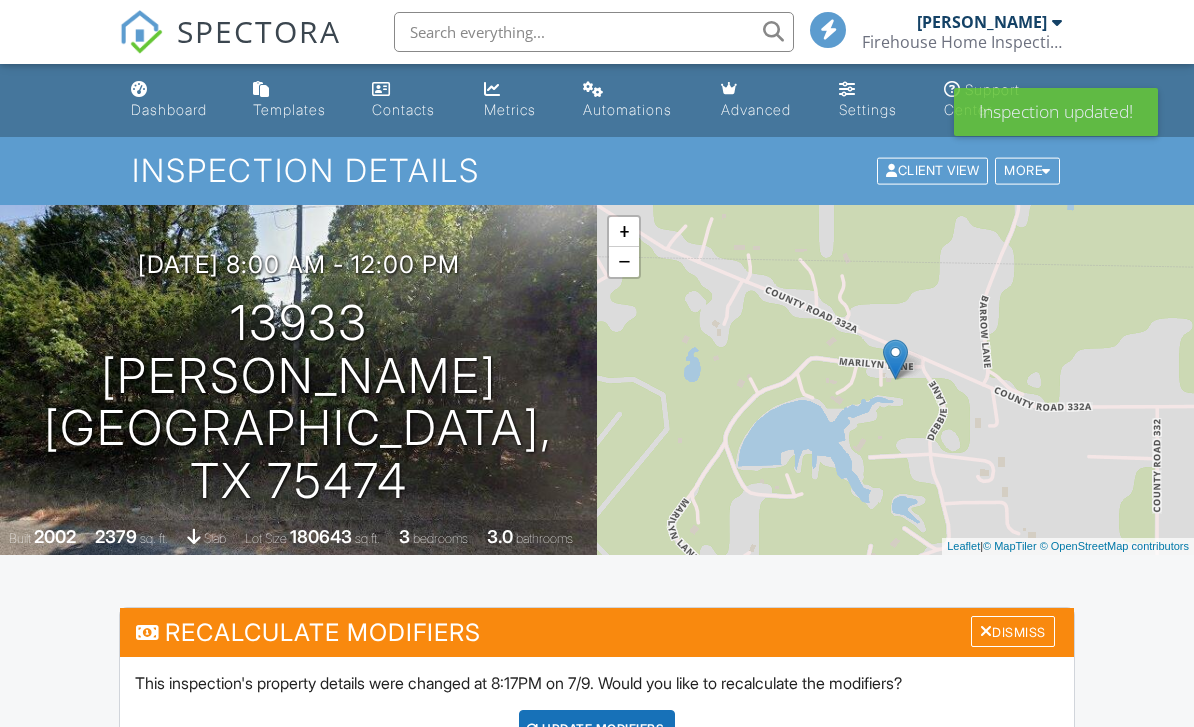 scroll, scrollTop: 0, scrollLeft: 0, axis: both 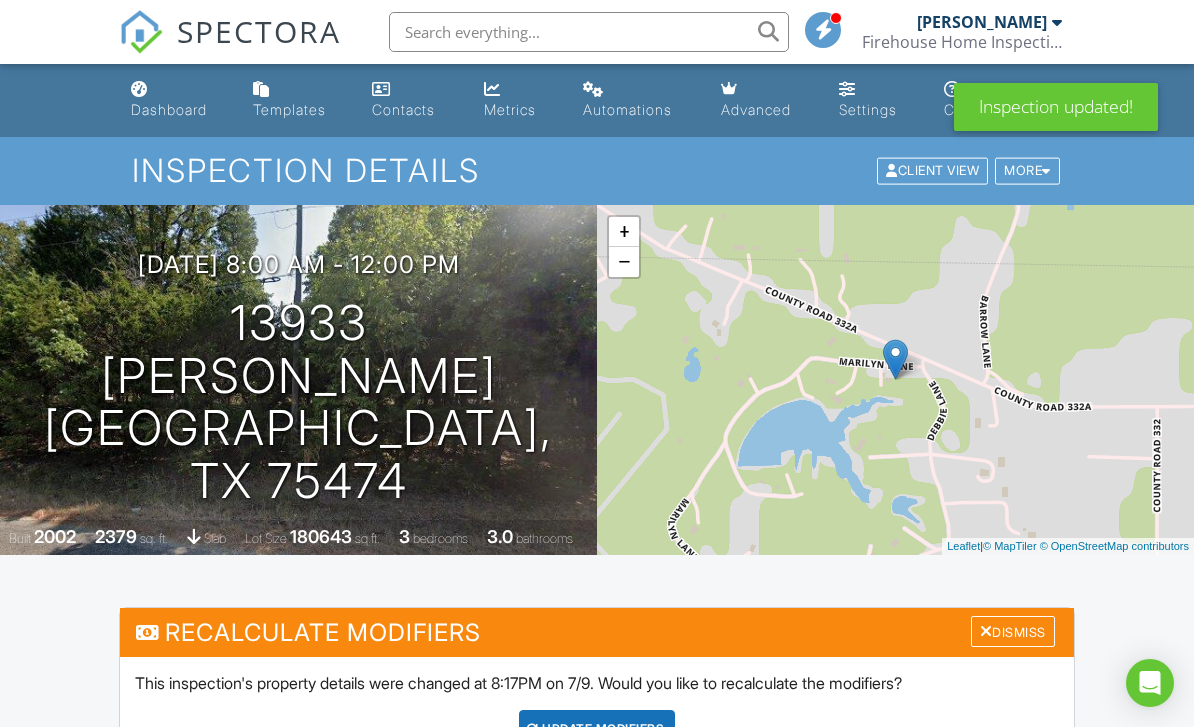 click on "Dismiss" at bounding box center (1013, 631) 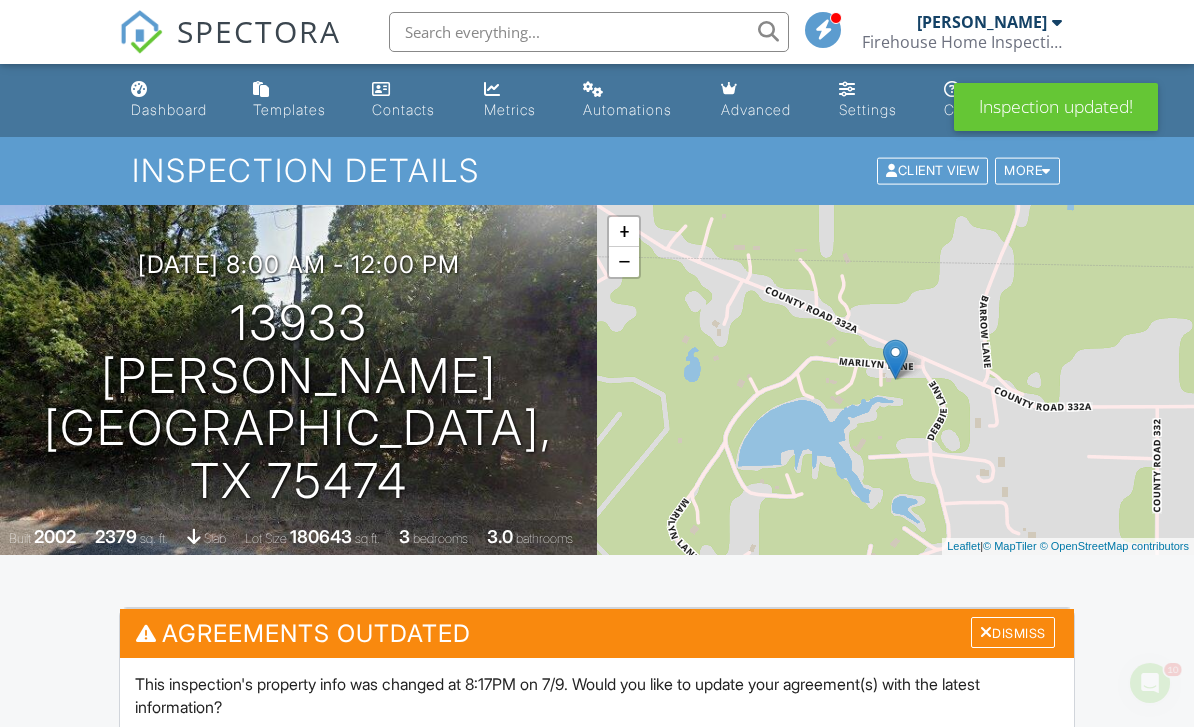 scroll, scrollTop: 0, scrollLeft: 0, axis: both 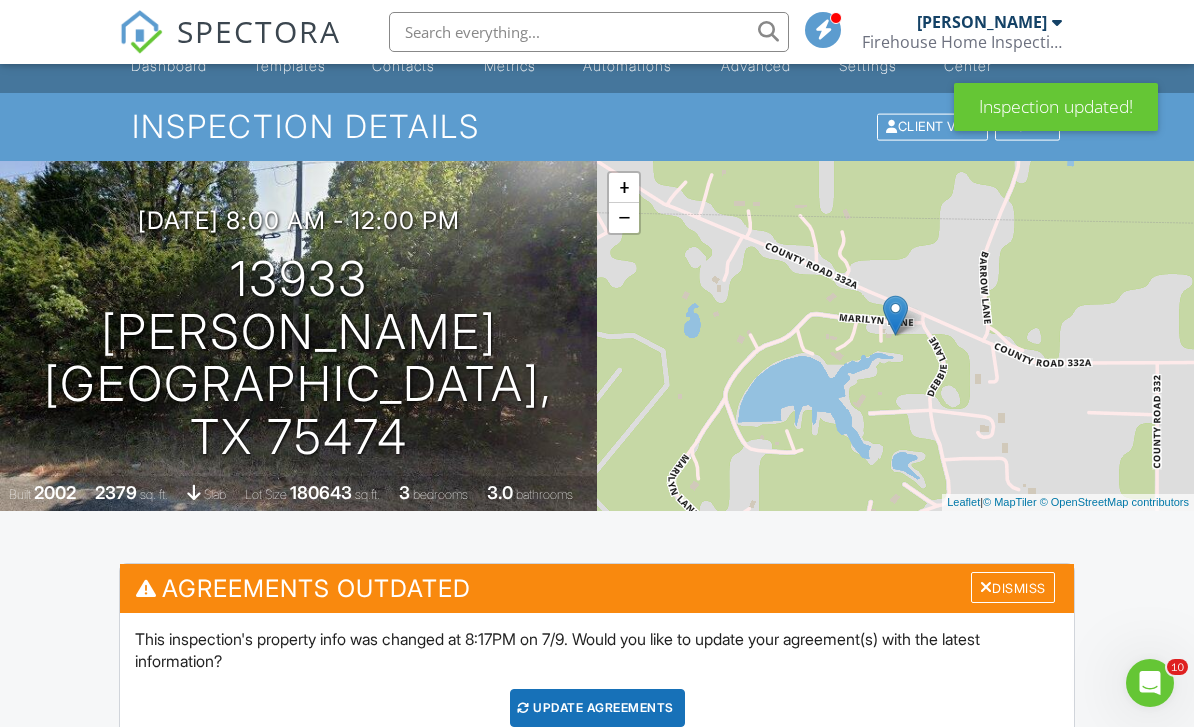 click on "Dismiss" at bounding box center (1013, 587) 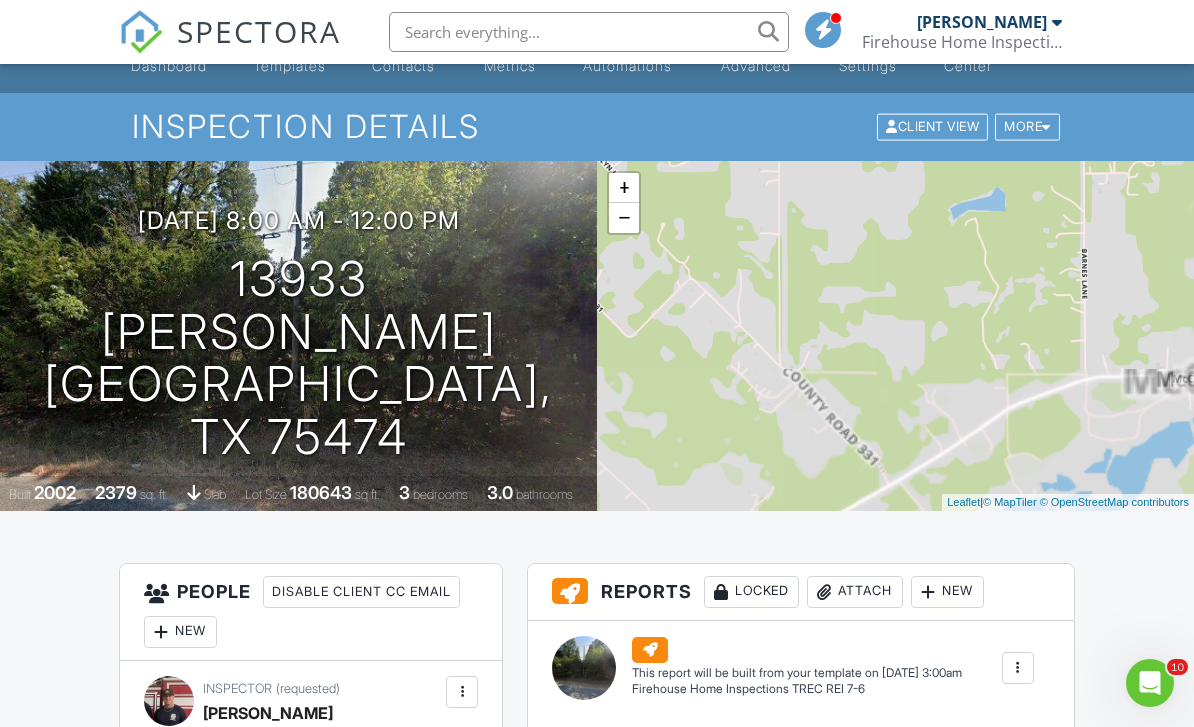 click on "+ − Leaflet  |  © MapTiler   © OpenStreetMap contributors" at bounding box center (895, 336) 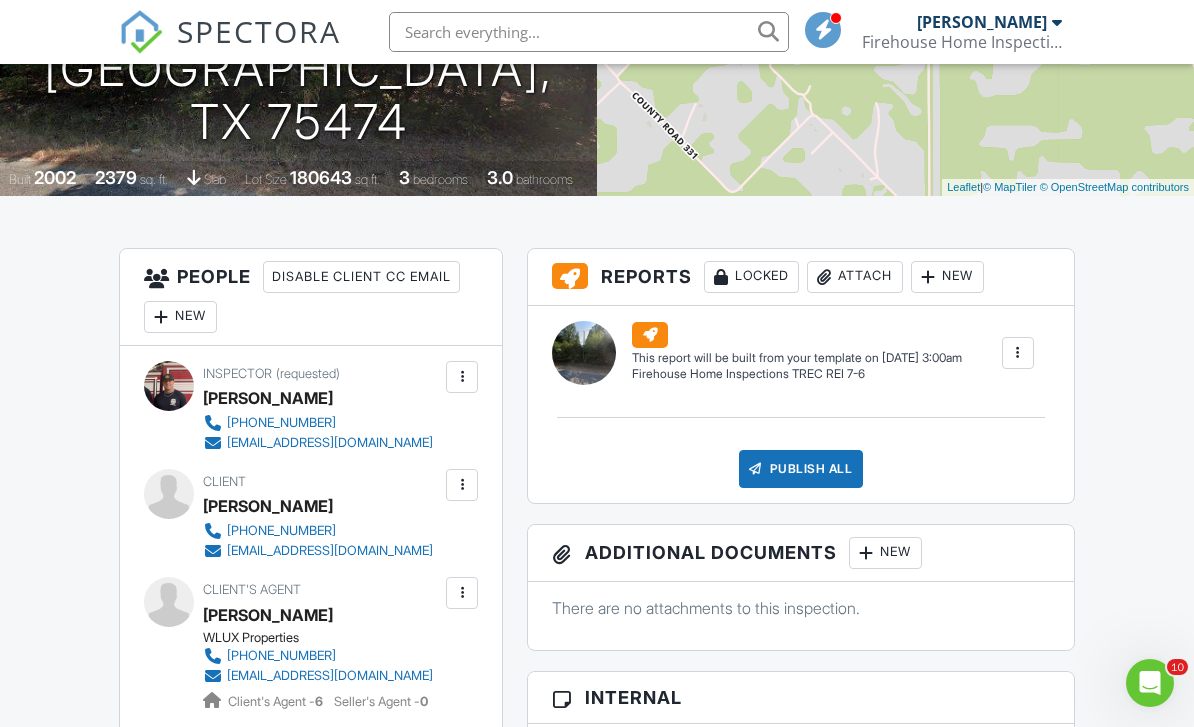 scroll, scrollTop: 0, scrollLeft: 0, axis: both 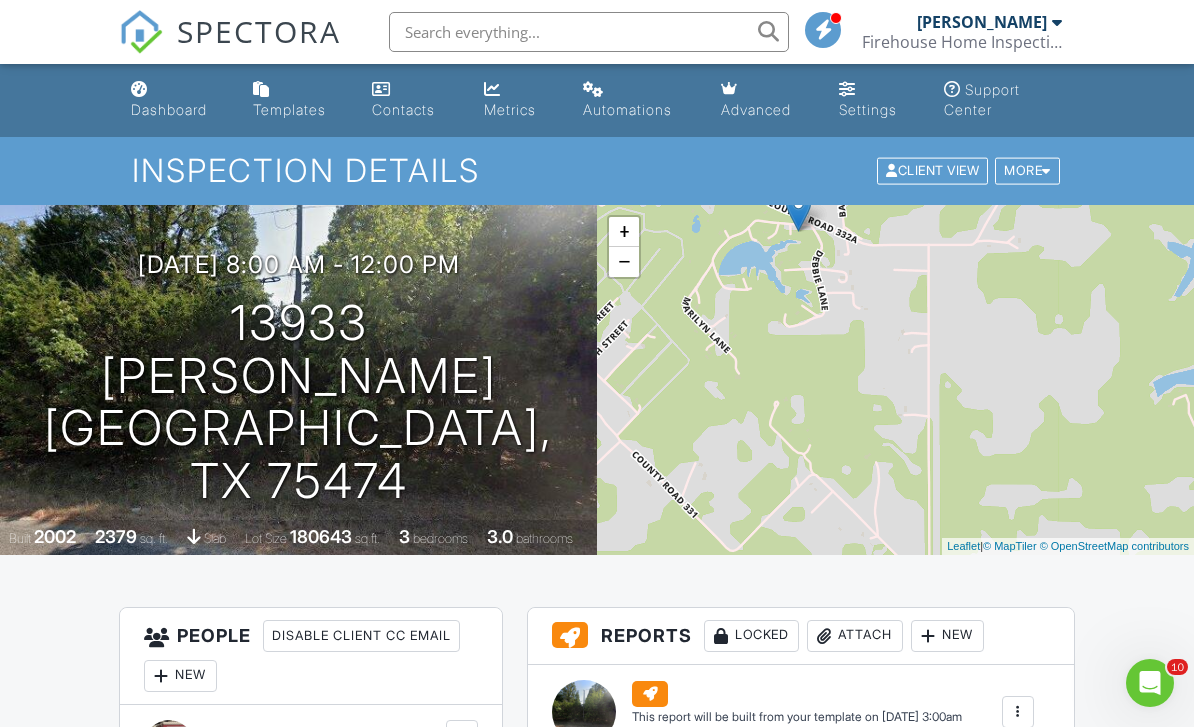 click on "[PERSON_NAME]" at bounding box center [989, 22] 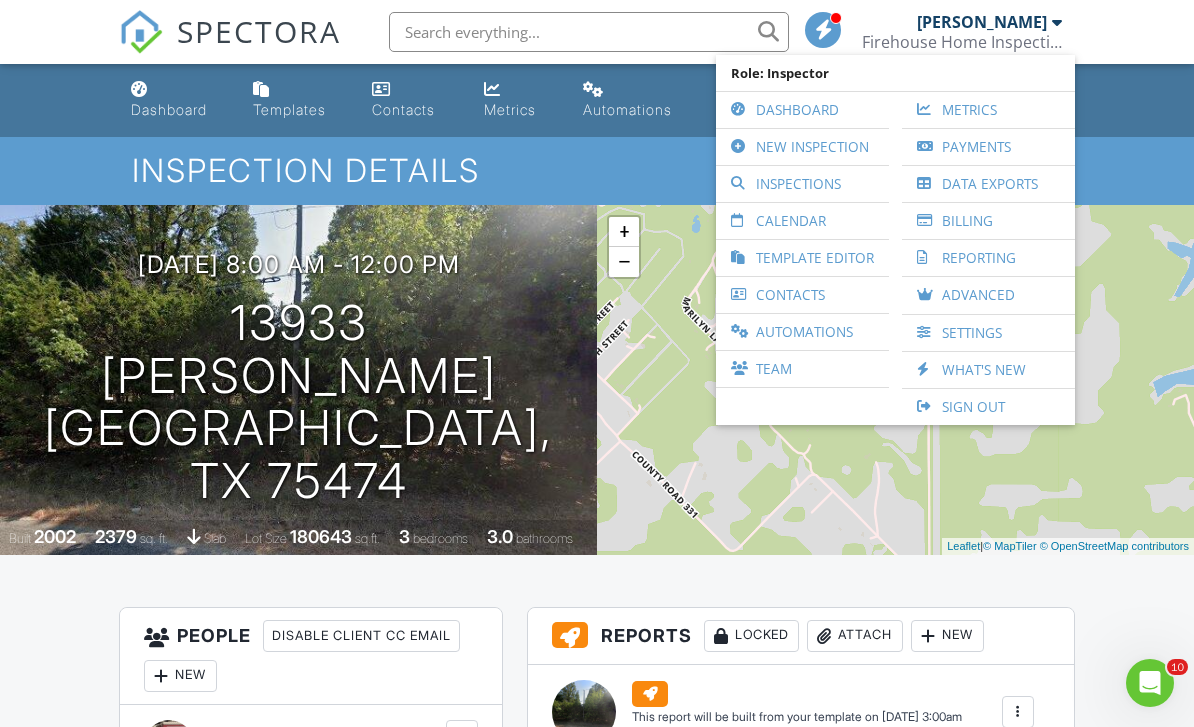 click on "Inspections" at bounding box center [802, 184] 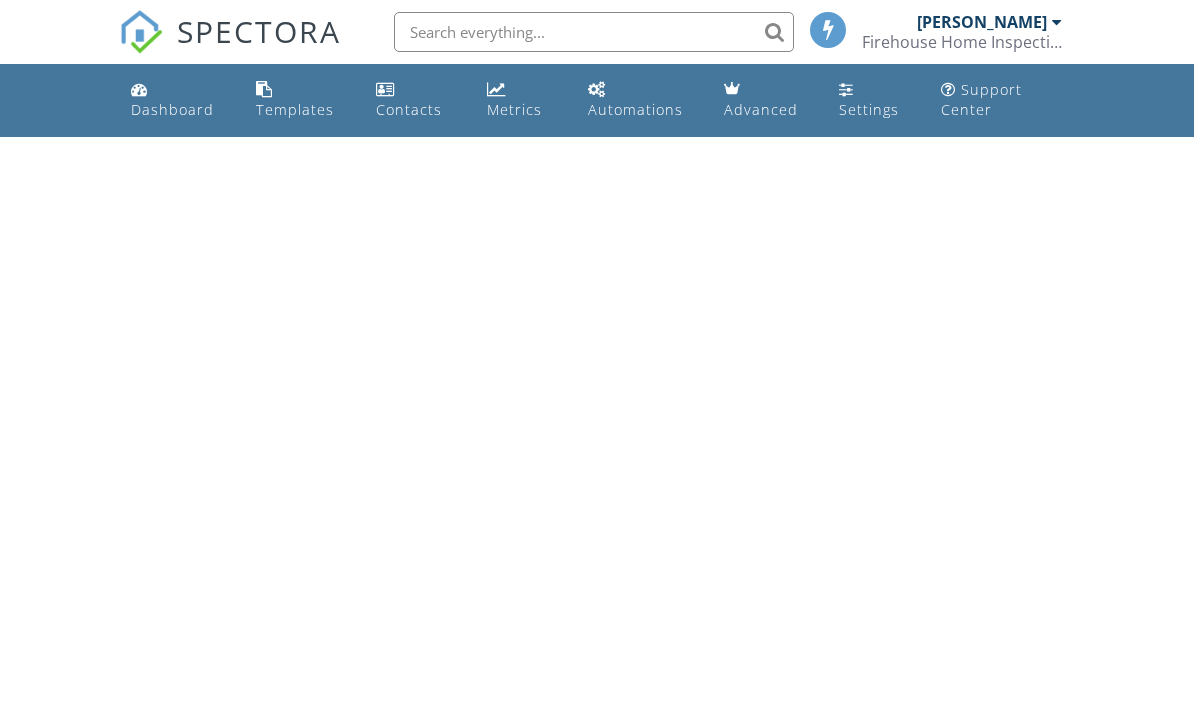 scroll, scrollTop: 0, scrollLeft: 0, axis: both 